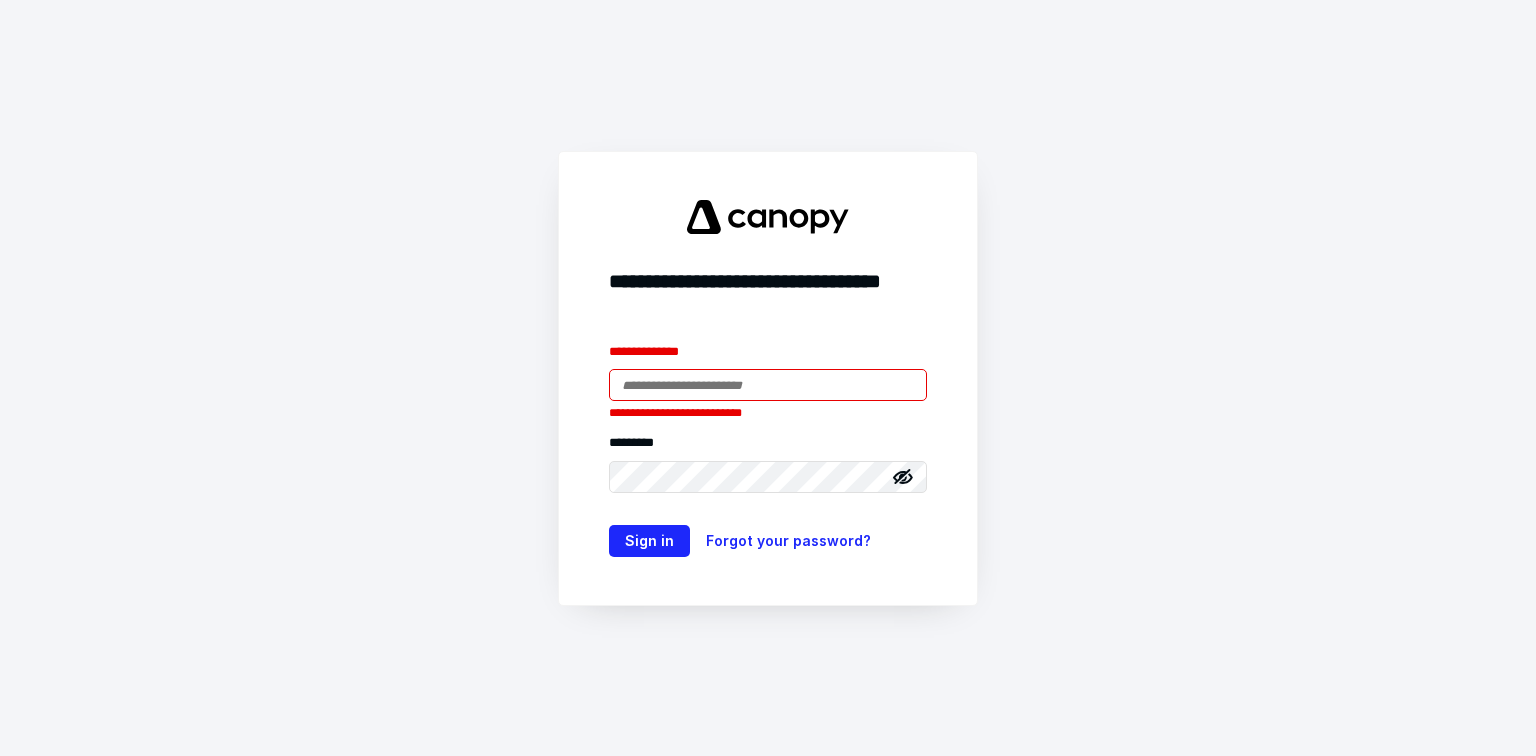 scroll, scrollTop: 0, scrollLeft: 0, axis: both 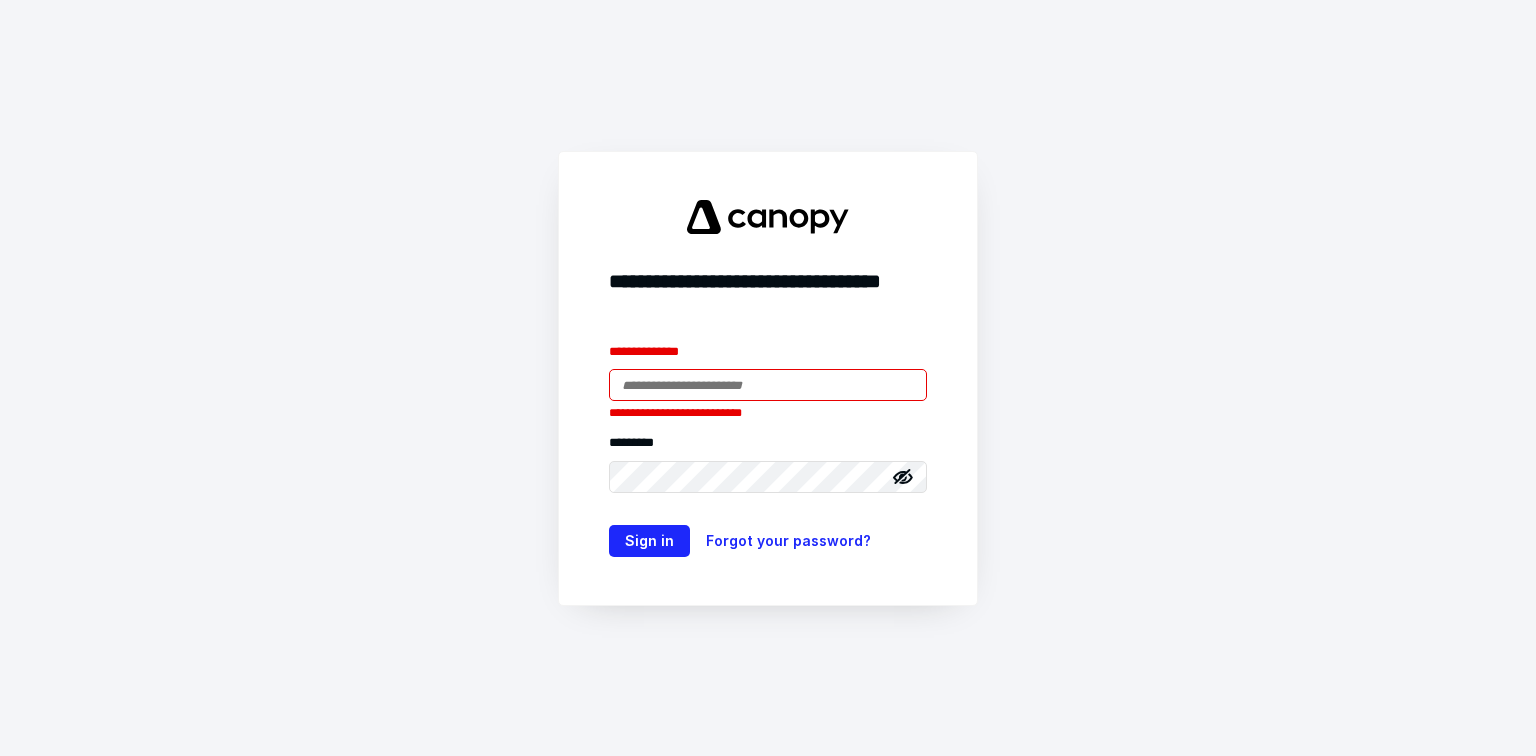 click at bounding box center [768, 385] 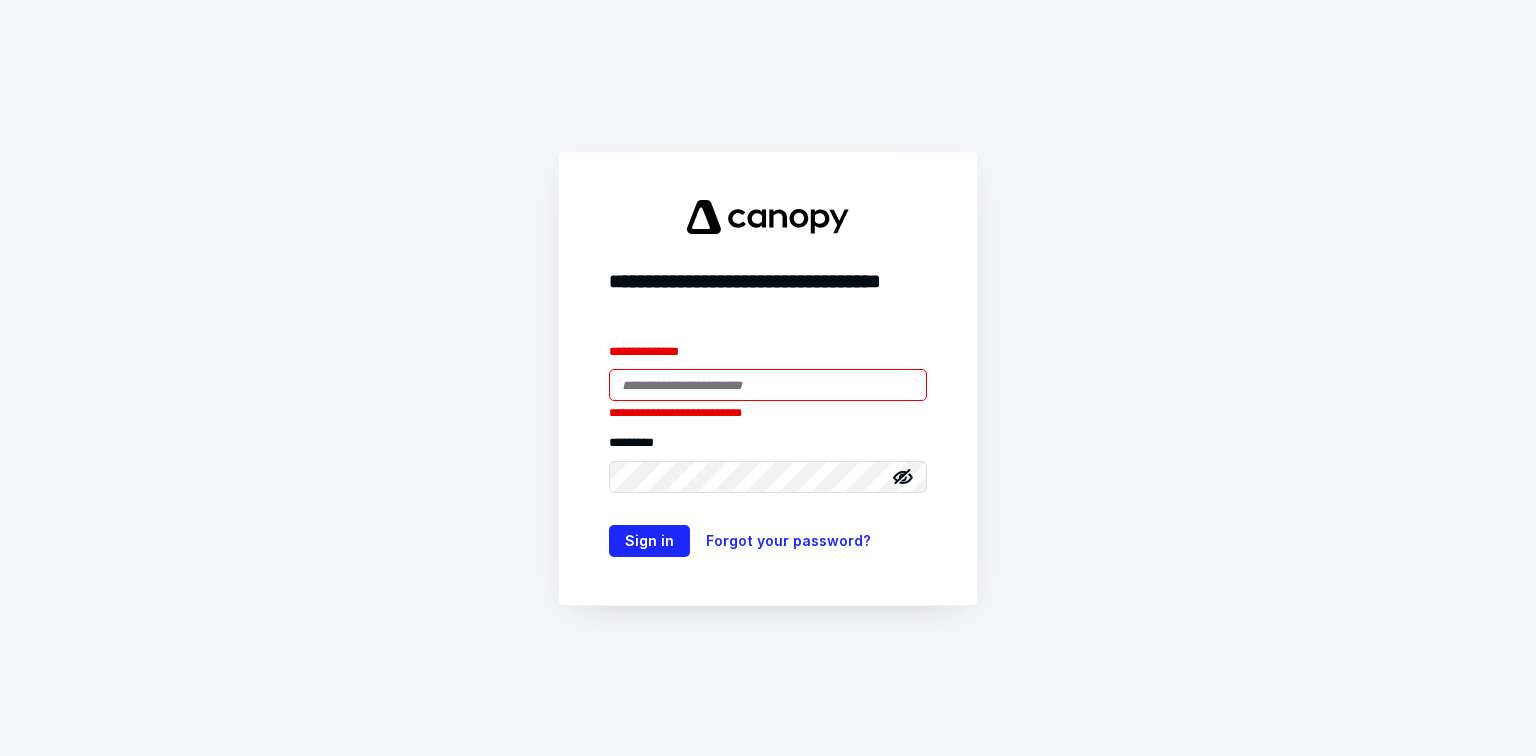 click at bounding box center (768, 385) 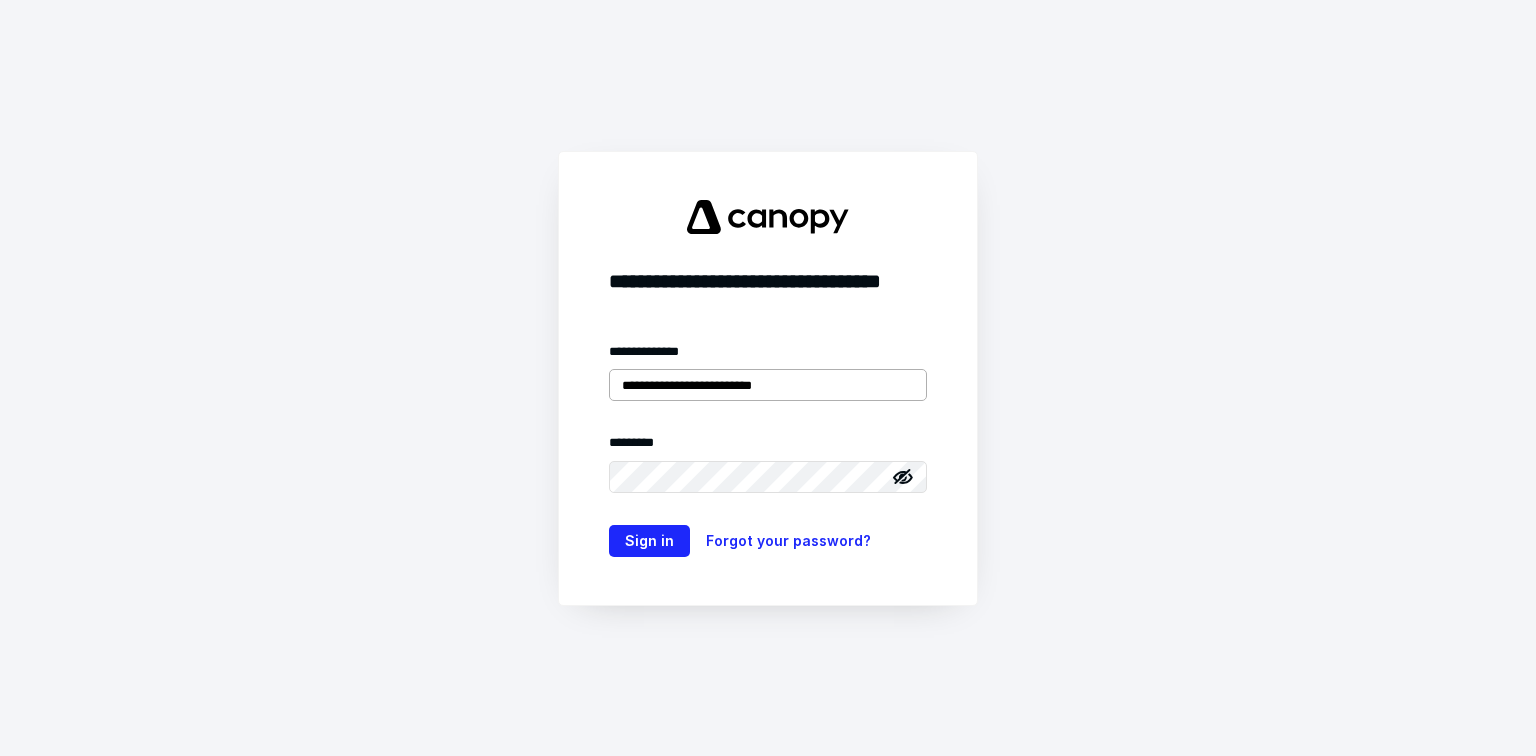 click on "**********" at bounding box center [768, 385] 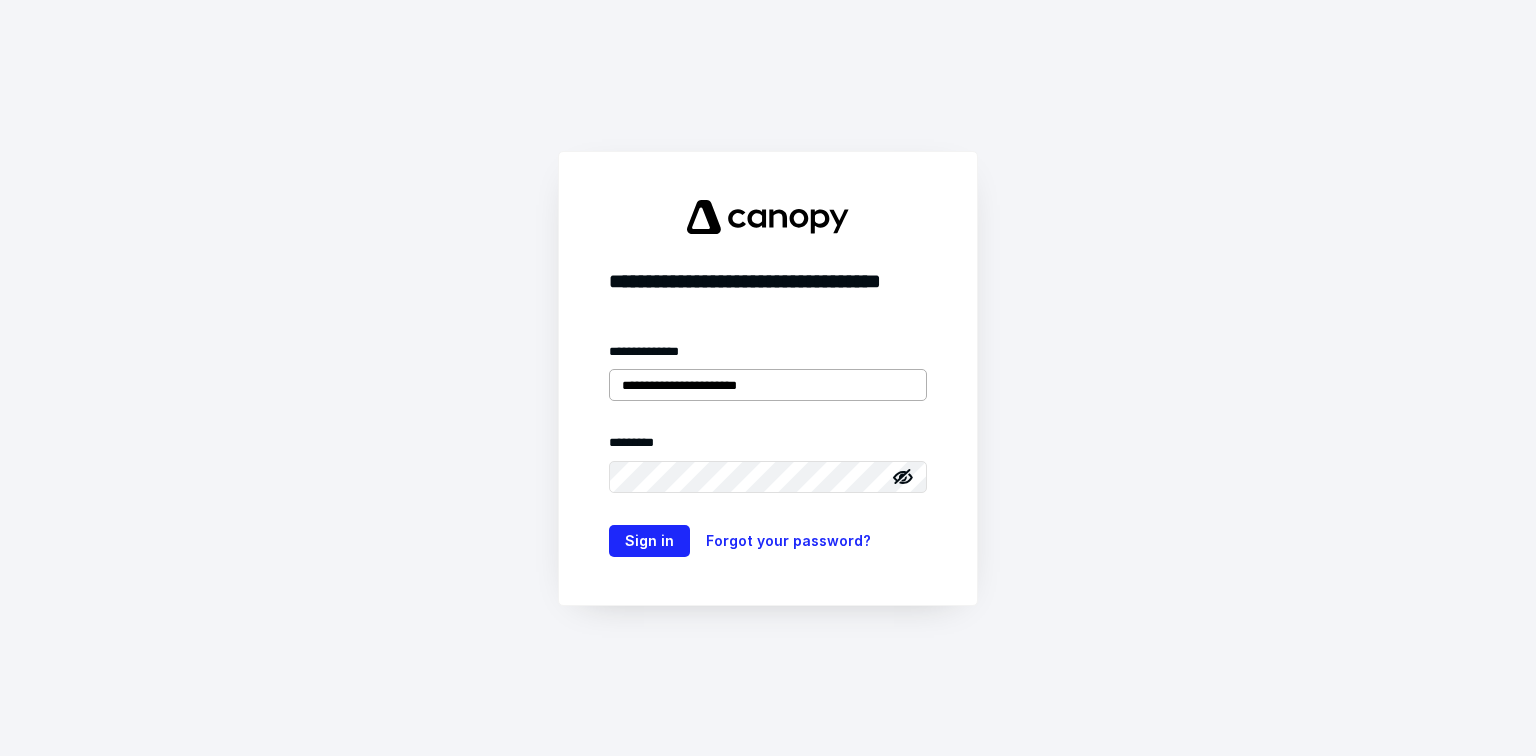 type on "**********" 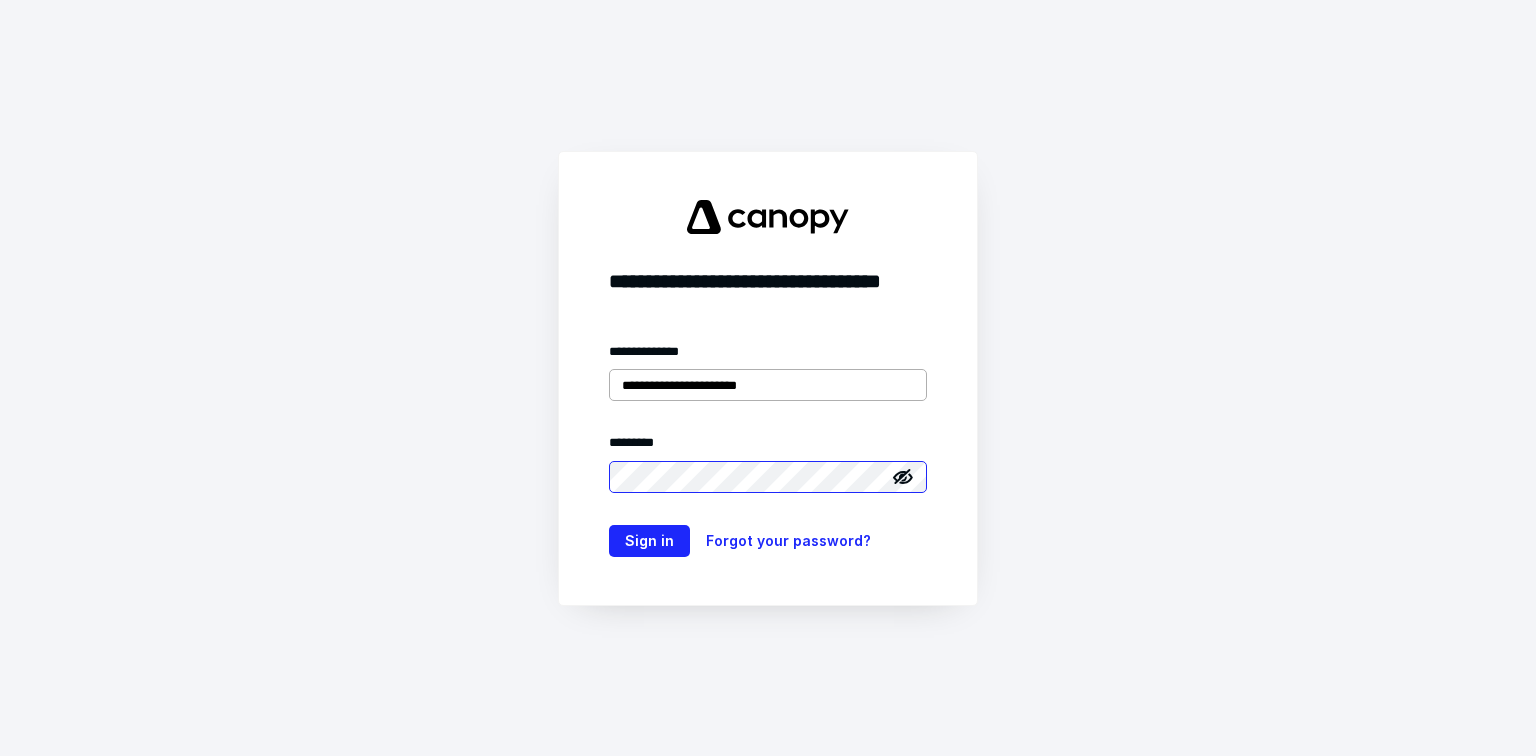 click on "Sign in" at bounding box center (649, 541) 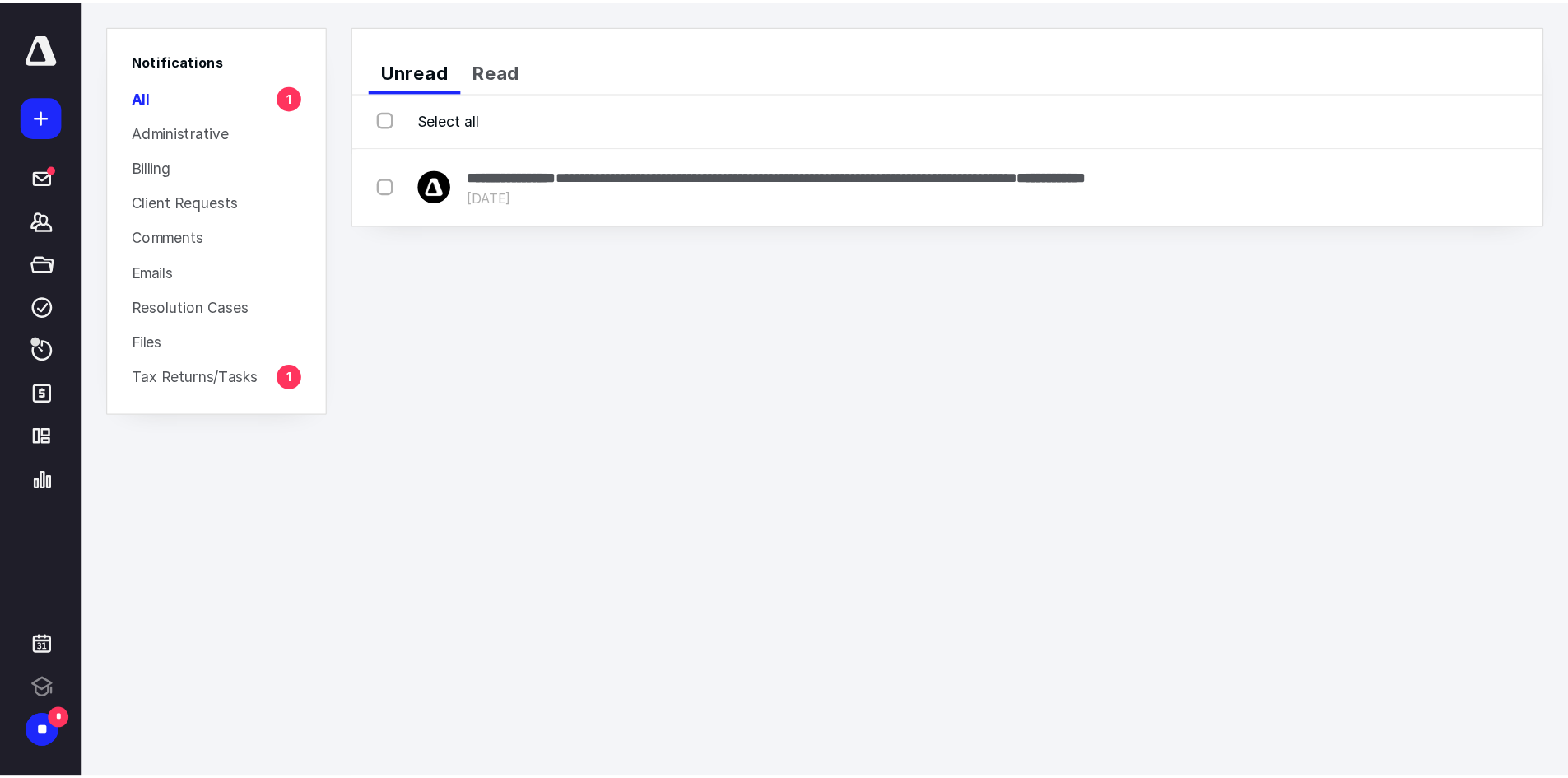 scroll, scrollTop: 0, scrollLeft: 0, axis: both 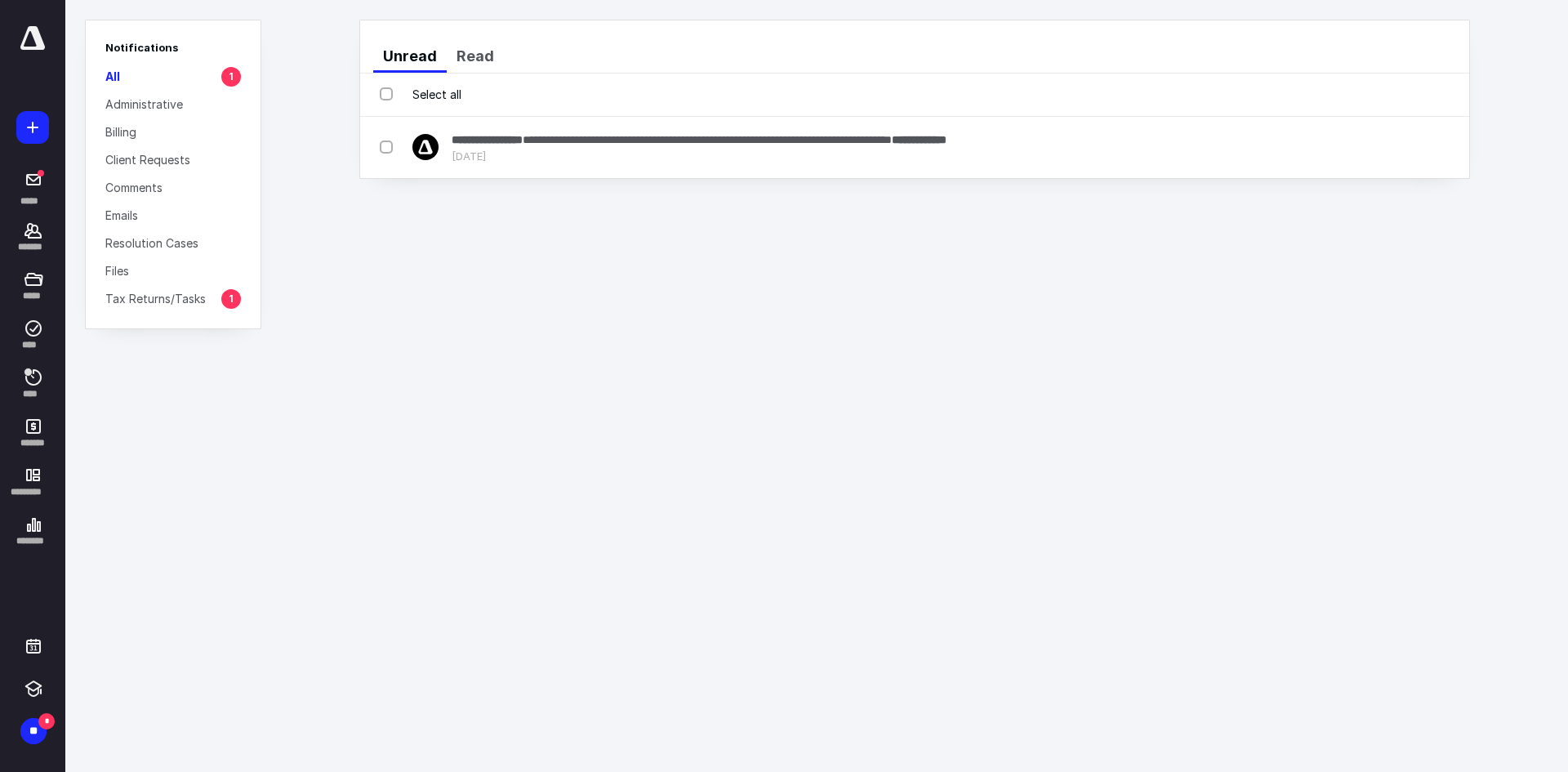 click at bounding box center [33, 38] 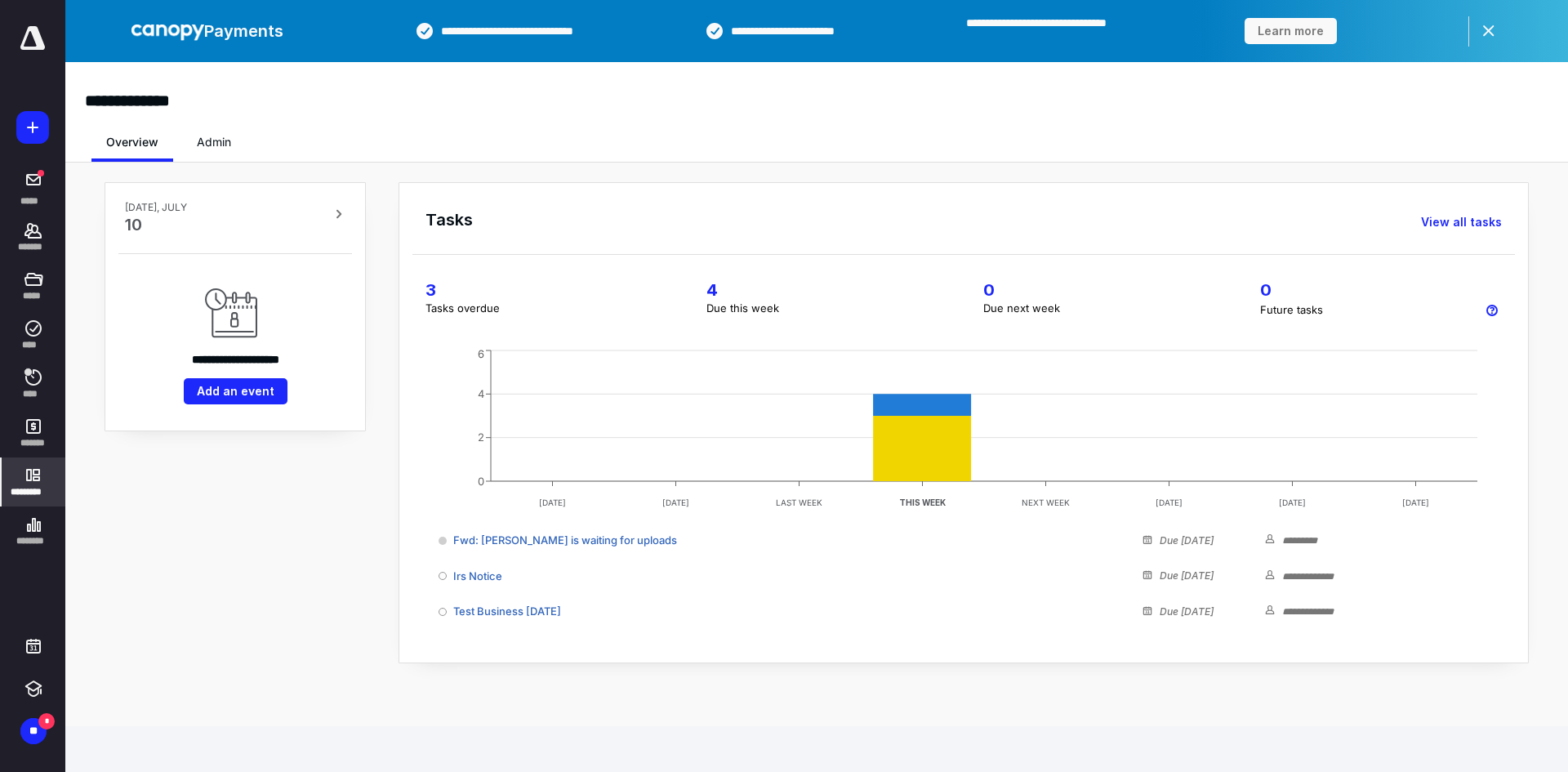 click 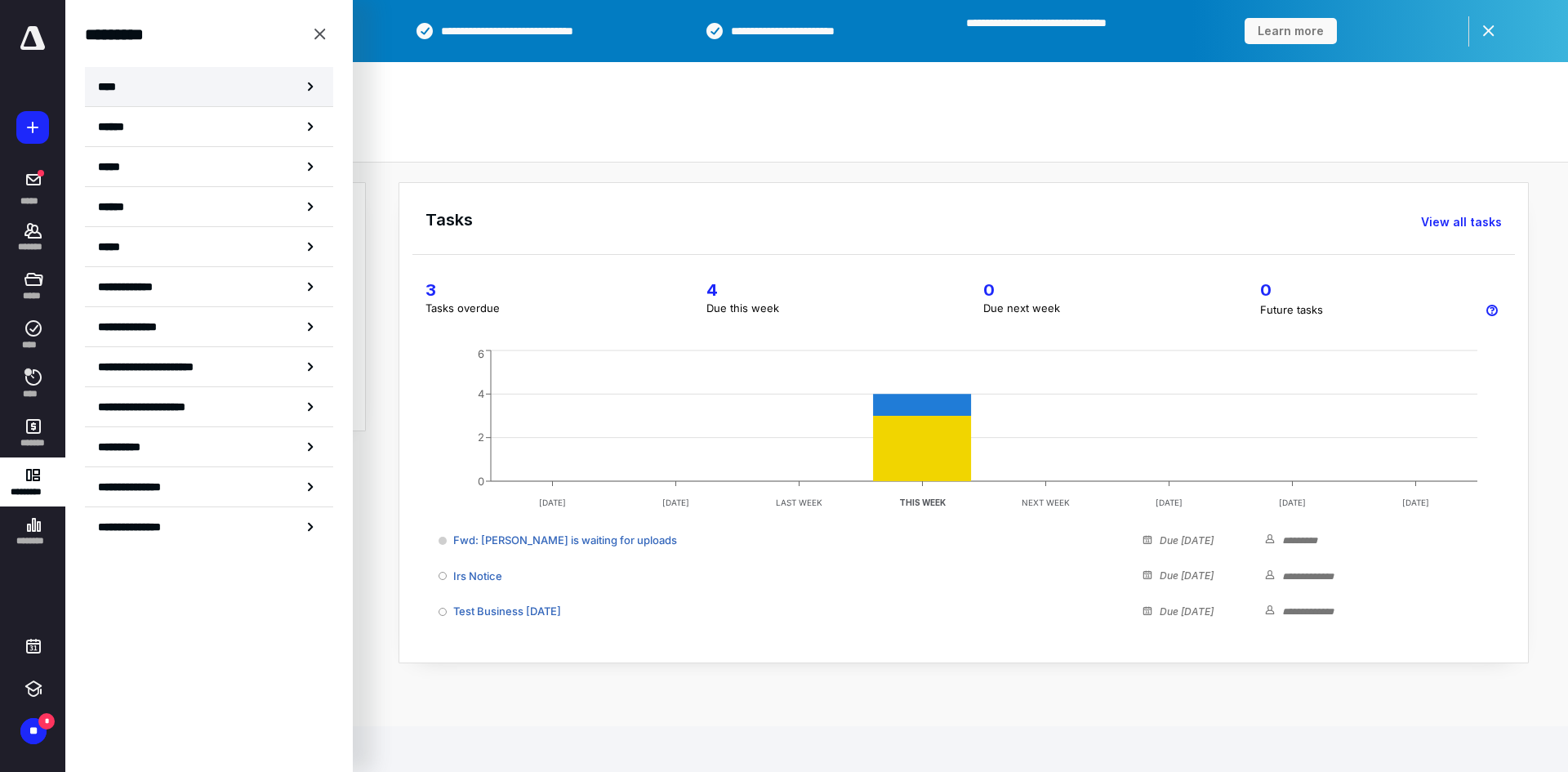 click on "****" at bounding box center (209, 87) 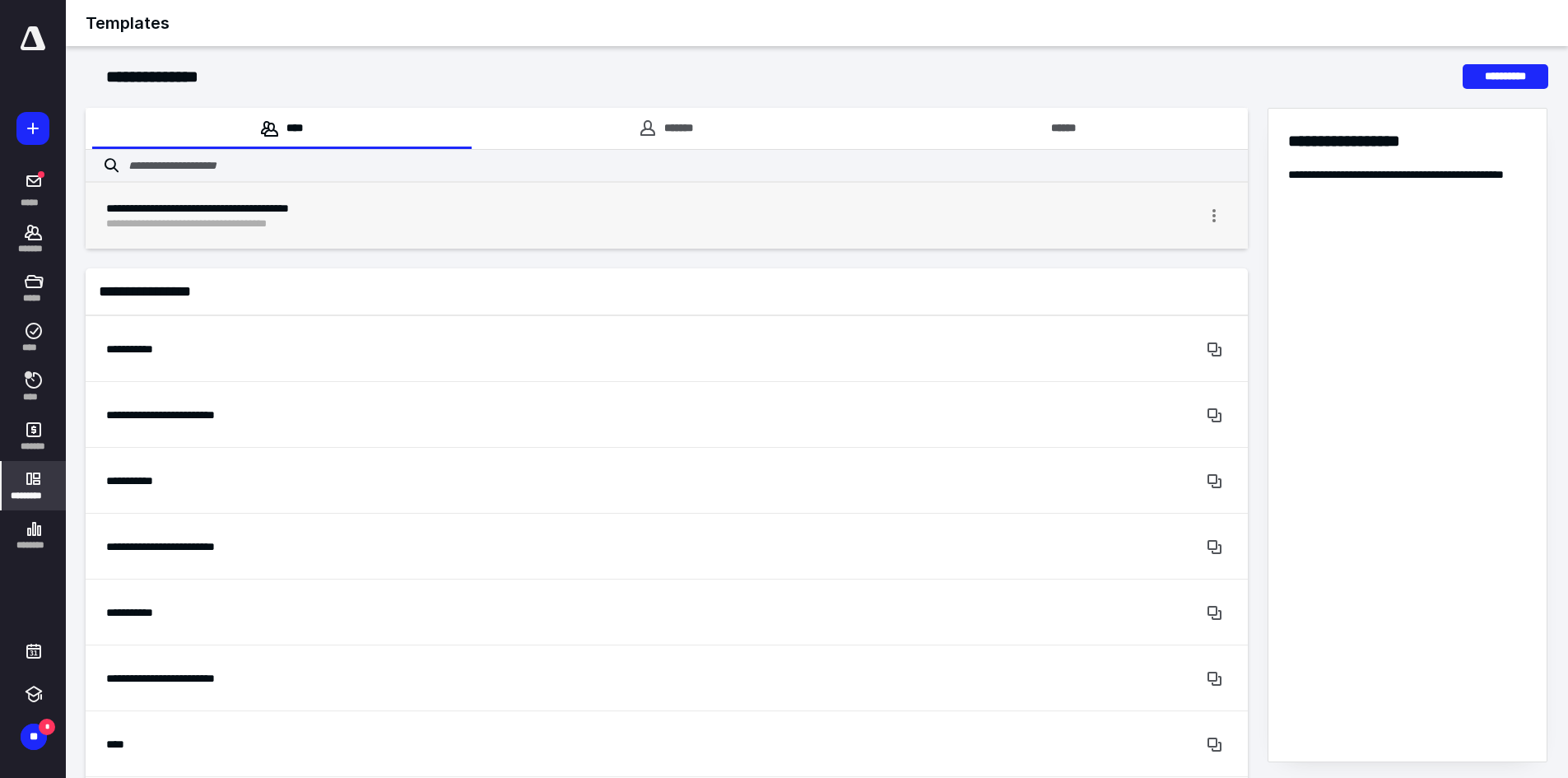 click on "**********" at bounding box center (605, 224) 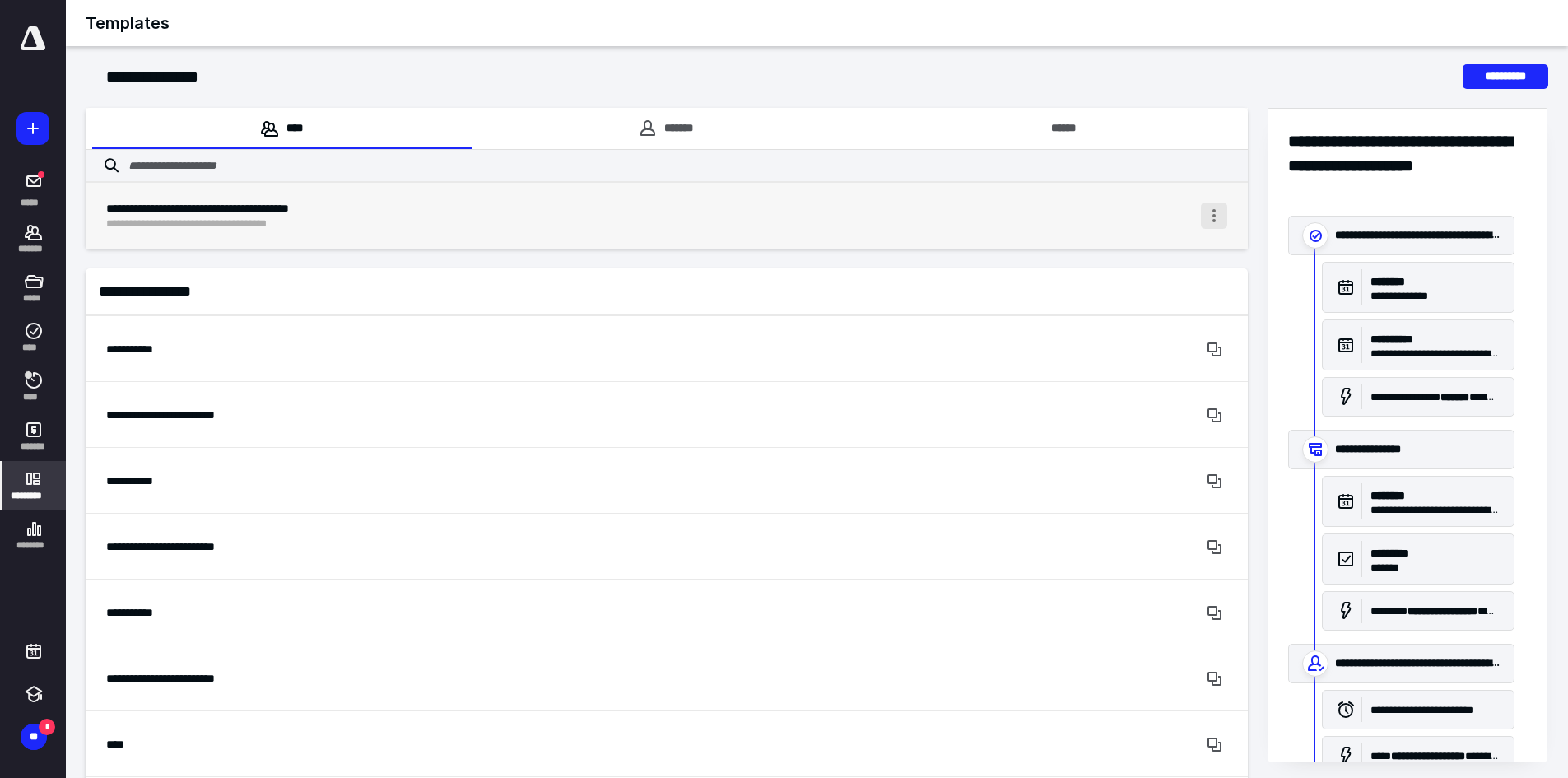 click at bounding box center [1214, 216] 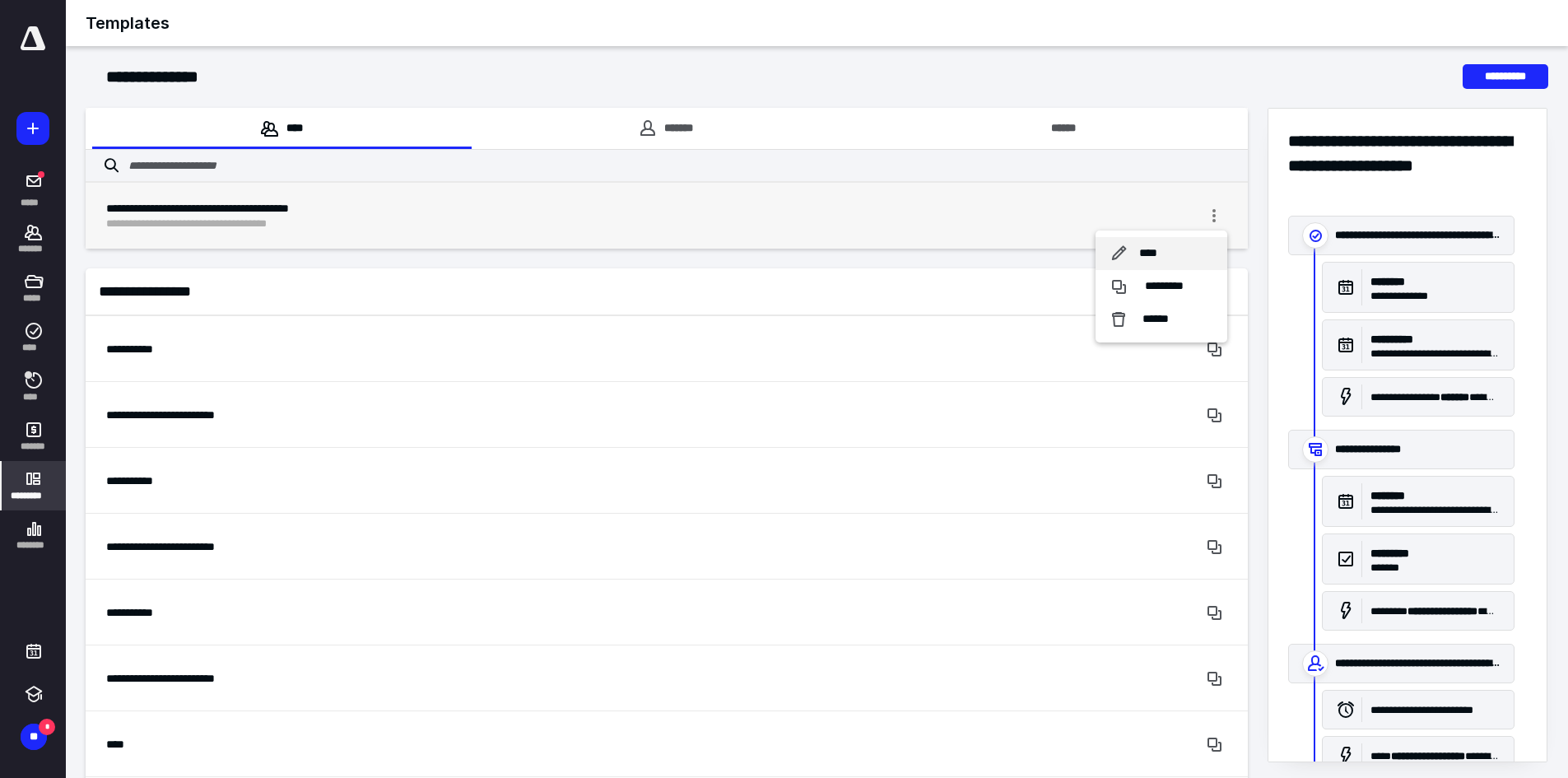 click on "****" at bounding box center [1161, 254] 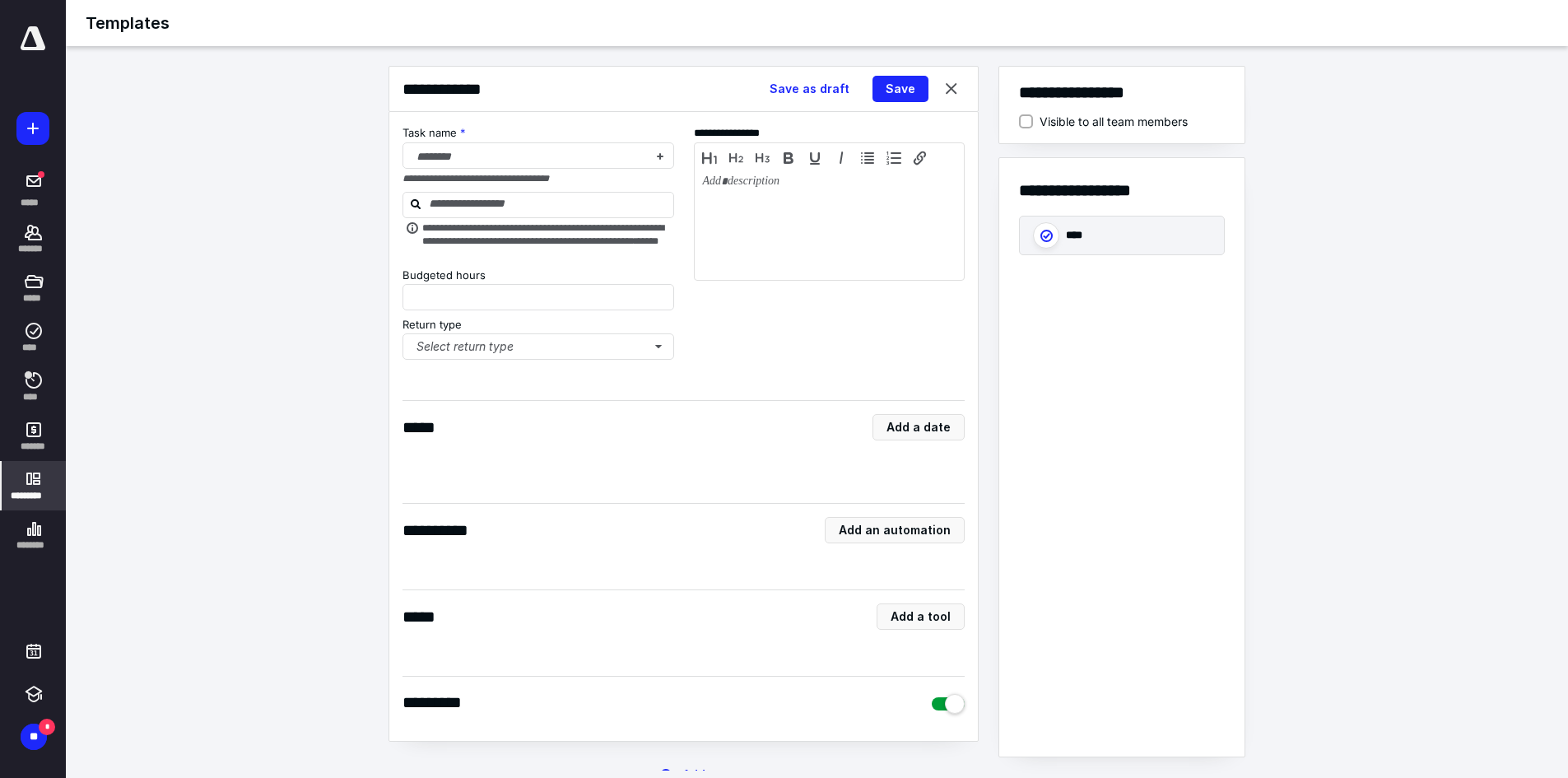 type on "**" 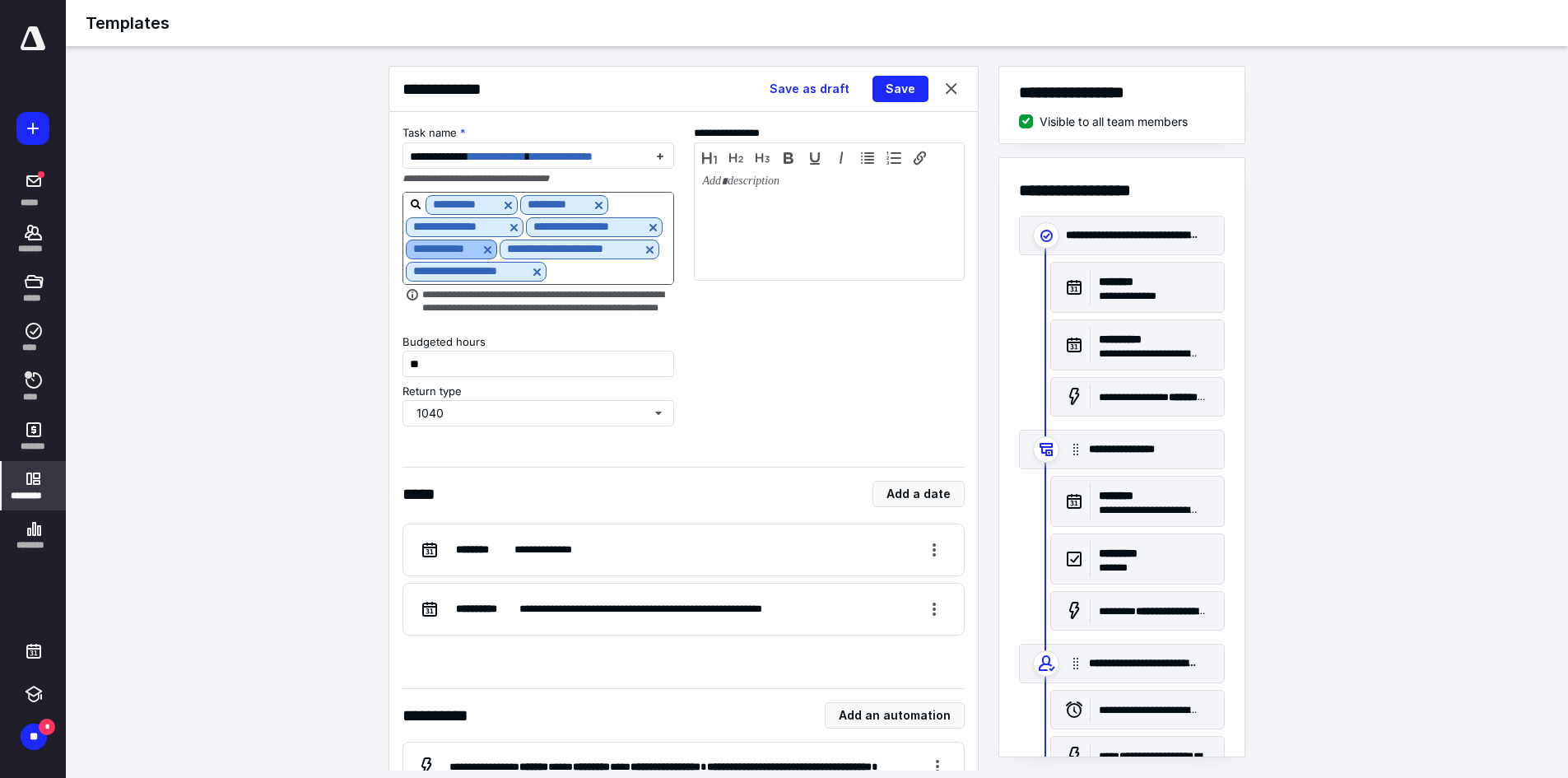 click at bounding box center (487, 249) 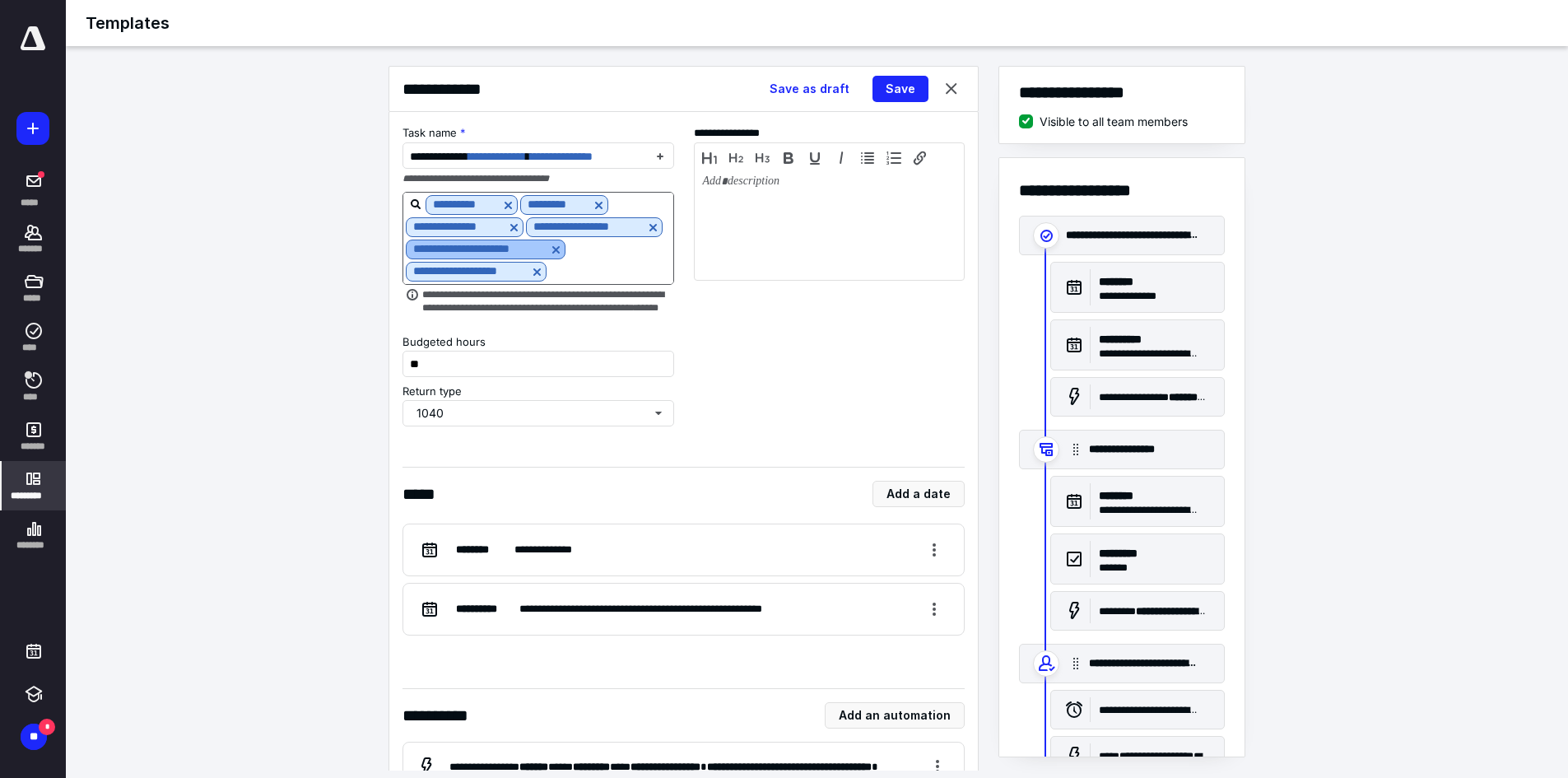 click at bounding box center [556, 249] 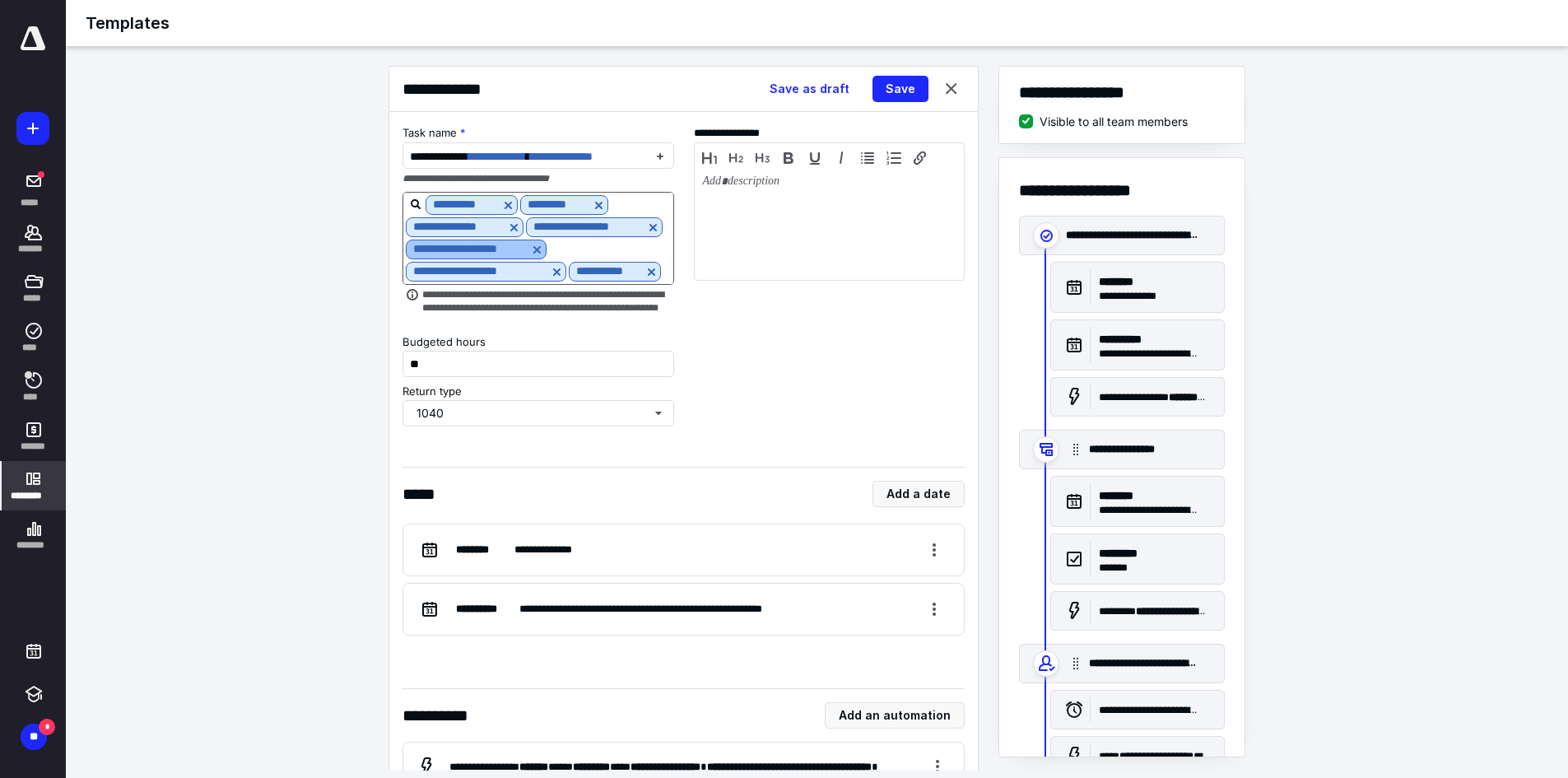 click at bounding box center [537, 249] 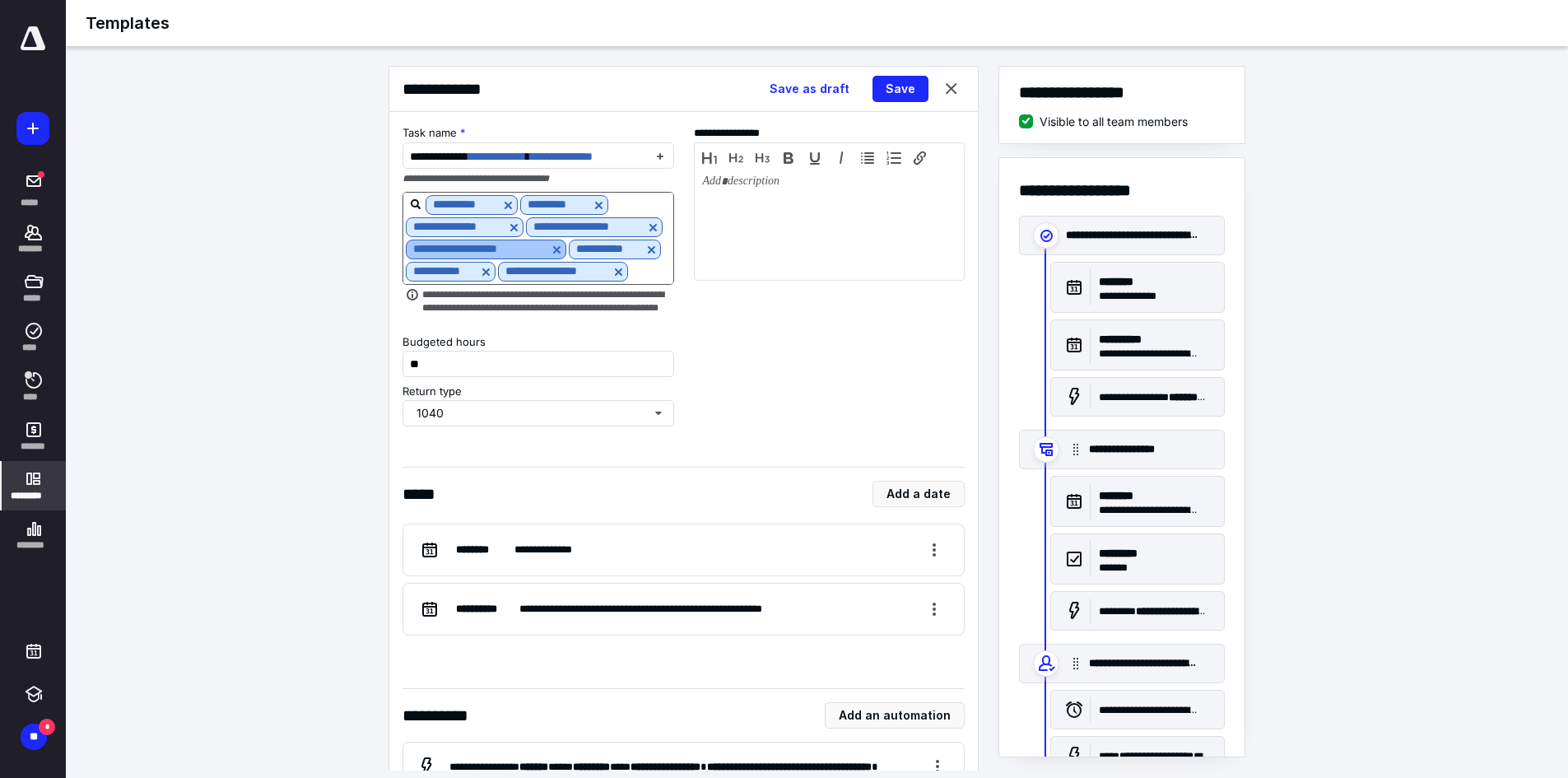drag, startPoint x: 439, startPoint y: 273, endPoint x: 522, endPoint y: 274, distance: 83.00602 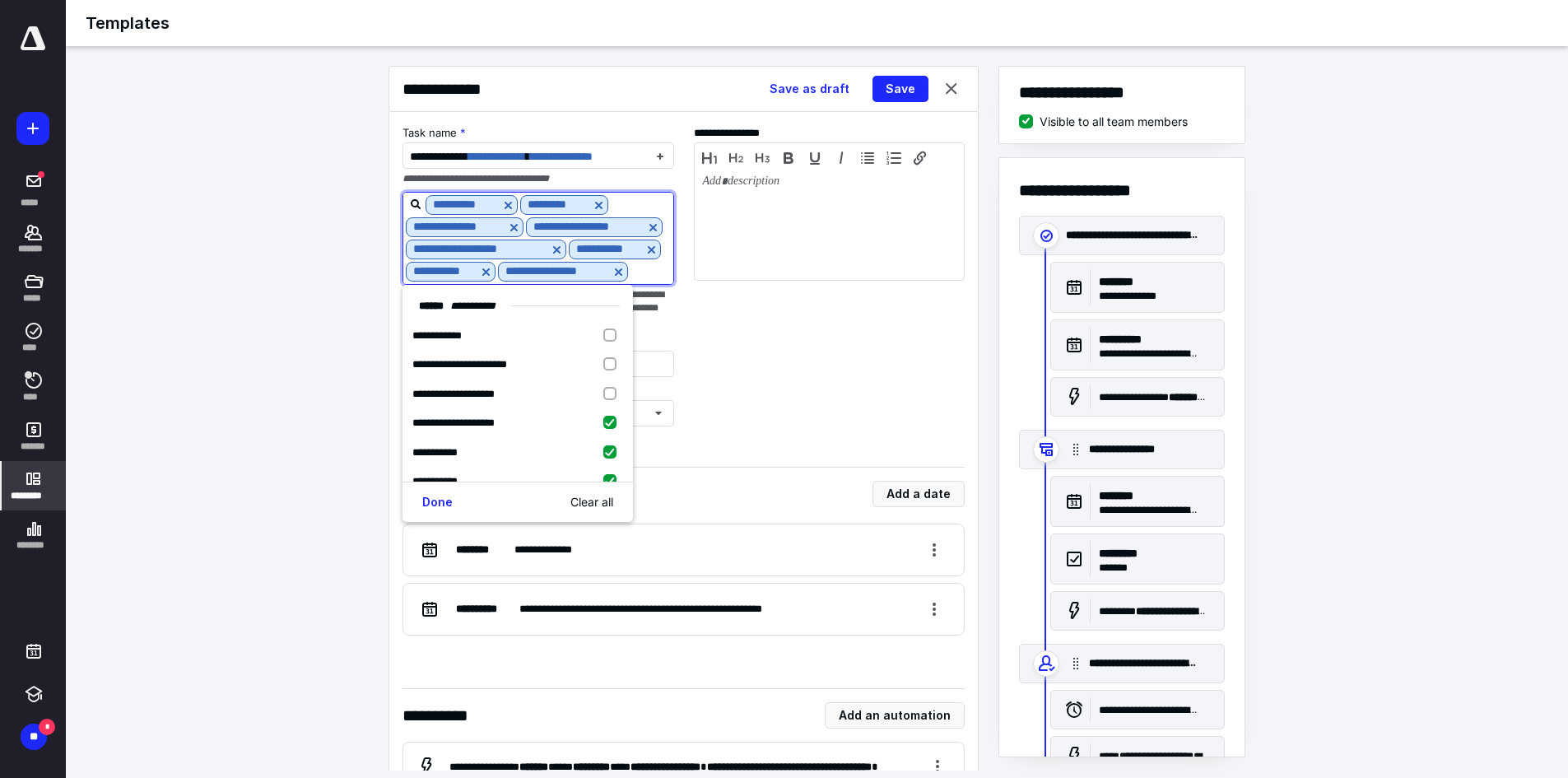 scroll, scrollTop: 44, scrollLeft: 0, axis: vertical 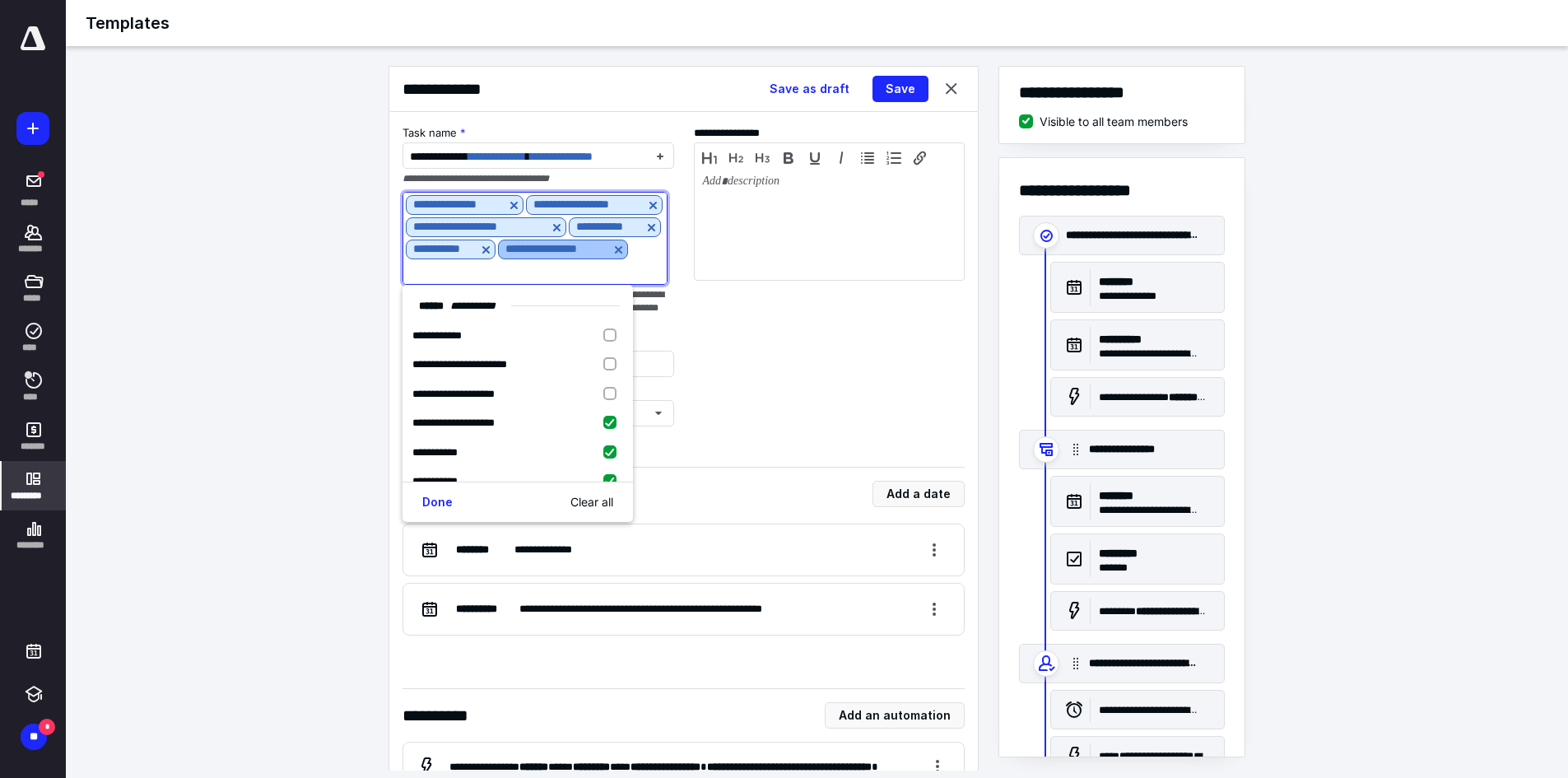 click at bounding box center (618, 249) 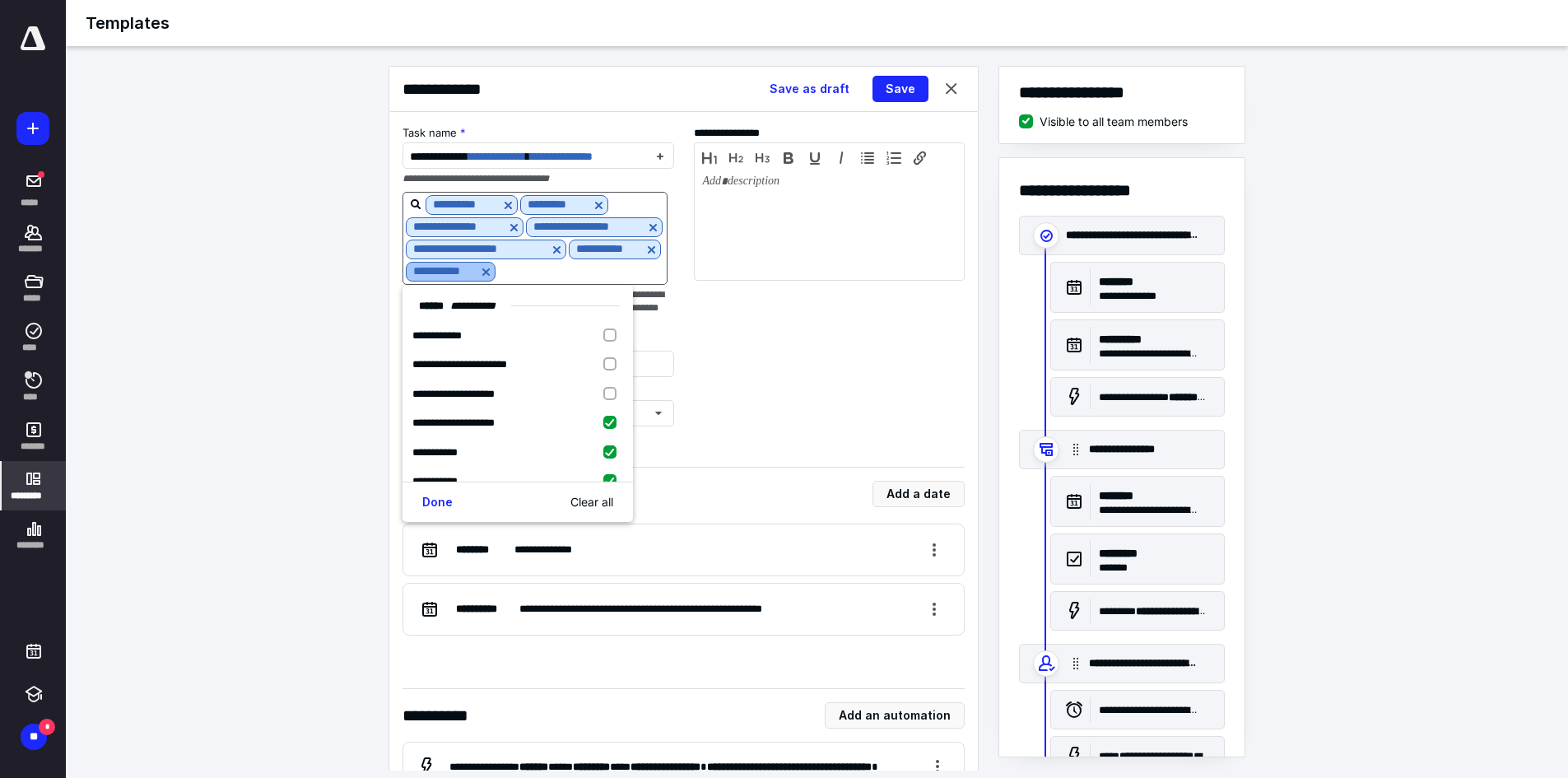 scroll, scrollTop: 22, scrollLeft: 0, axis: vertical 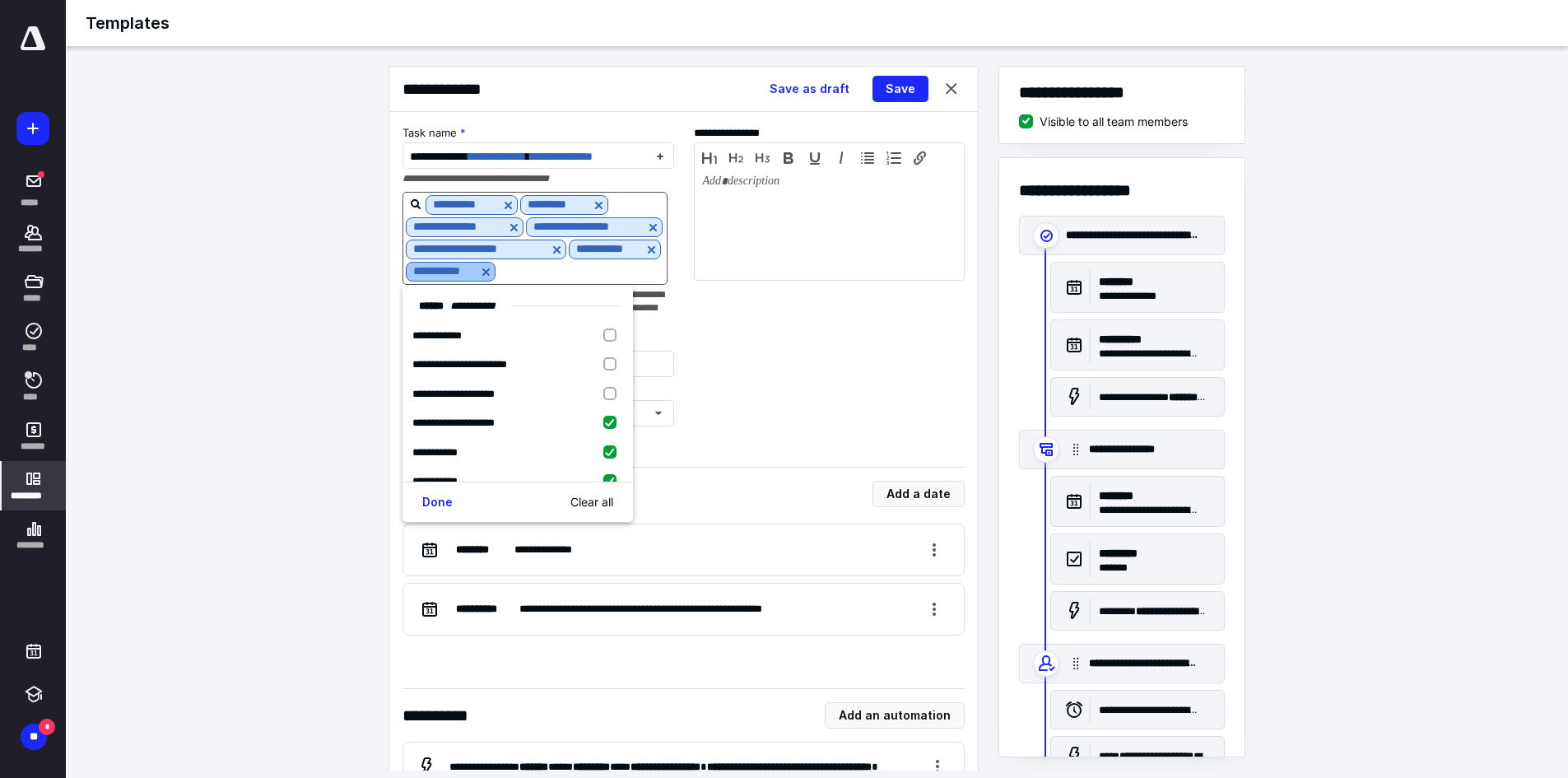 click at bounding box center [486, 272] 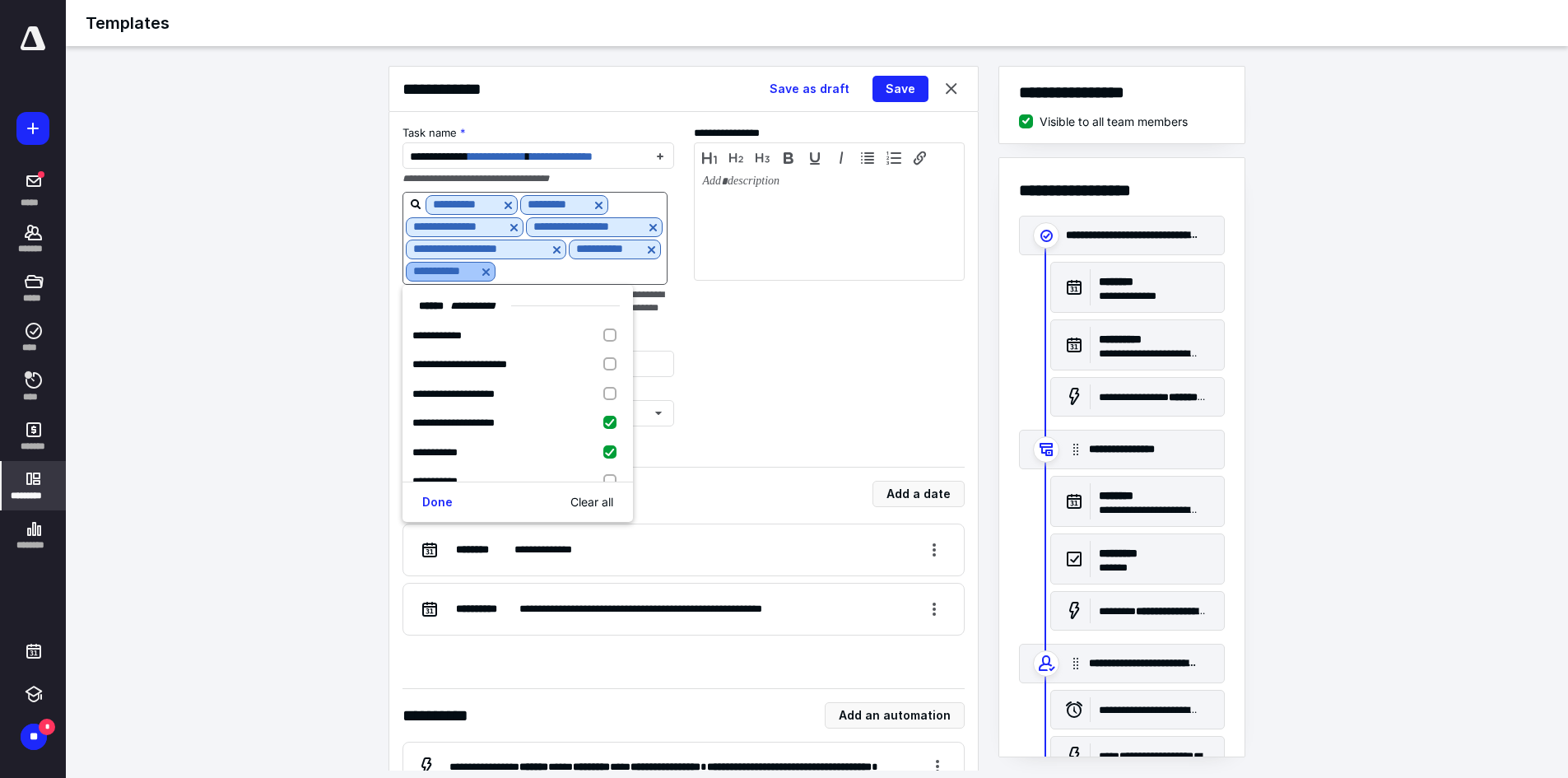 checkbox on "false" 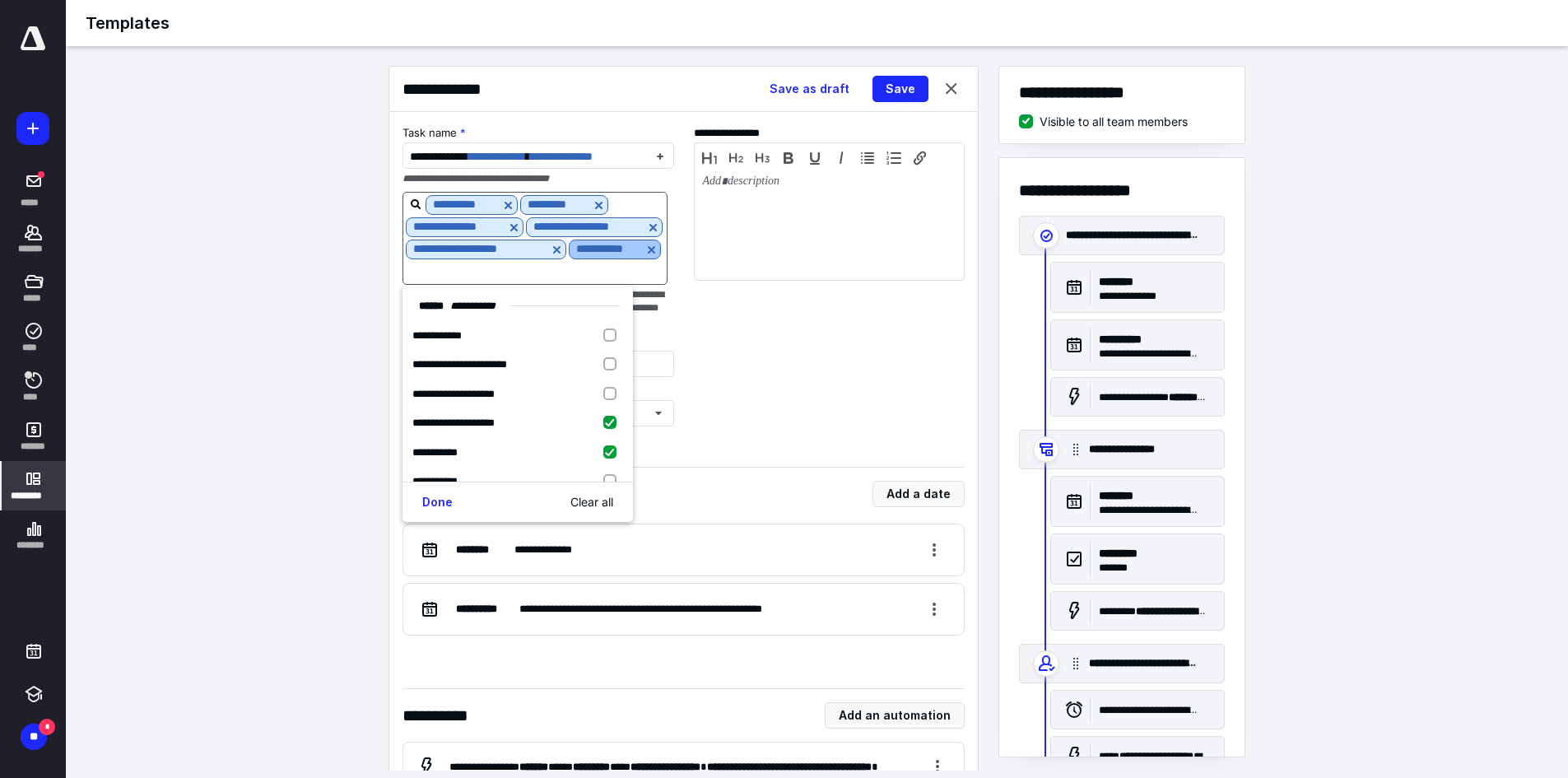 click at bounding box center (651, 249) 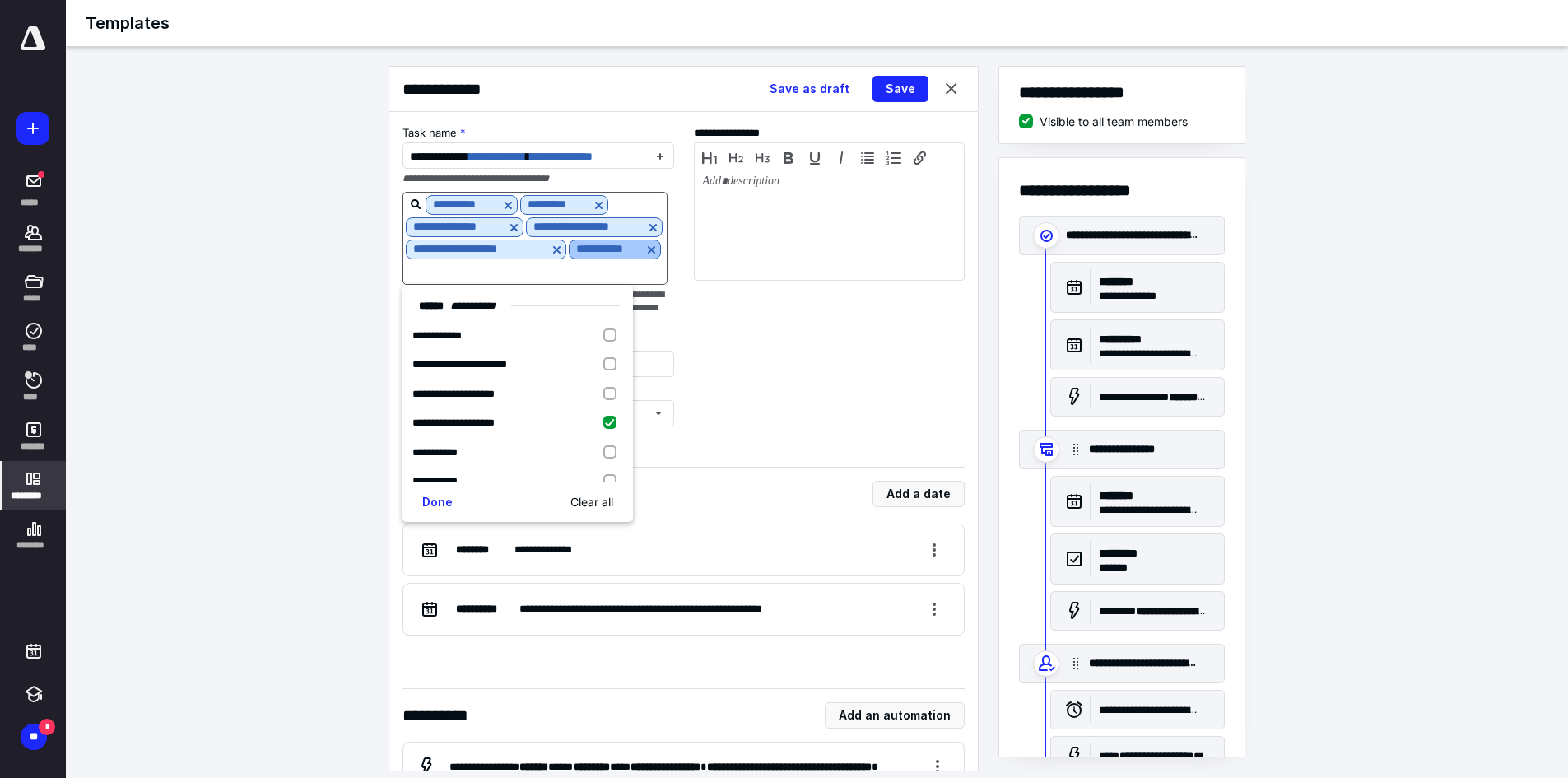 checkbox on "false" 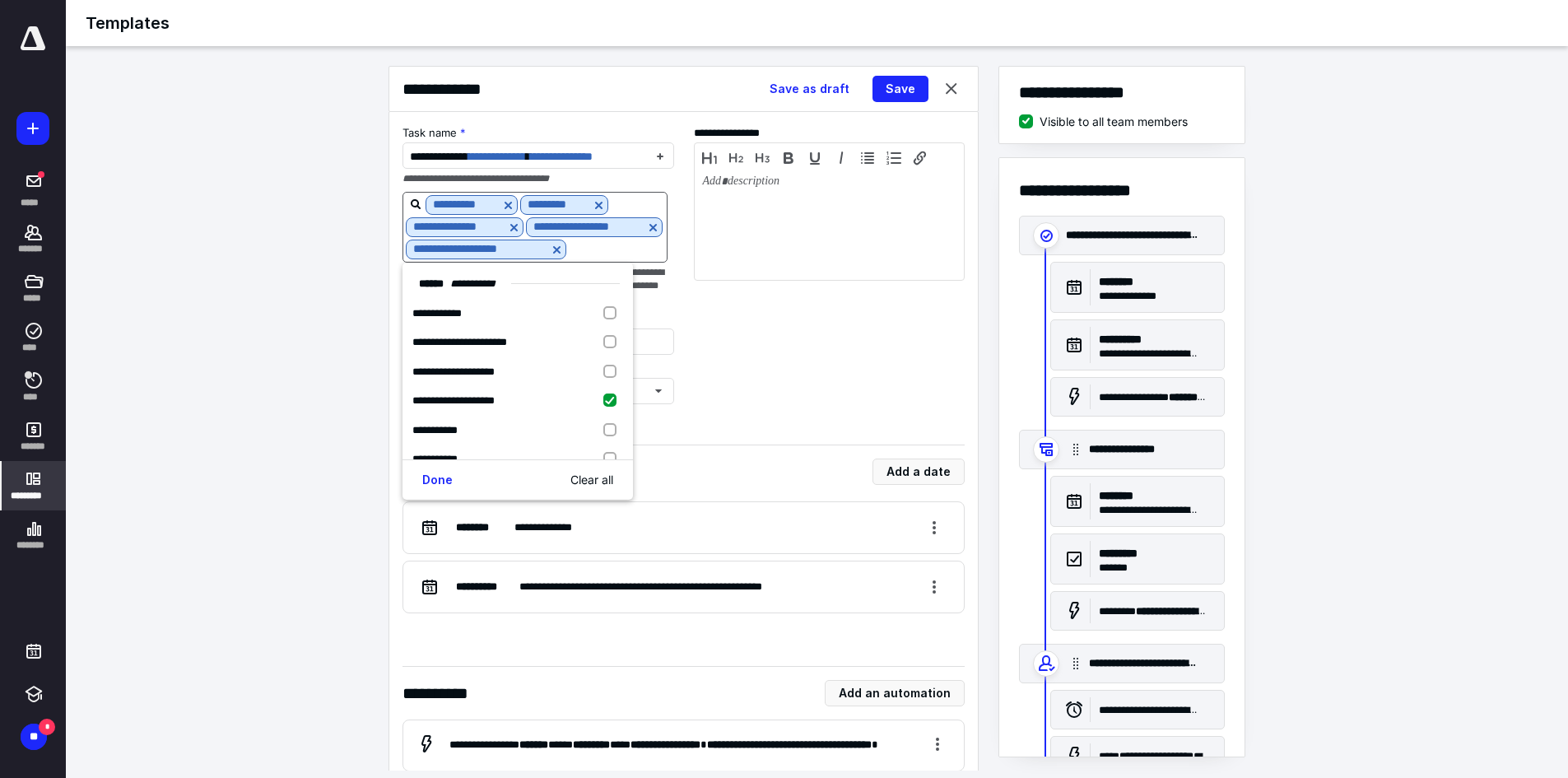 scroll, scrollTop: 0, scrollLeft: 0, axis: both 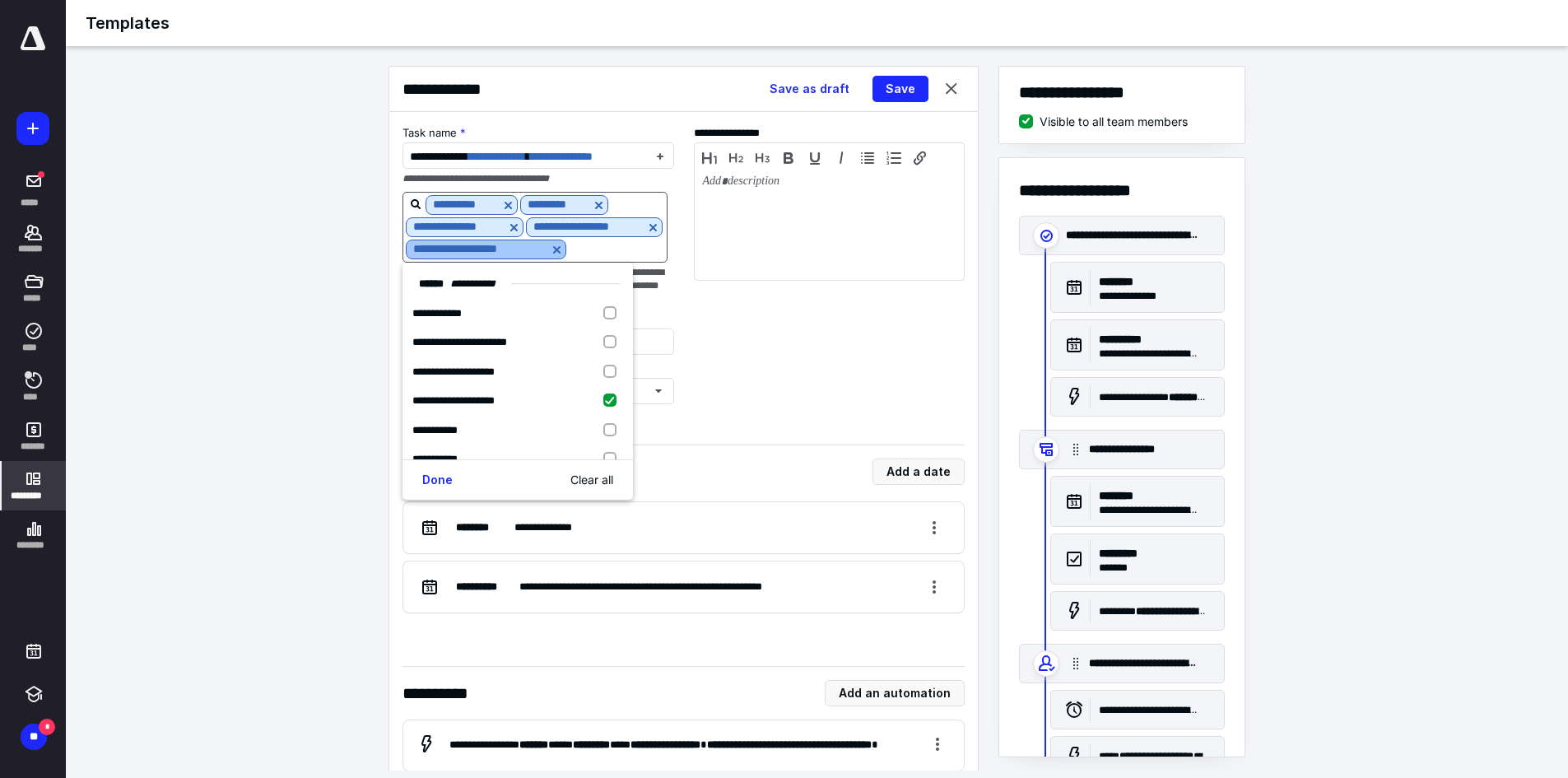 click at bounding box center (556, 249) 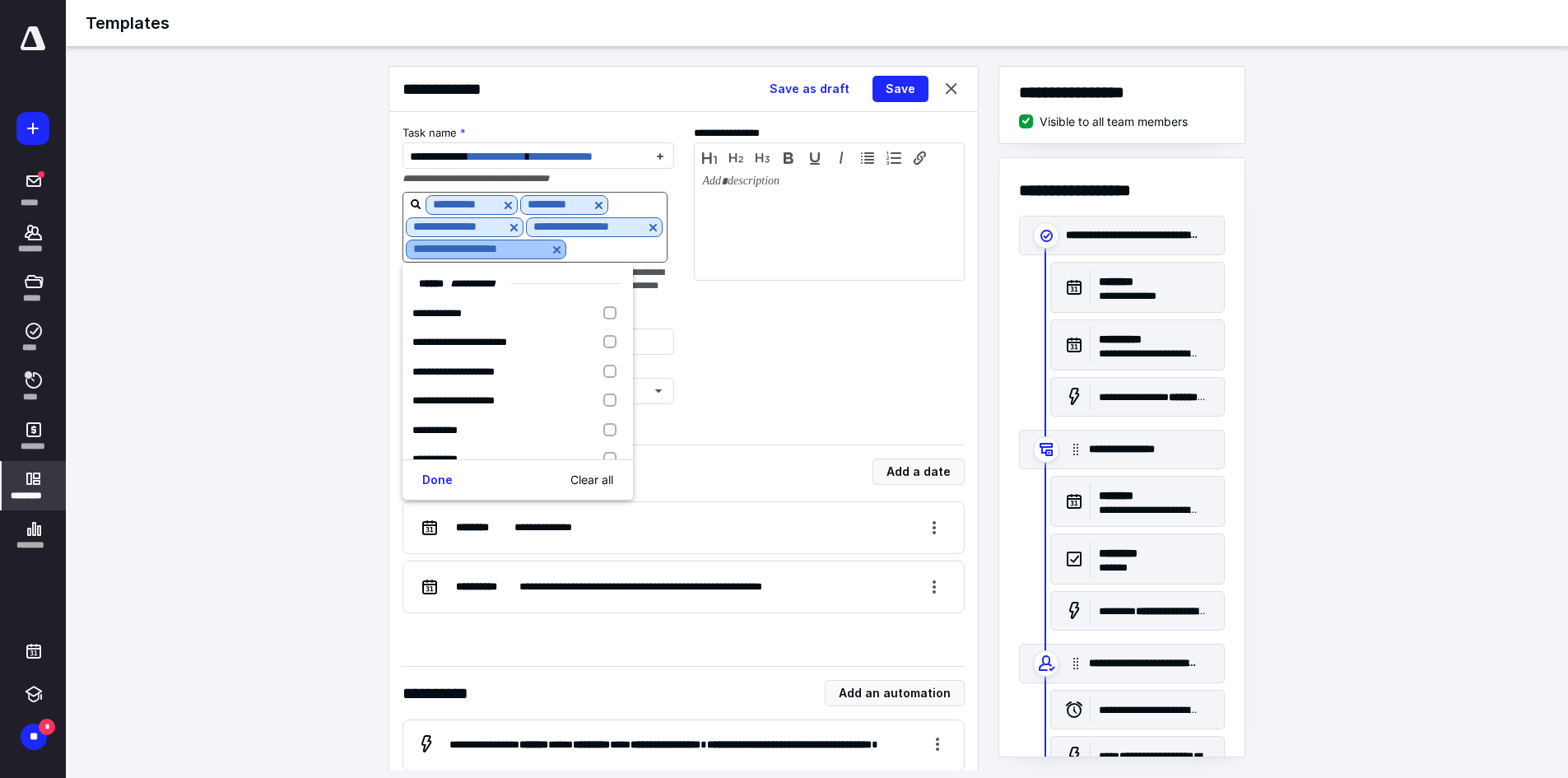 checkbox on "false" 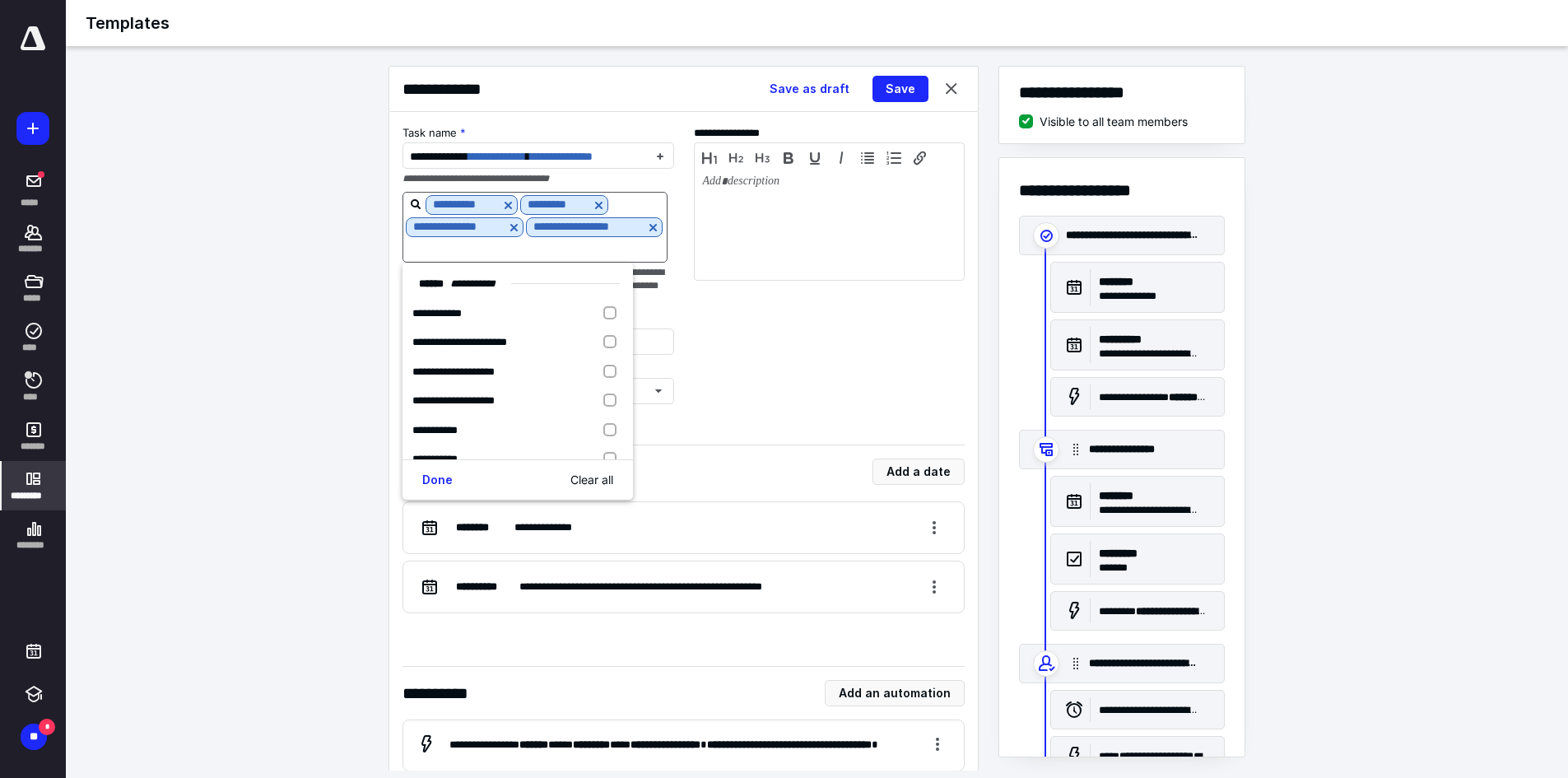 click on "**********" at bounding box center (683, 268) 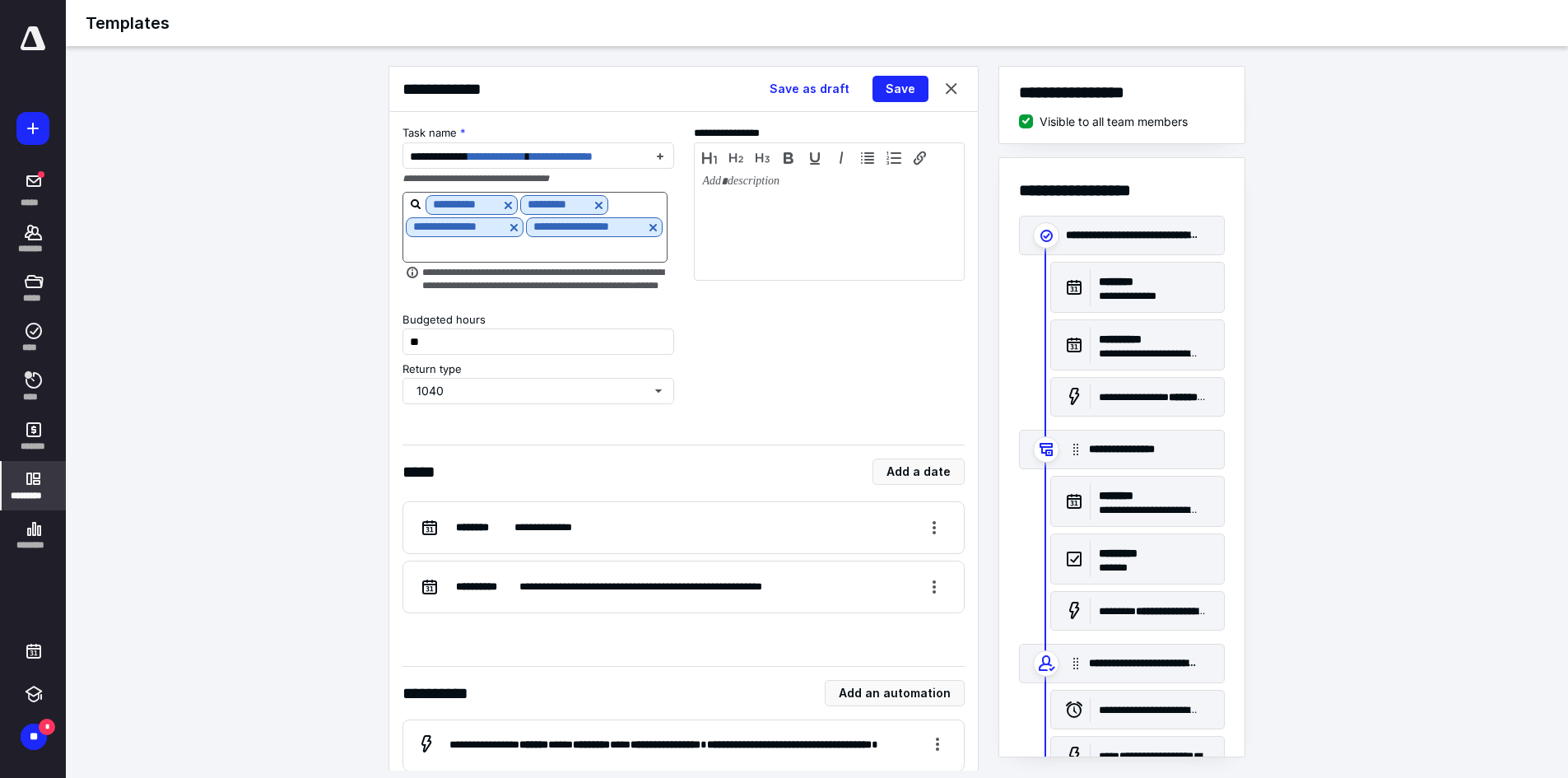 click at bounding box center (535, 249) 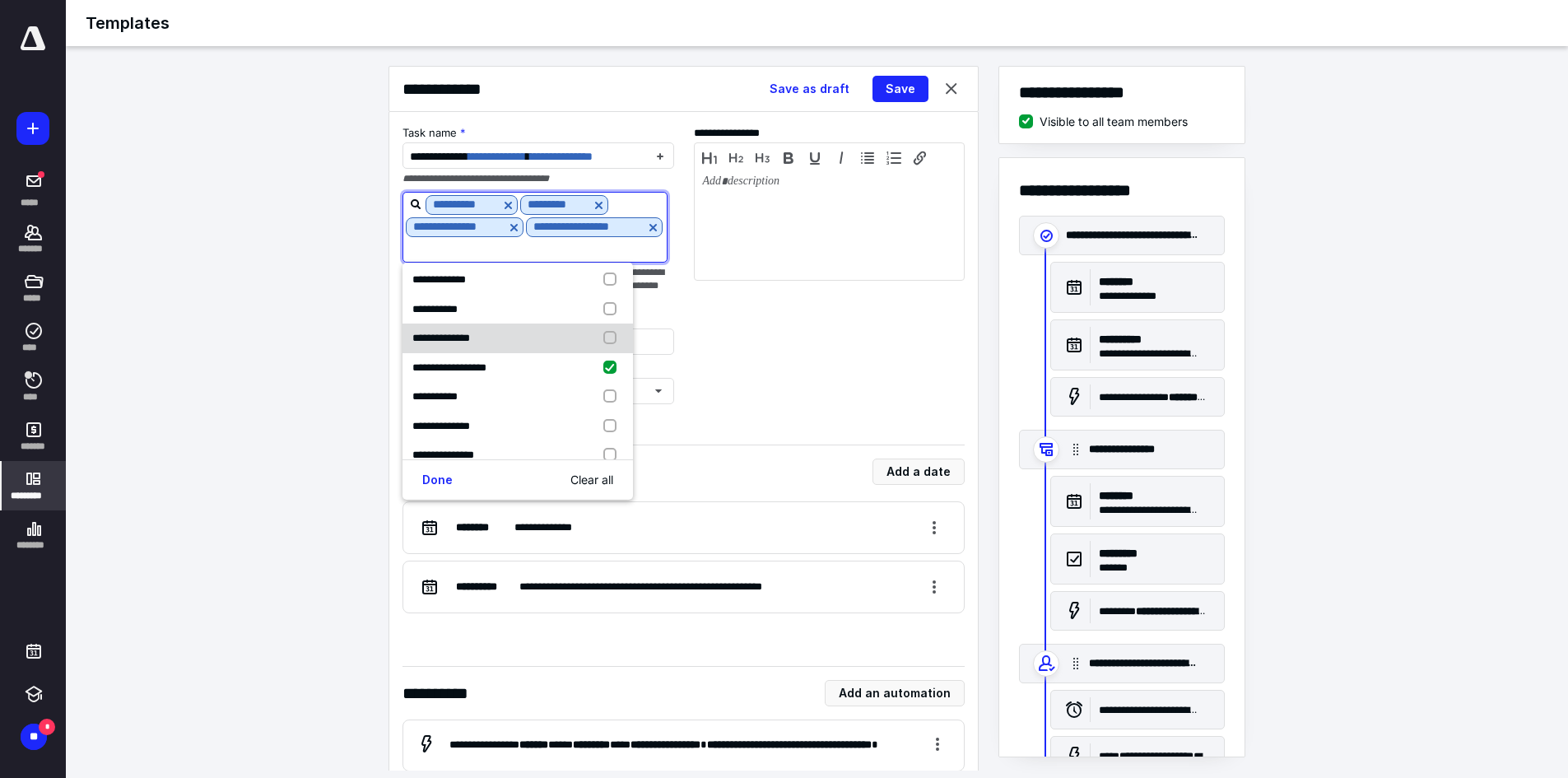 scroll, scrollTop: 412, scrollLeft: 0, axis: vertical 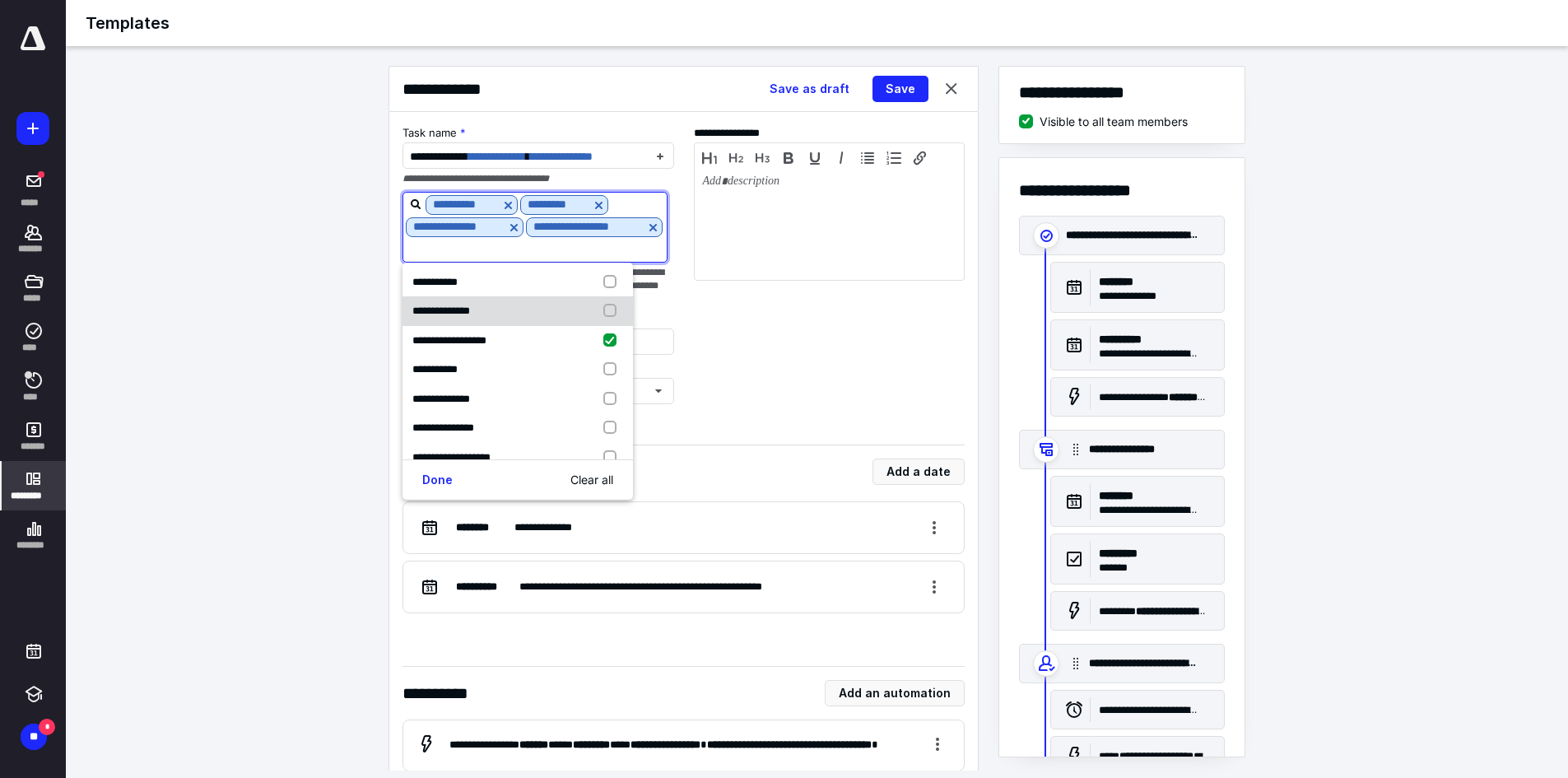 click on "**********" at bounding box center [518, 311] 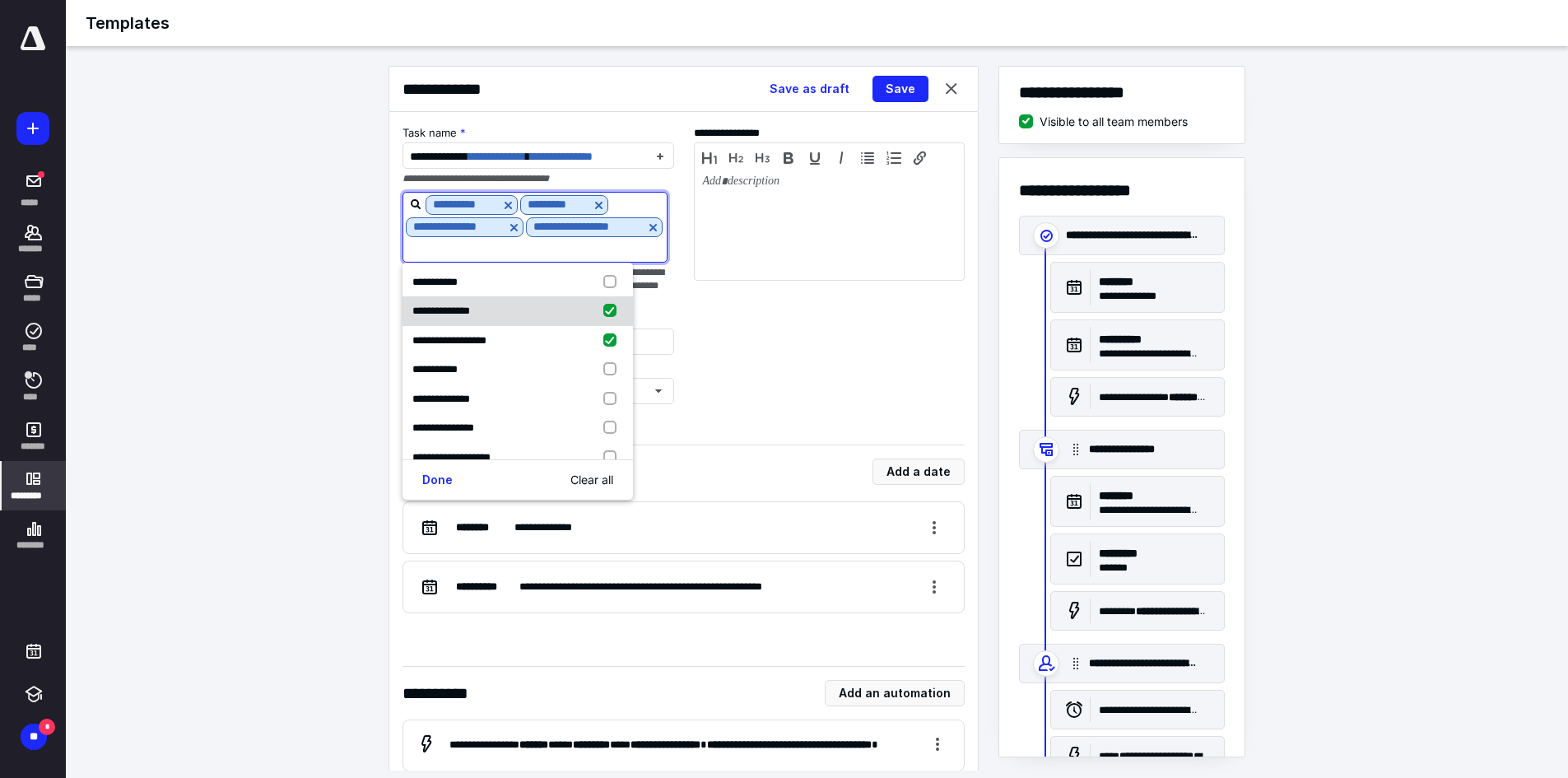 checkbox on "true" 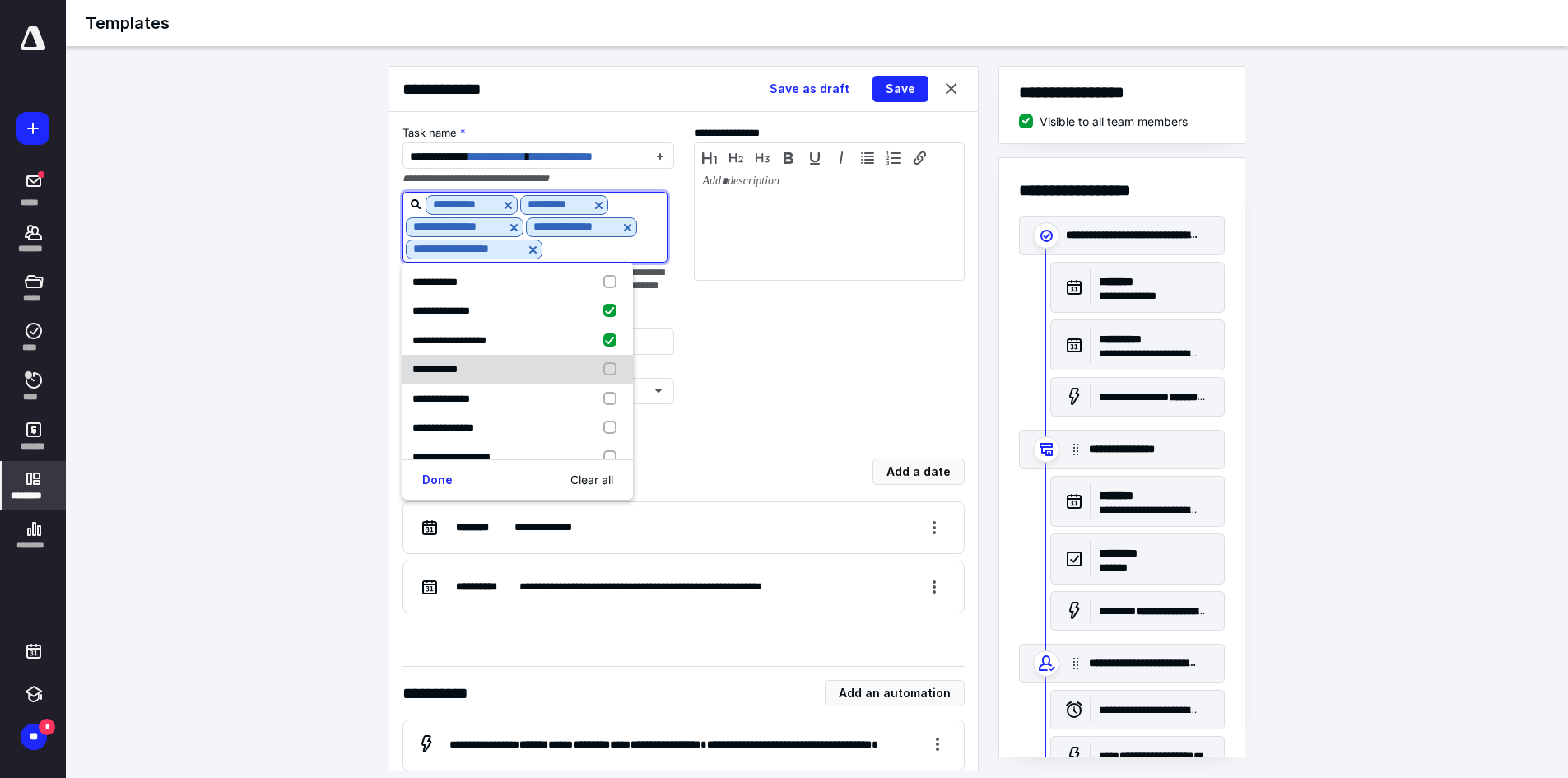 click on "**********" at bounding box center [518, 370] 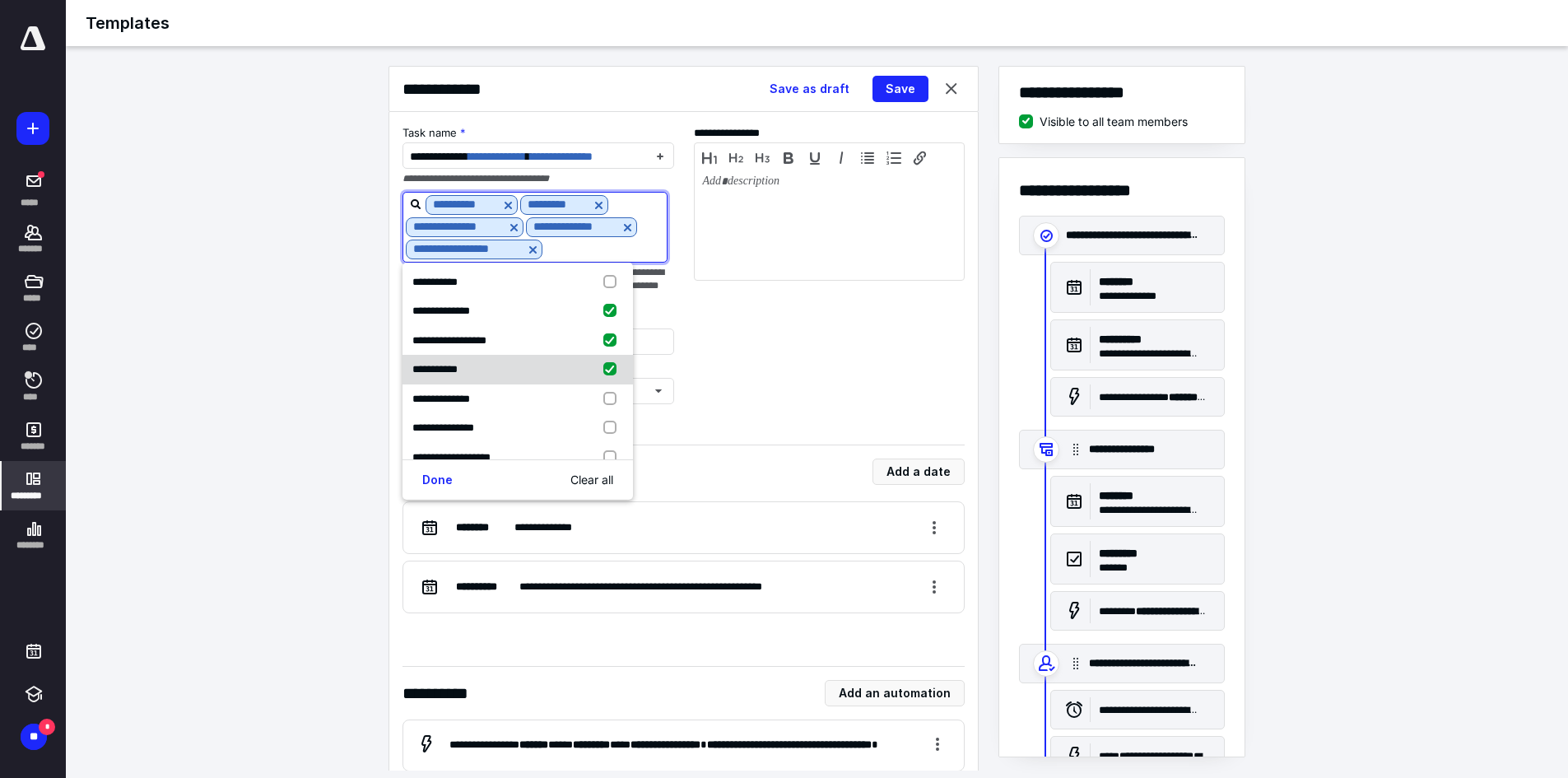 checkbox on "true" 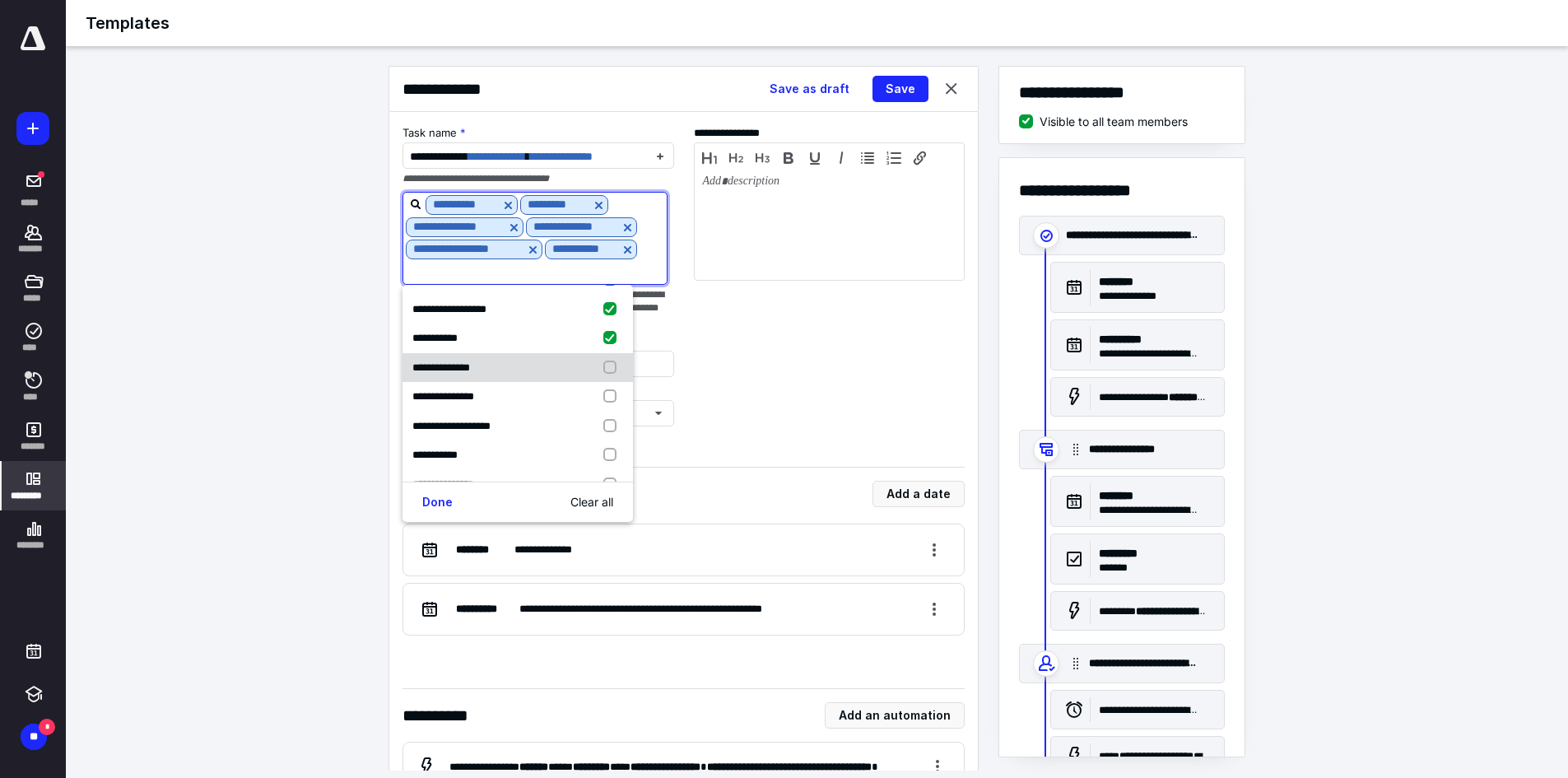 scroll, scrollTop: 494, scrollLeft: 0, axis: vertical 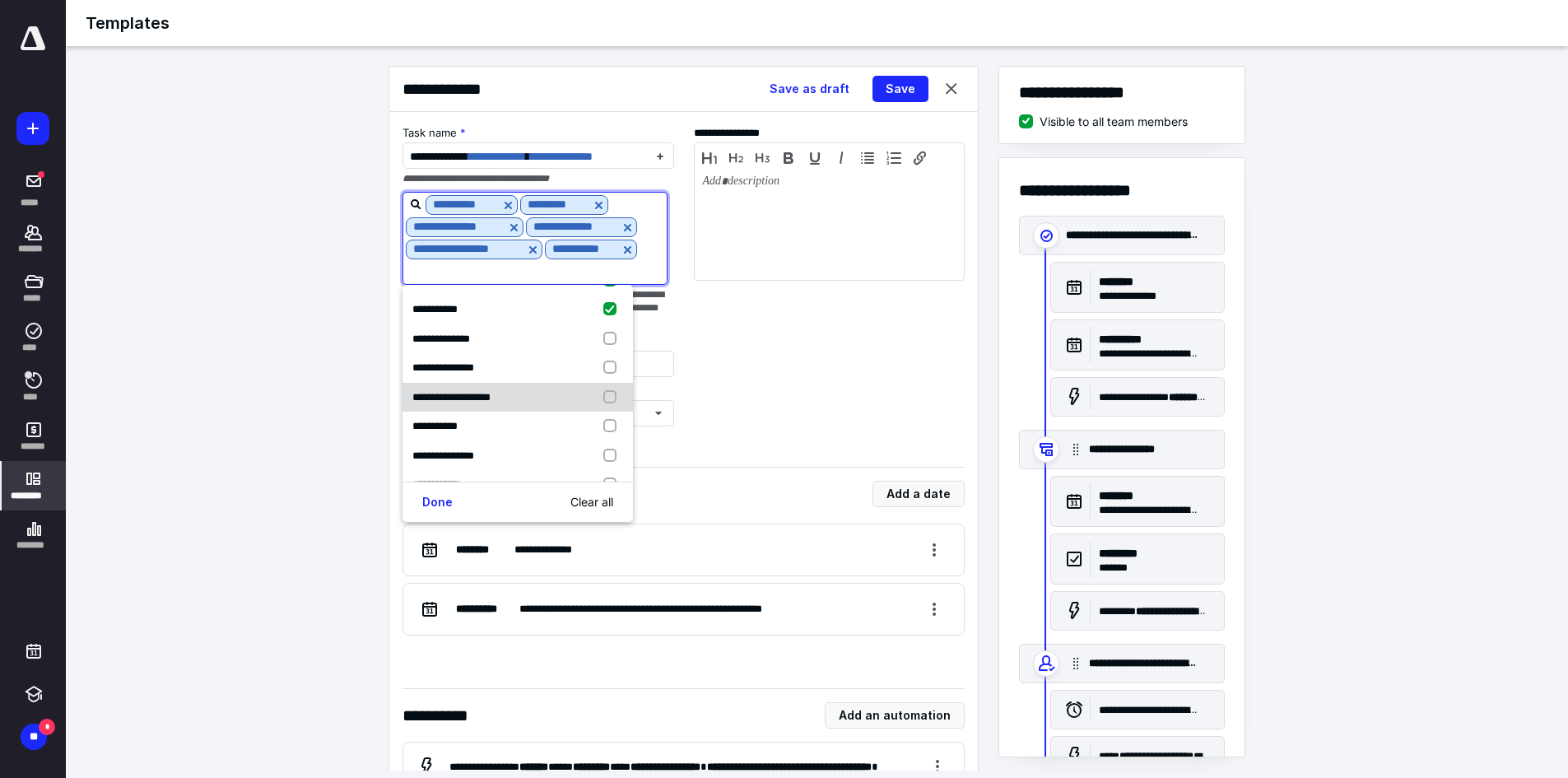 click on "**********" at bounding box center [451, 397] 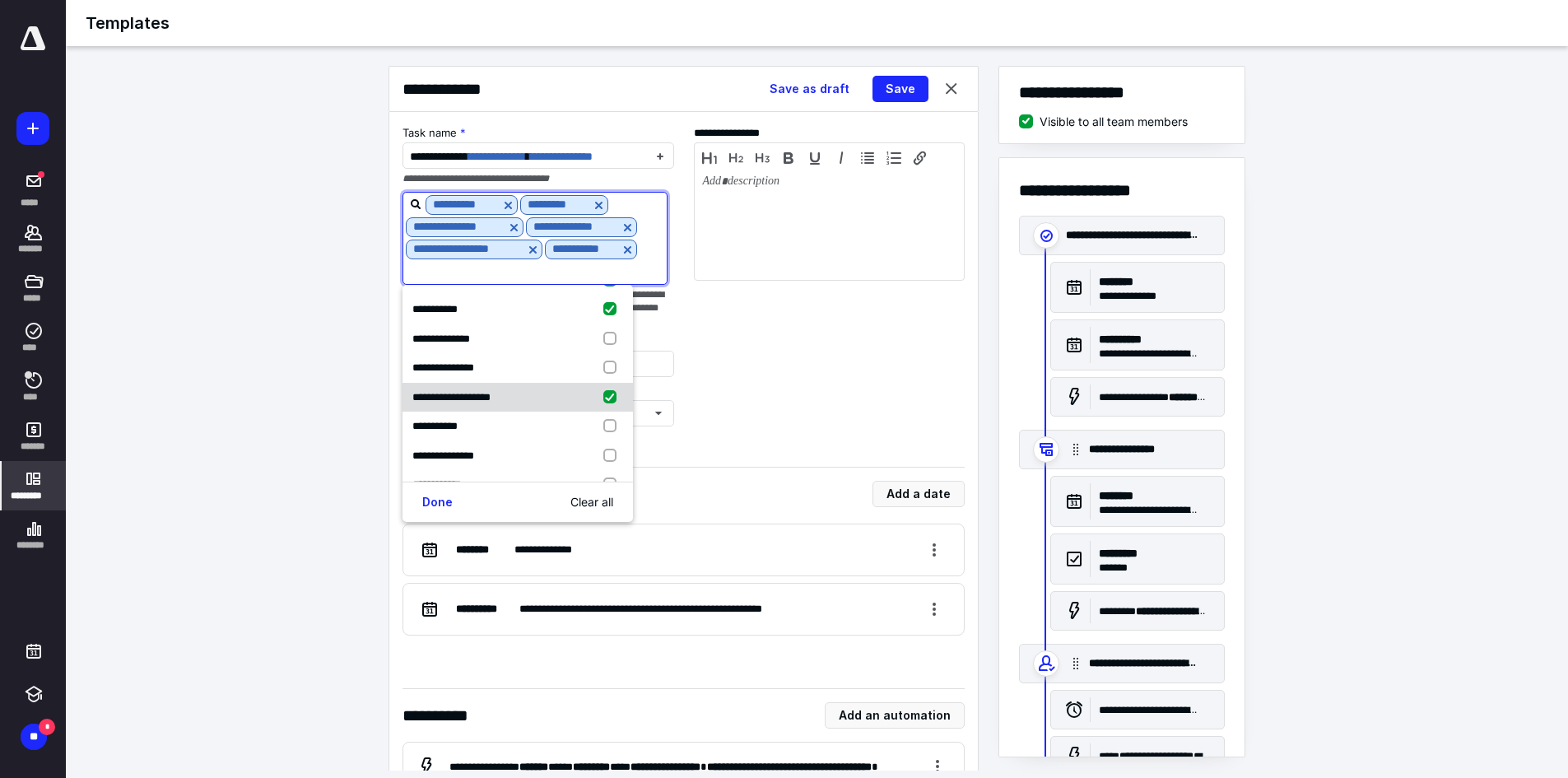 checkbox on "true" 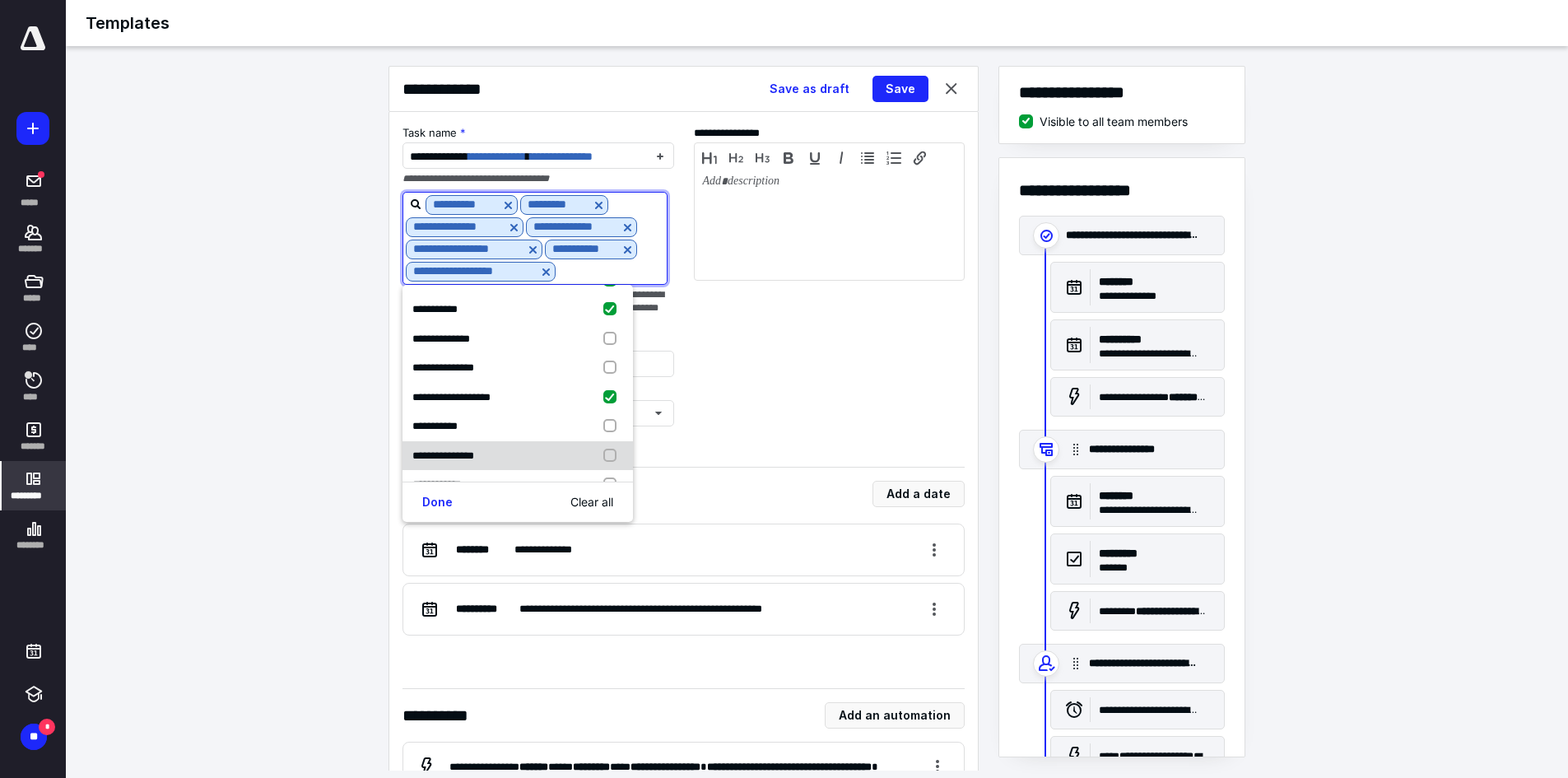 click on "**********" at bounding box center [443, 455] 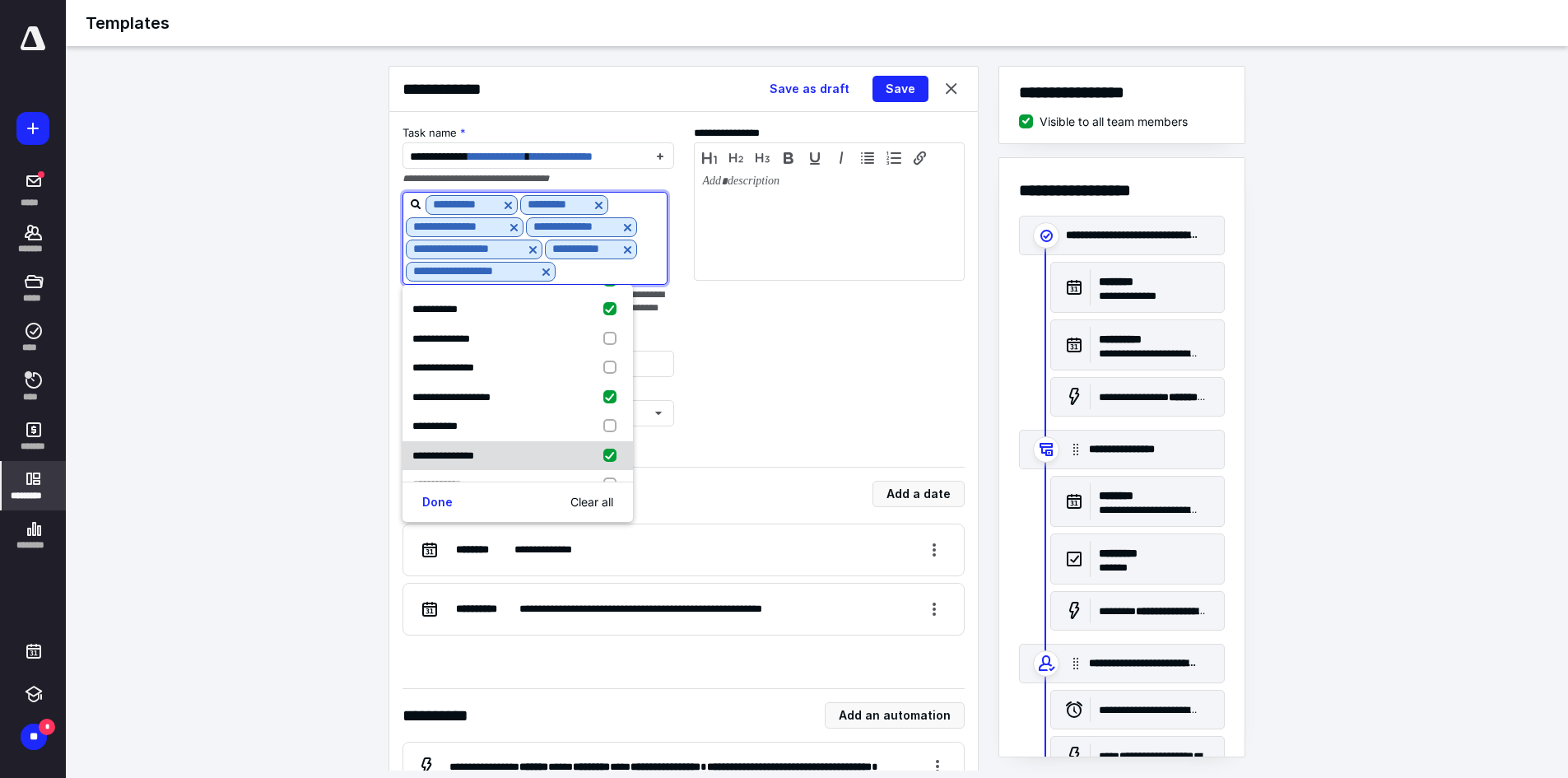 checkbox on "true" 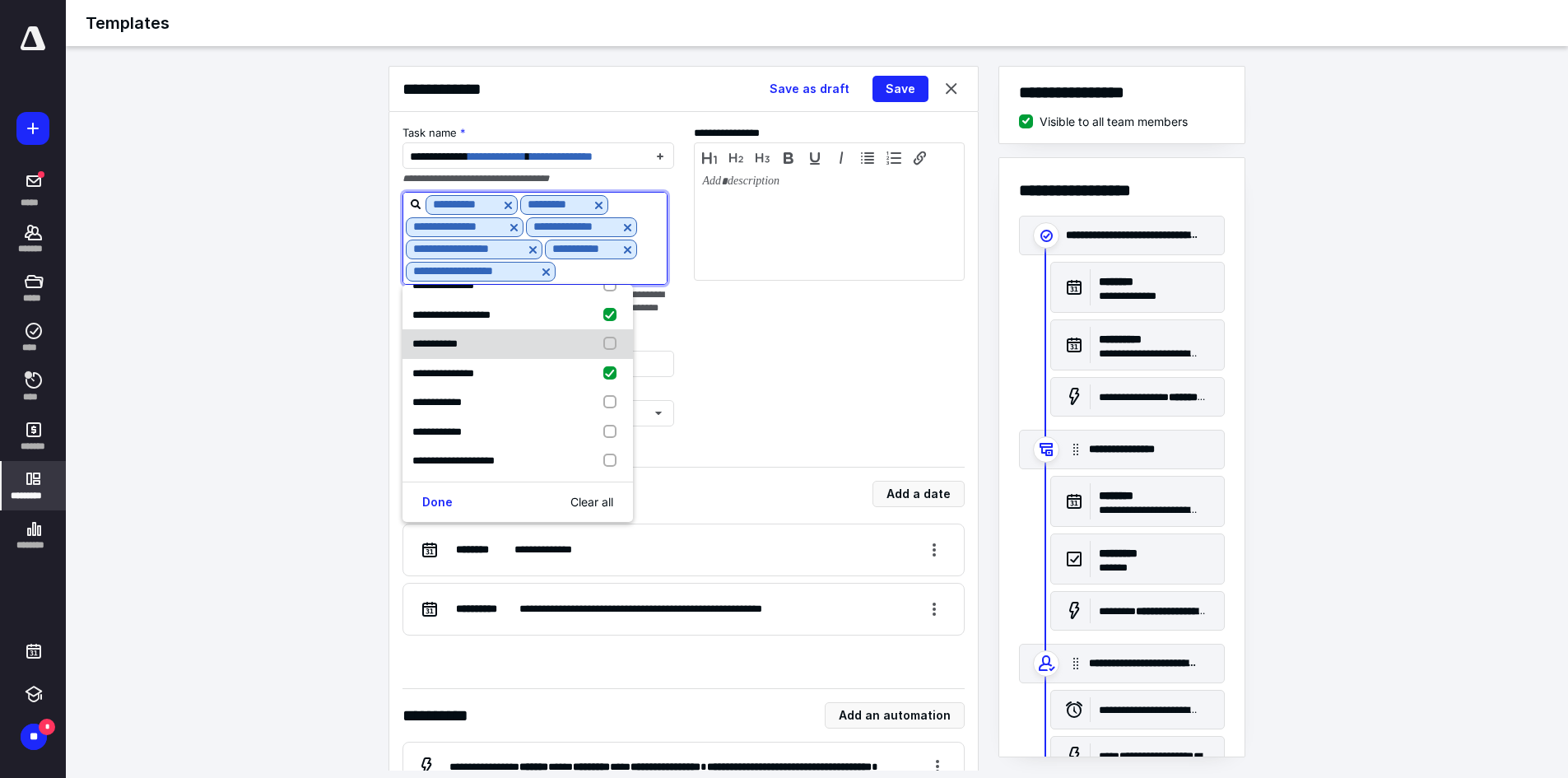 scroll, scrollTop: 659, scrollLeft: 0, axis: vertical 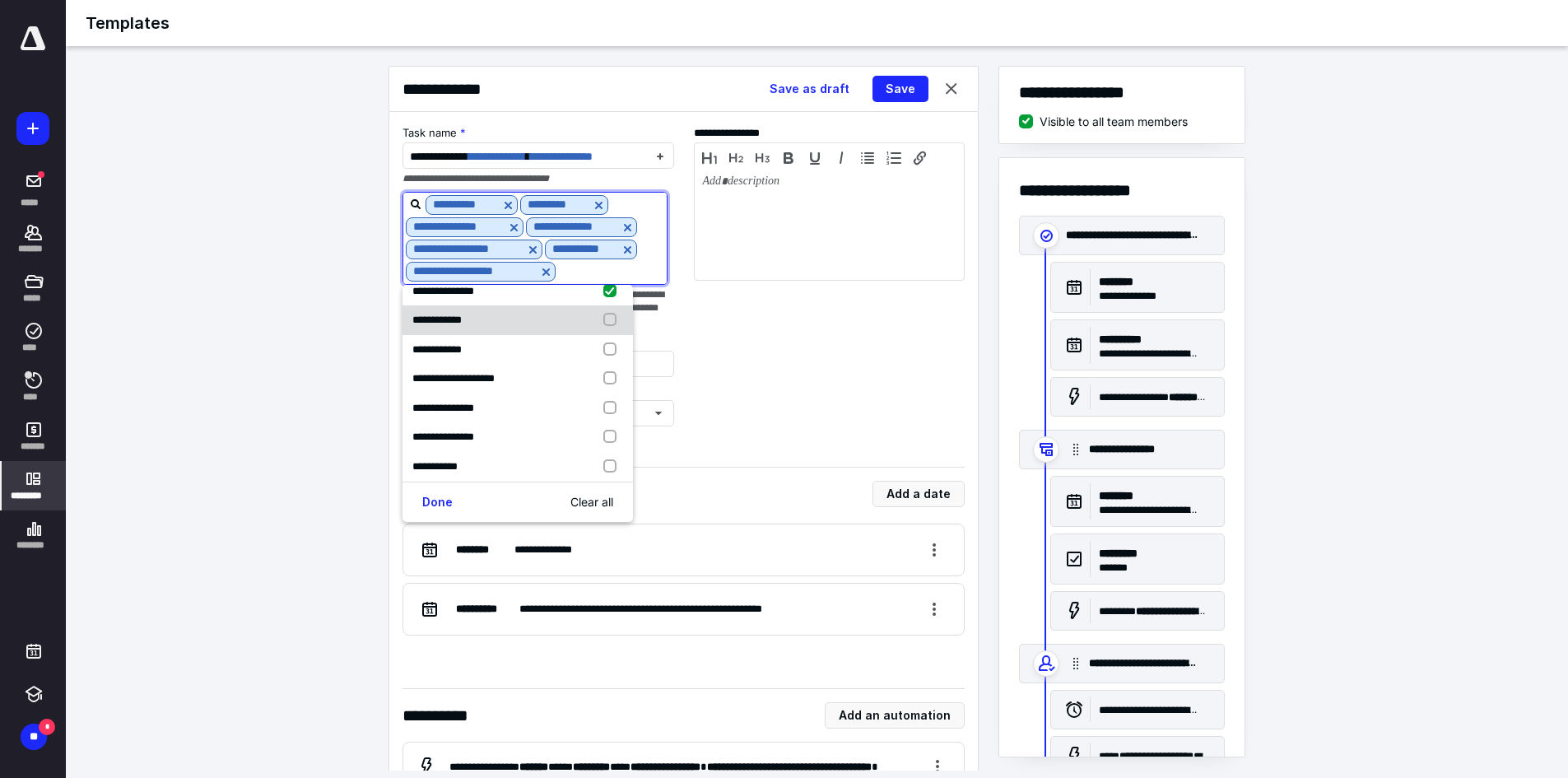 click on "**********" at bounding box center (518, 320) 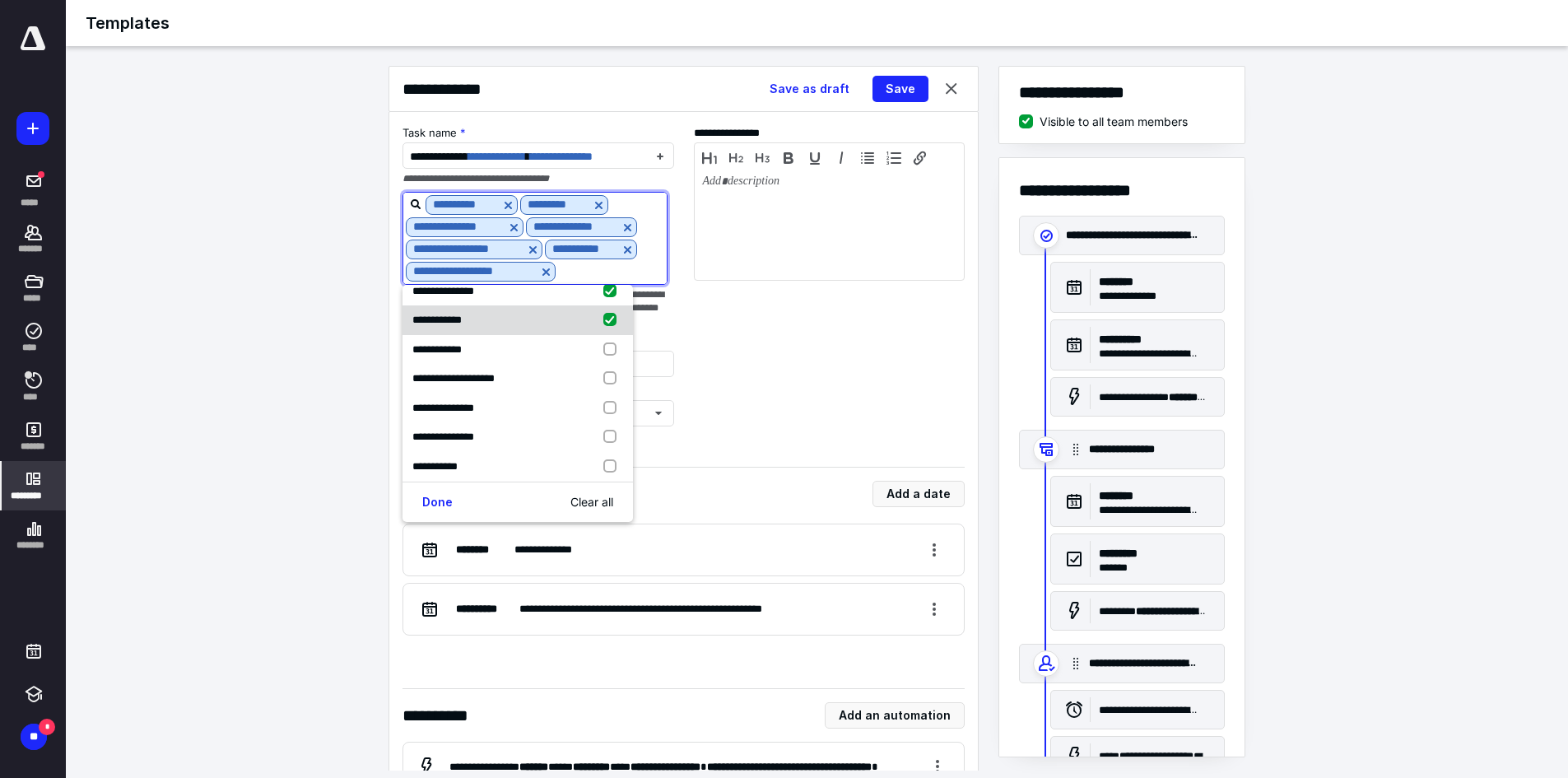 checkbox on "true" 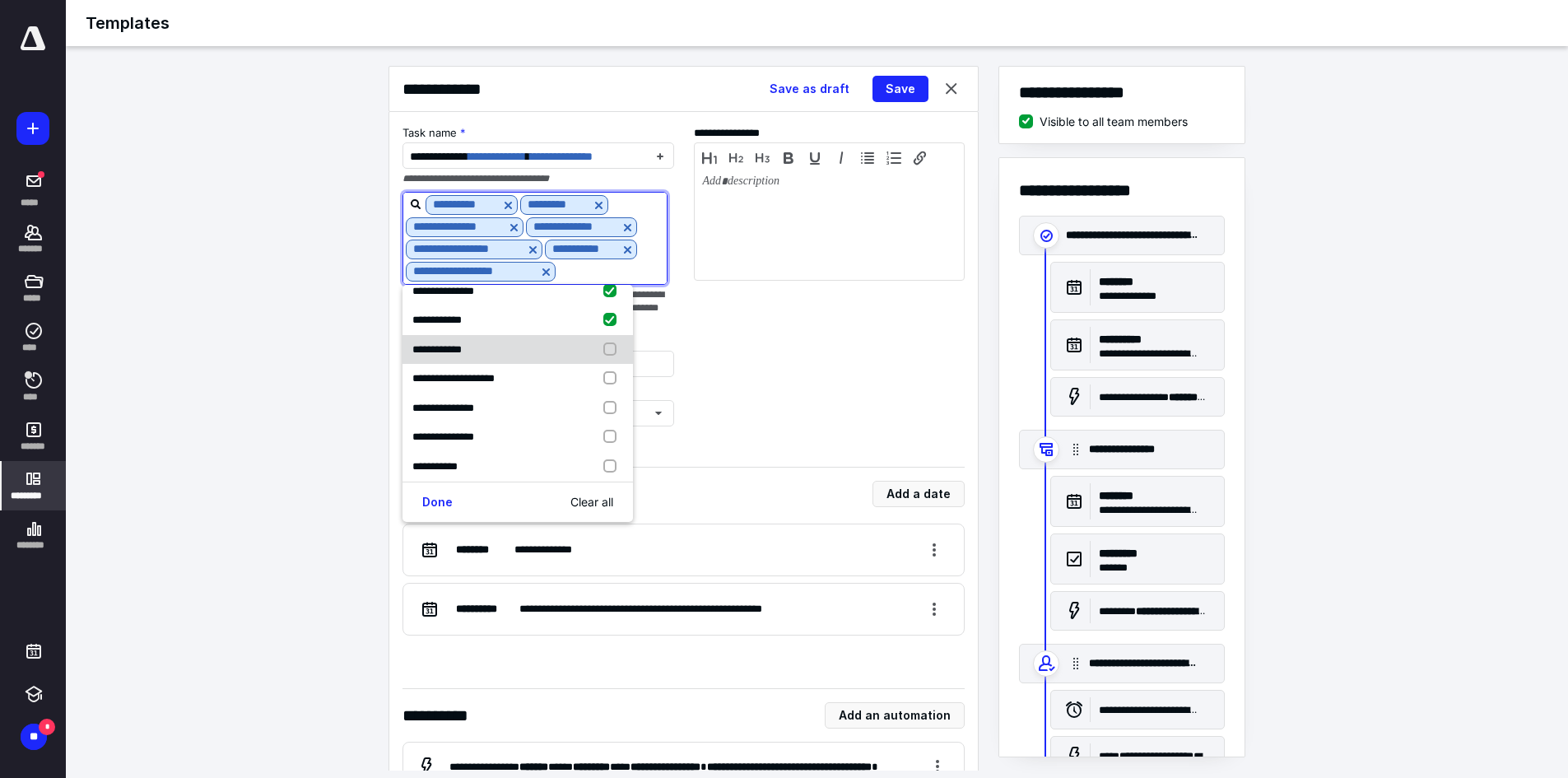 click on "**********" at bounding box center [437, 349] 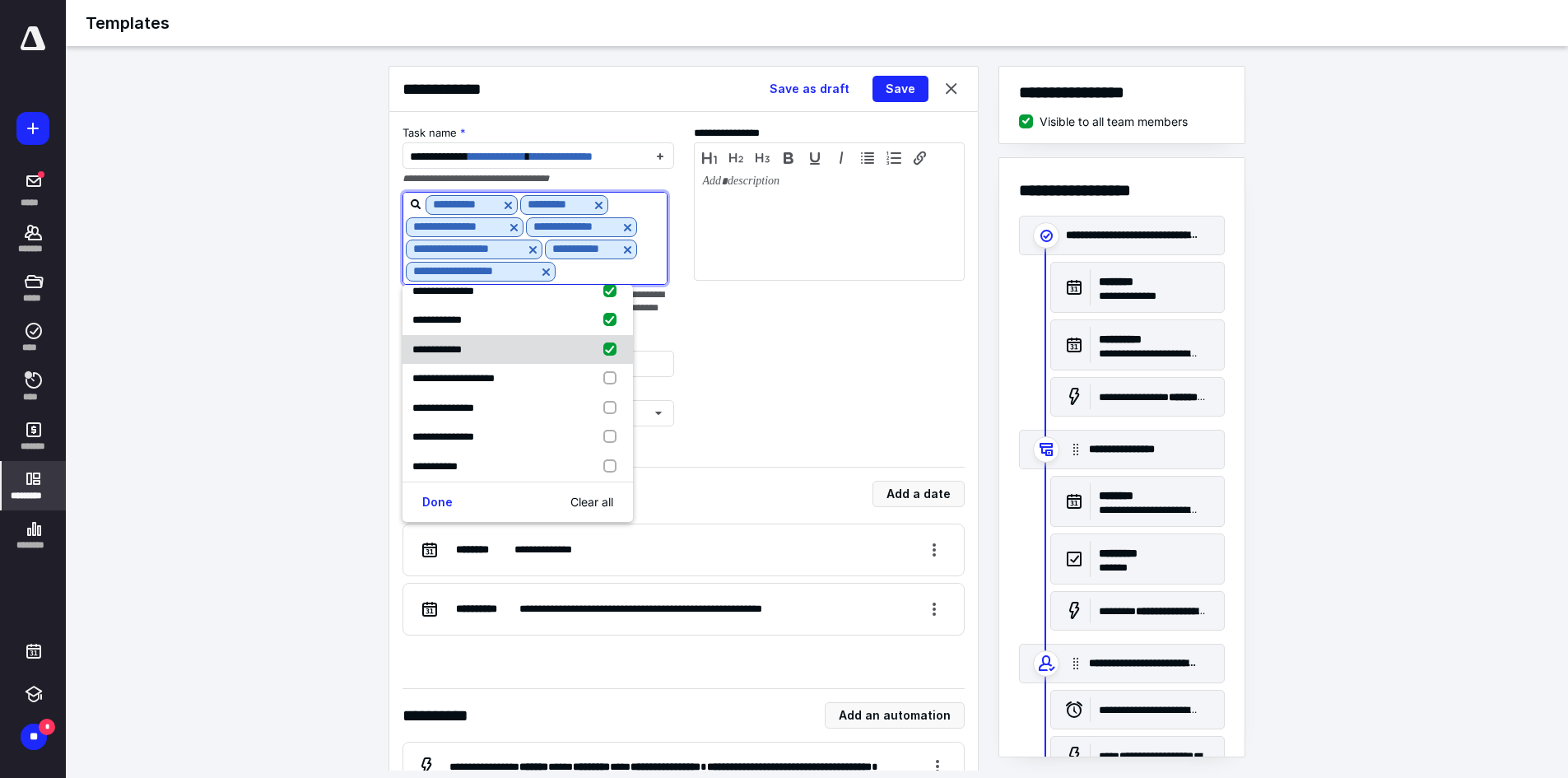 checkbox on "true" 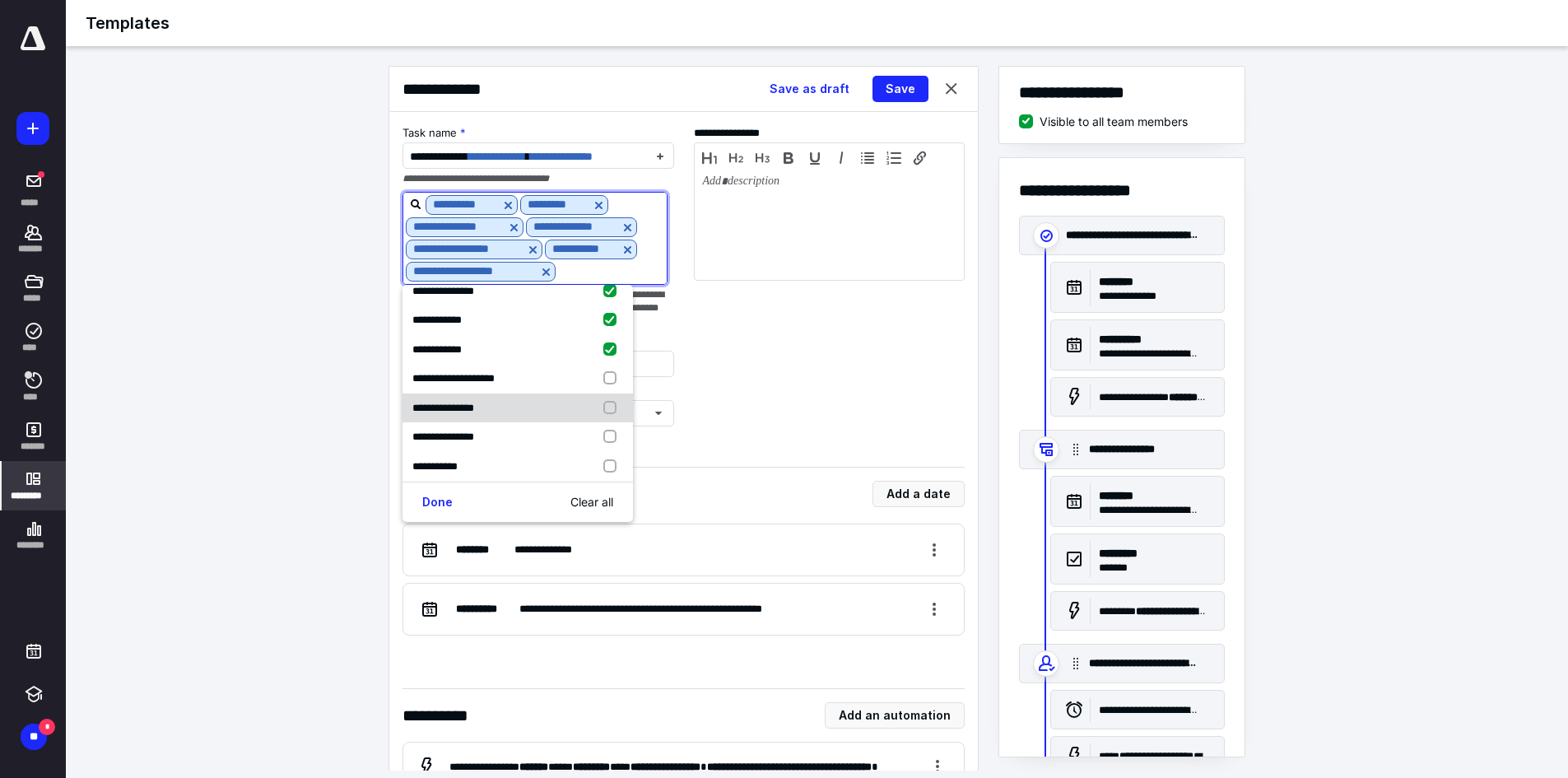 click on "**********" at bounding box center (443, 408) 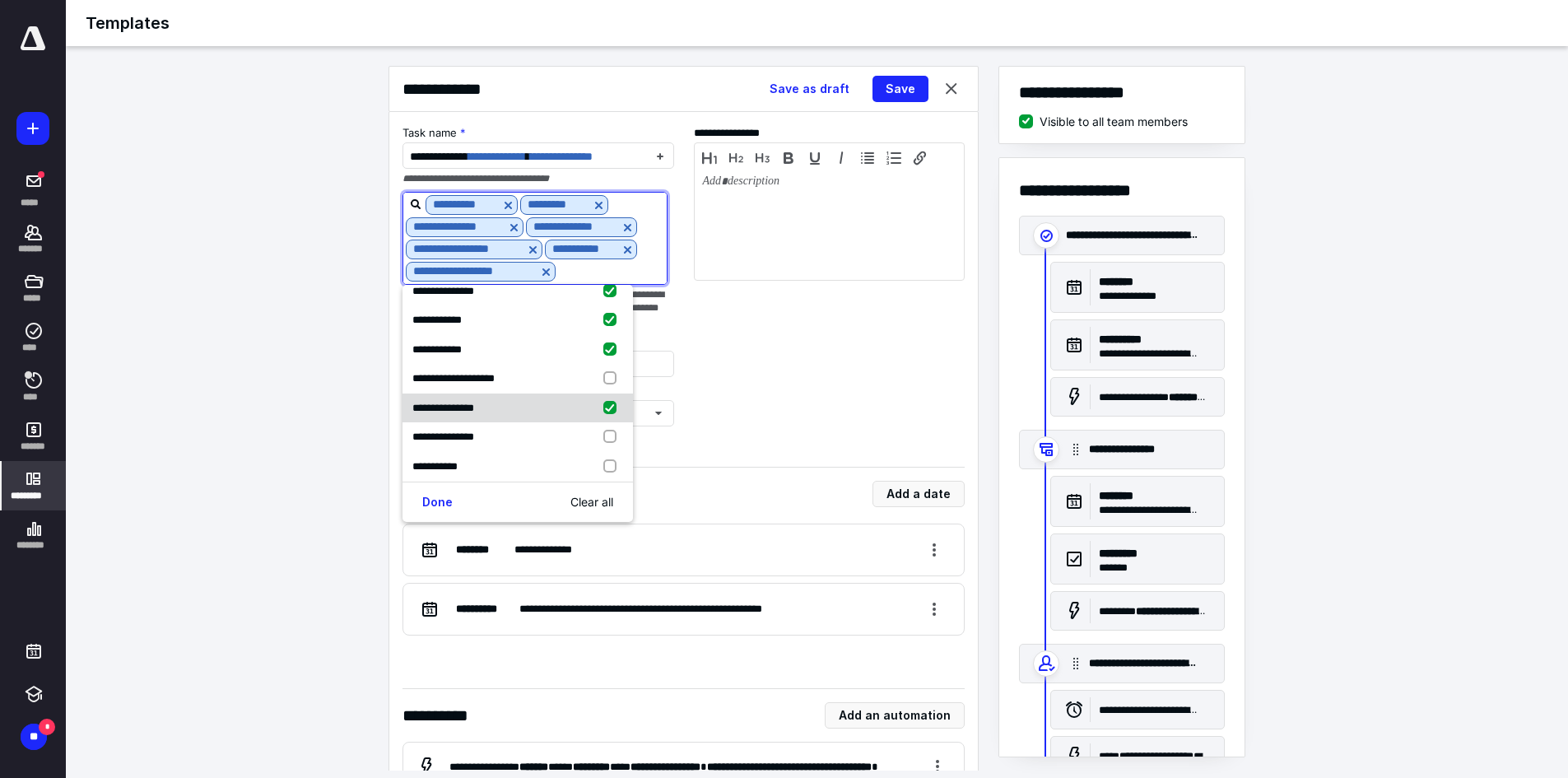 checkbox on "true" 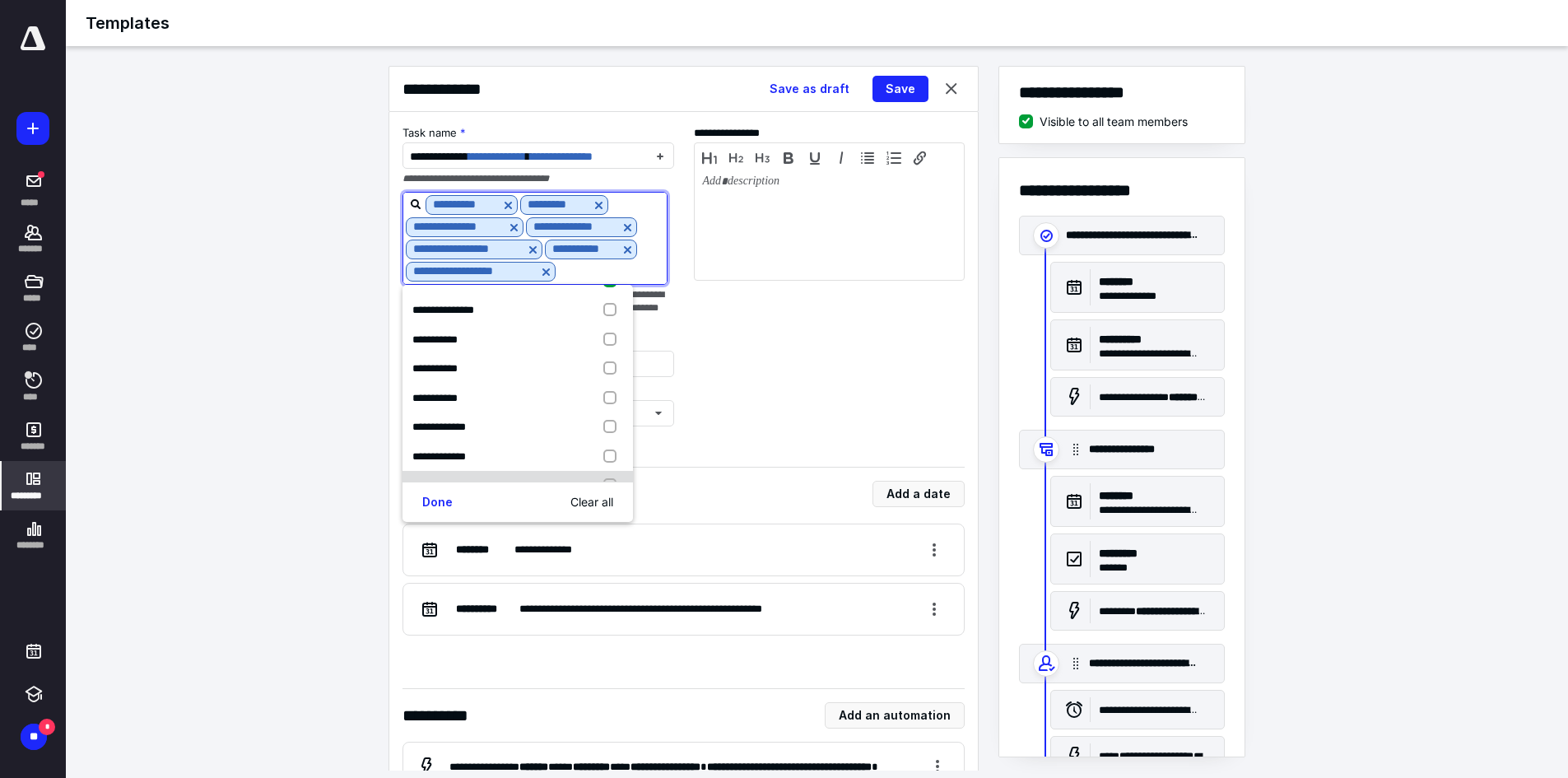 scroll, scrollTop: 823, scrollLeft: 0, axis: vertical 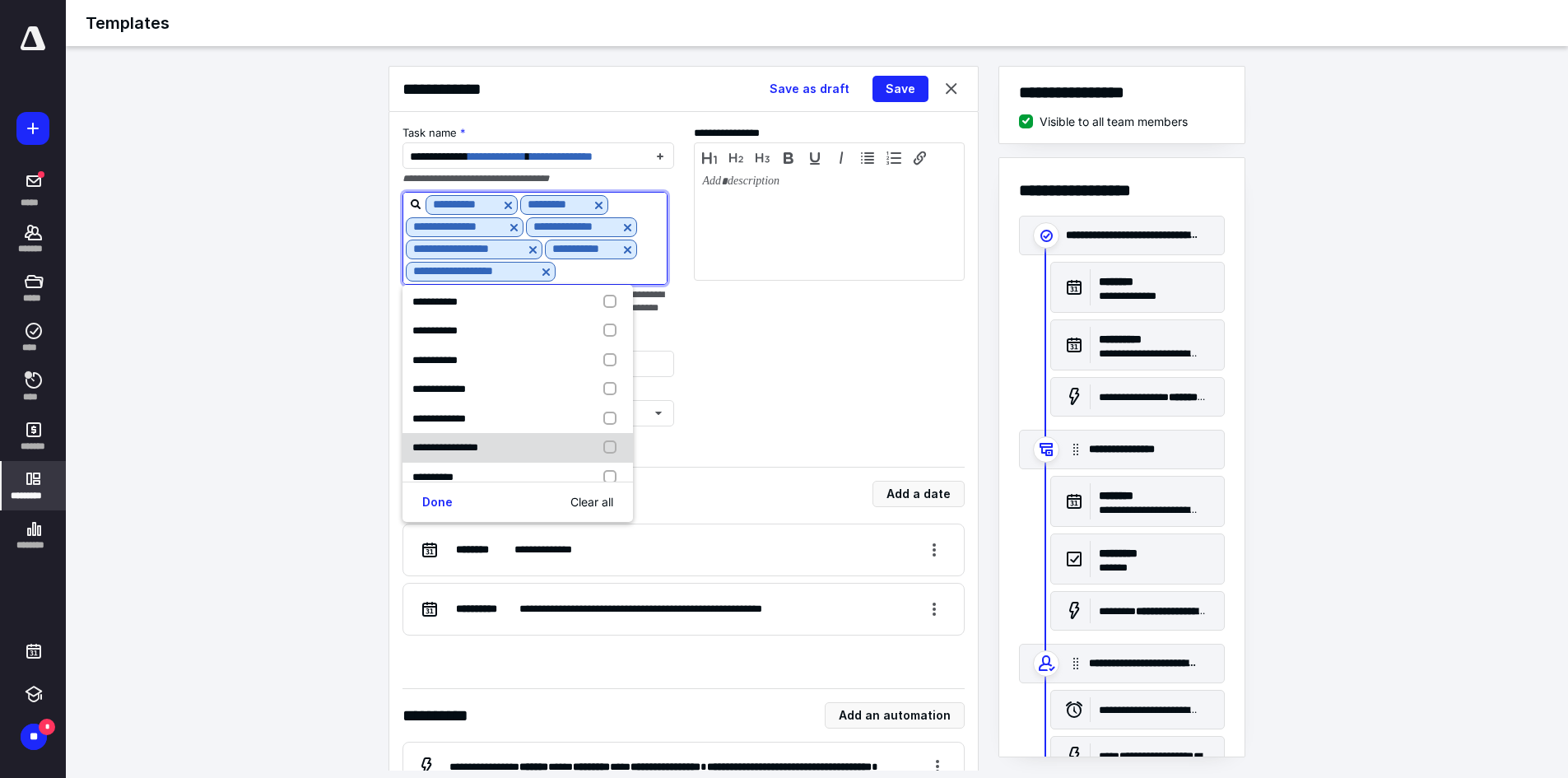 click on "**********" at bounding box center (445, 447) 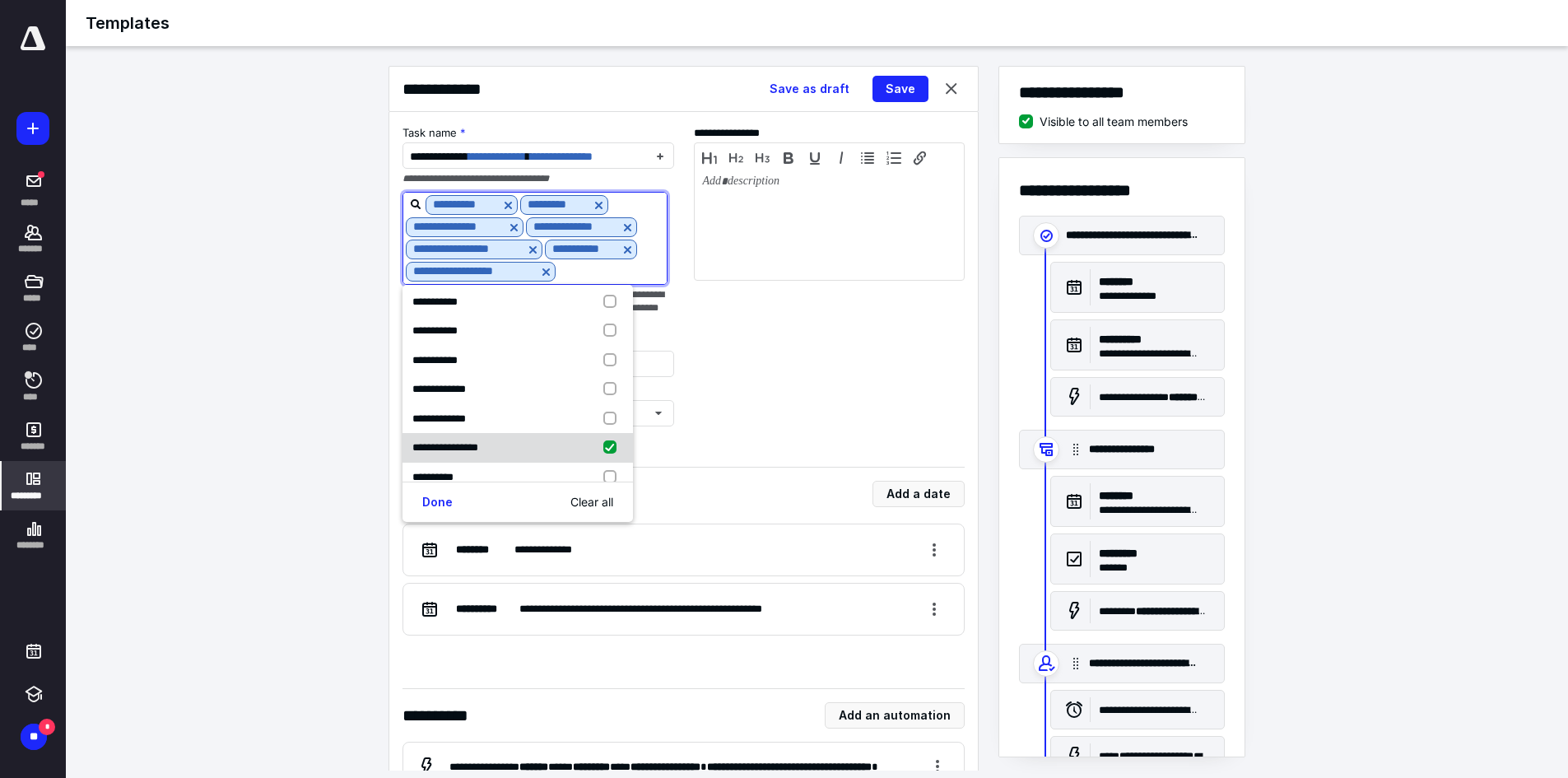 checkbox on "true" 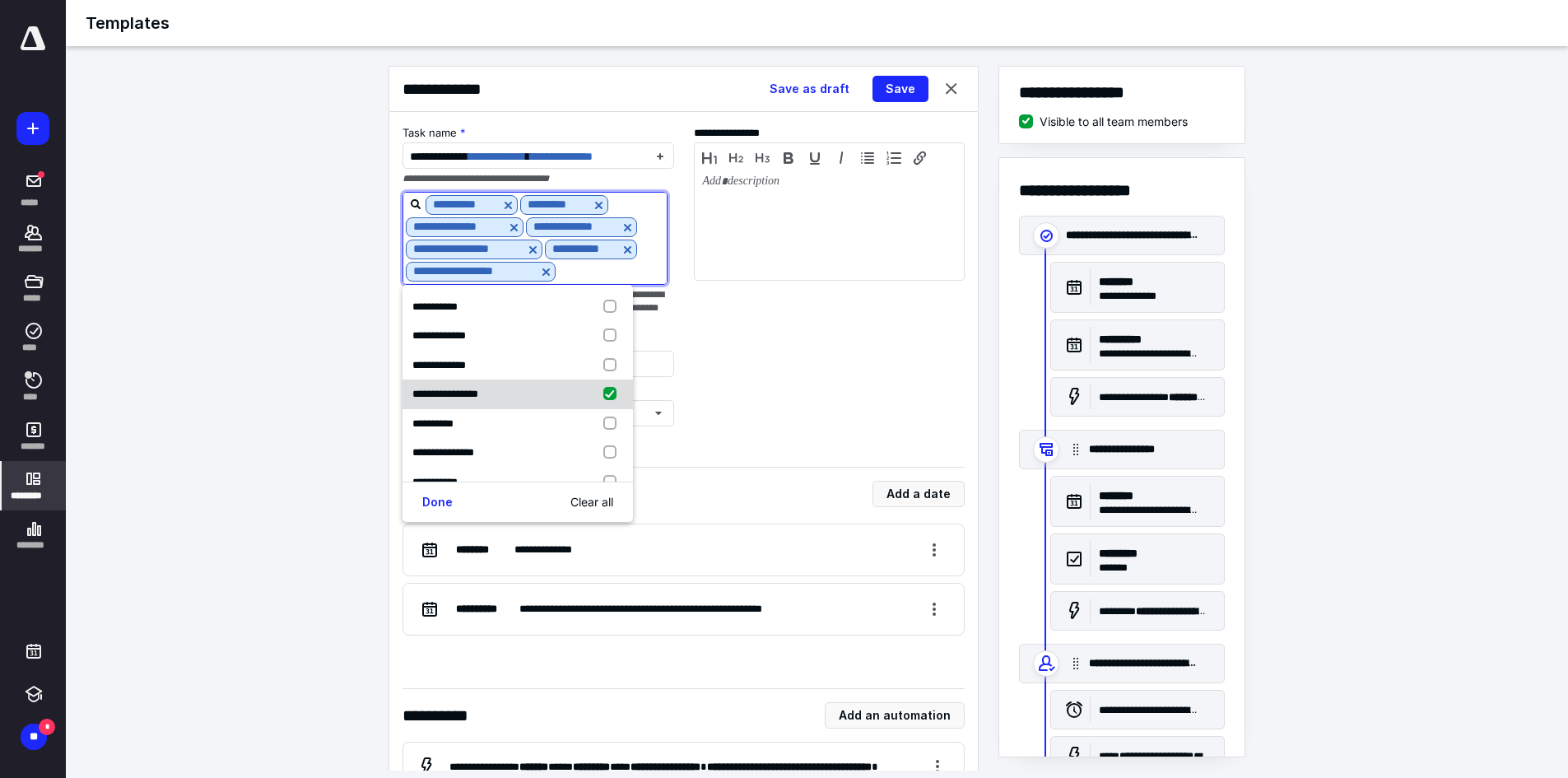 scroll, scrollTop: 906, scrollLeft: 0, axis: vertical 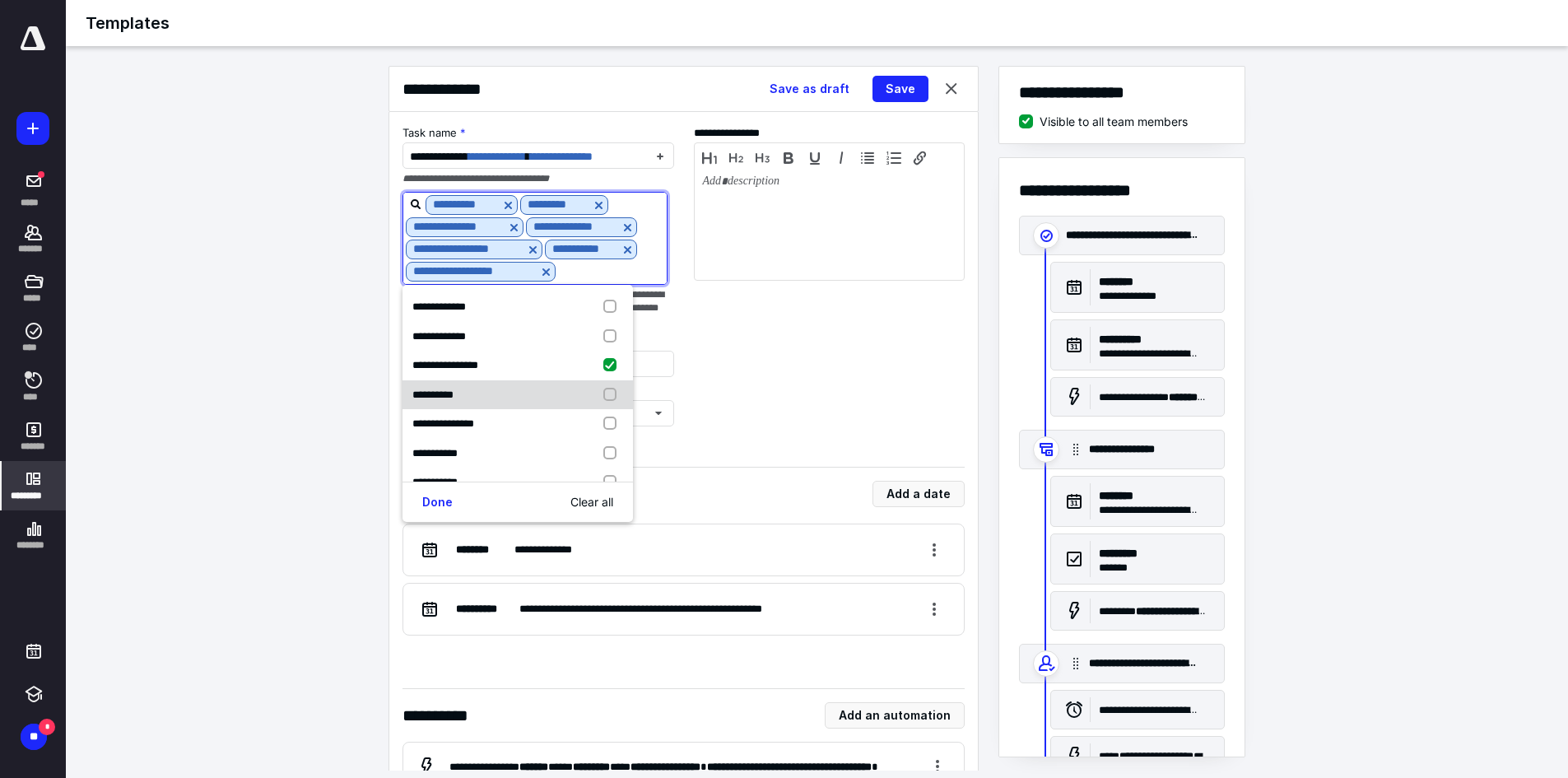 click on "**********" at bounding box center (518, 395) 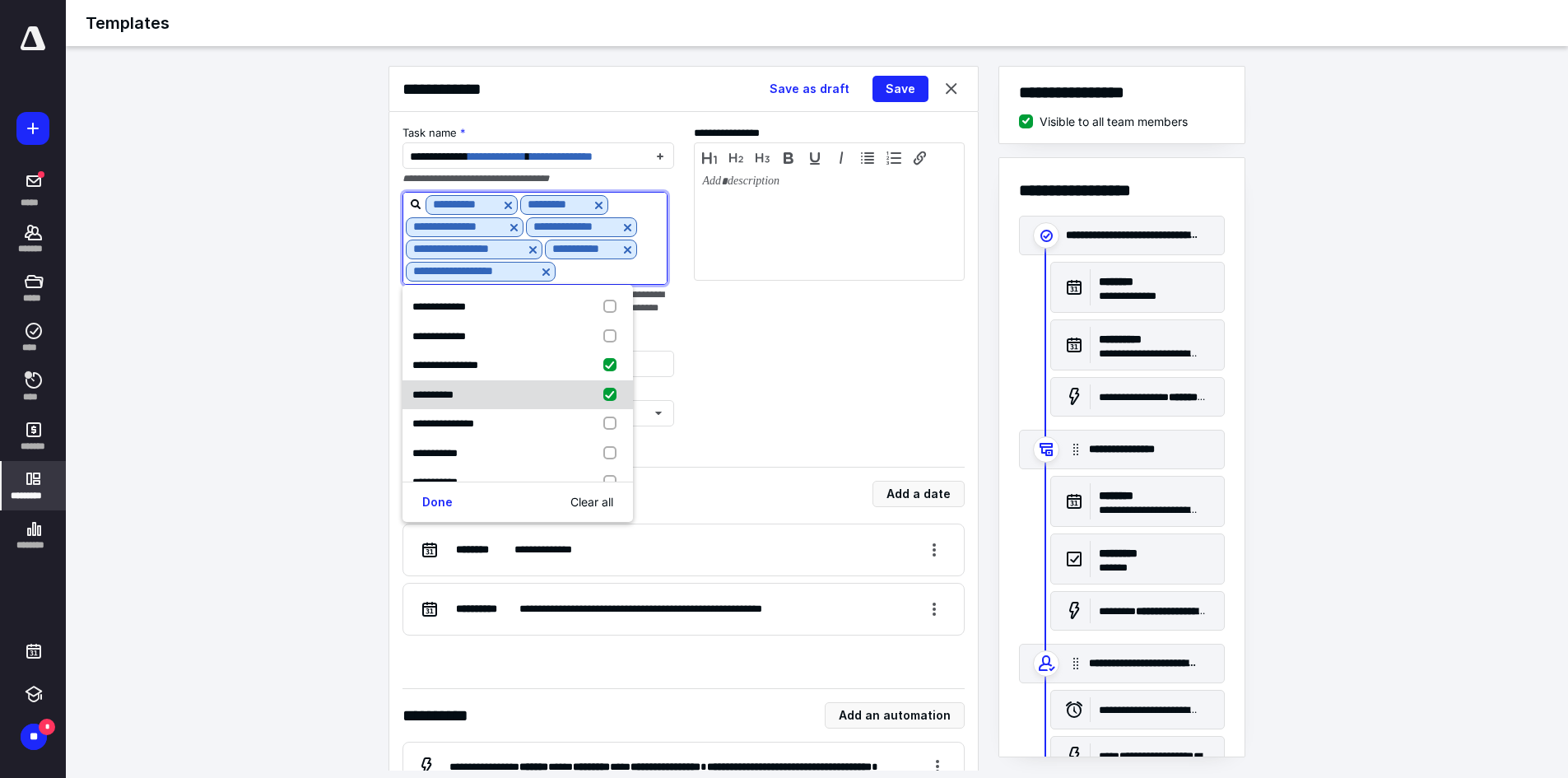 checkbox on "true" 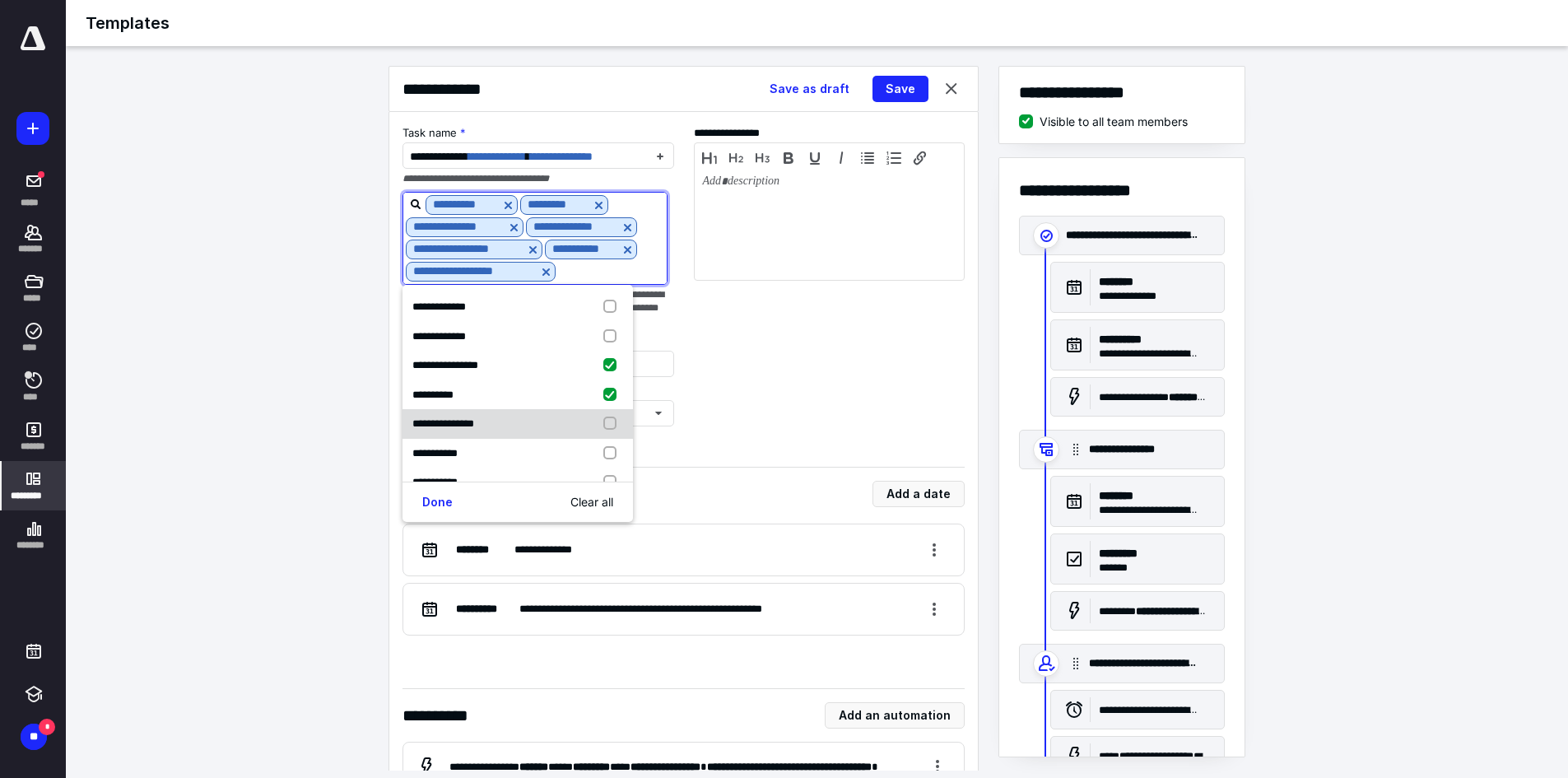 scroll, scrollTop: 988, scrollLeft: 0, axis: vertical 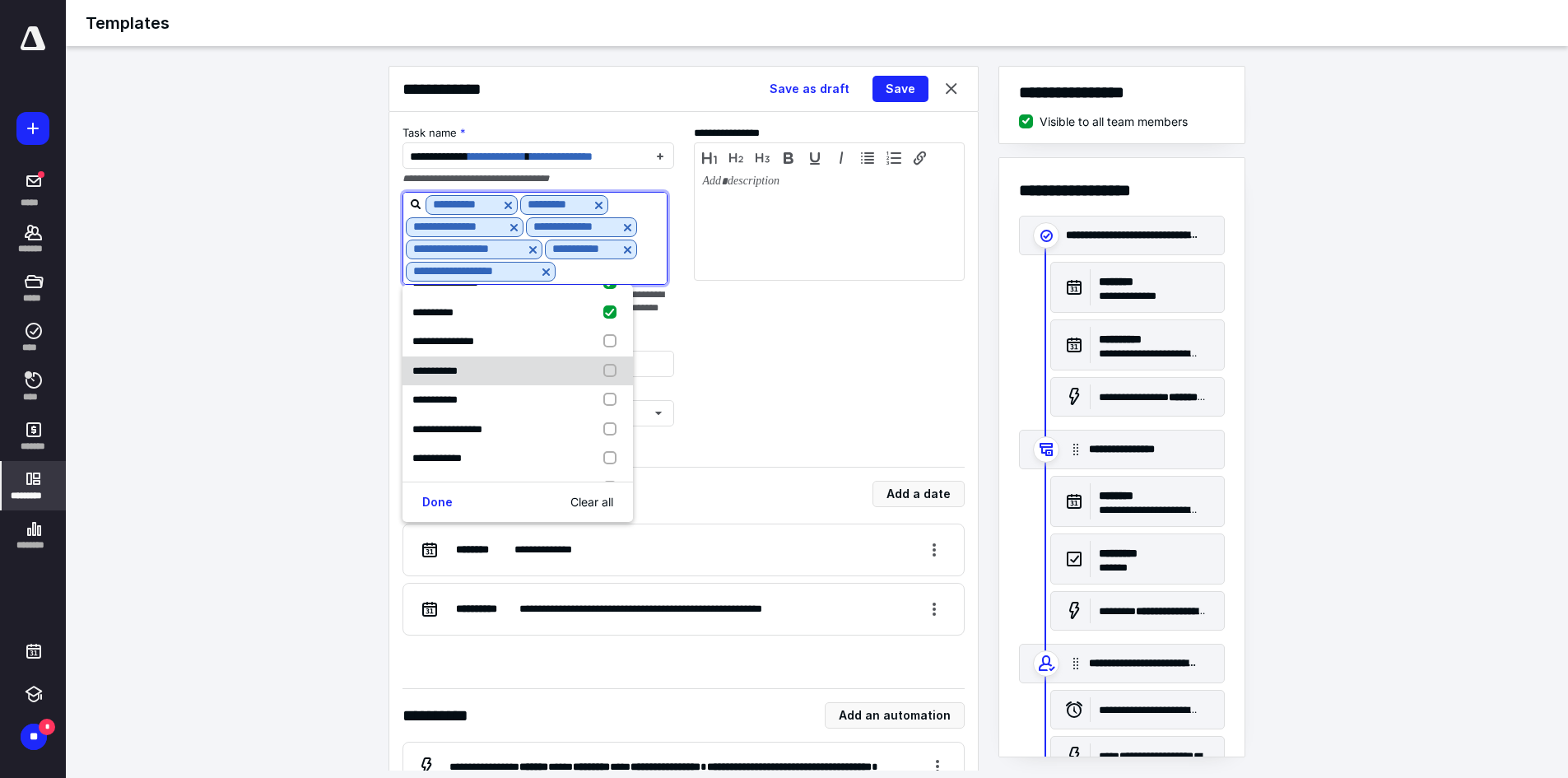 click on "**********" at bounding box center (518, 371) 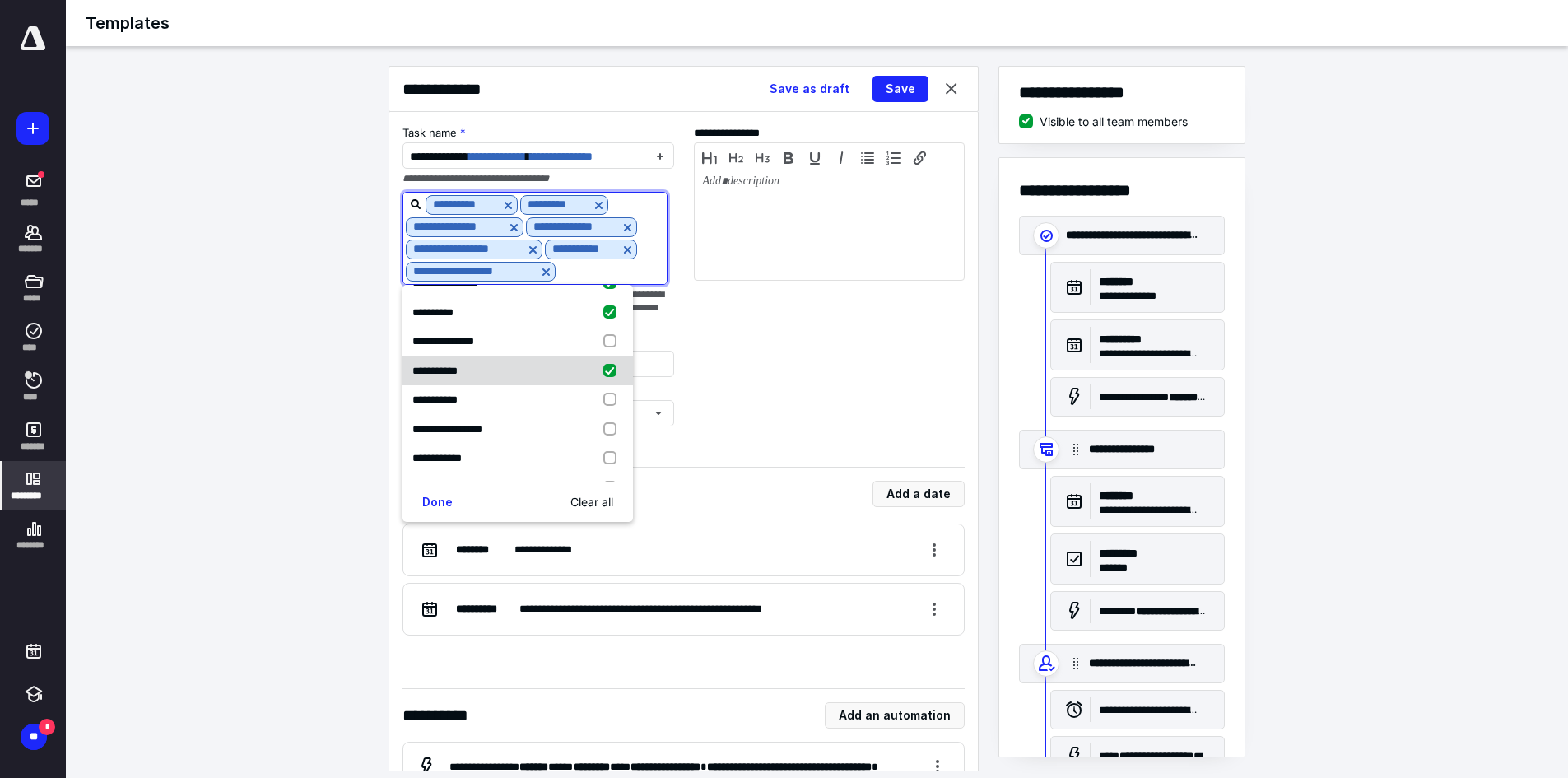 checkbox on "true" 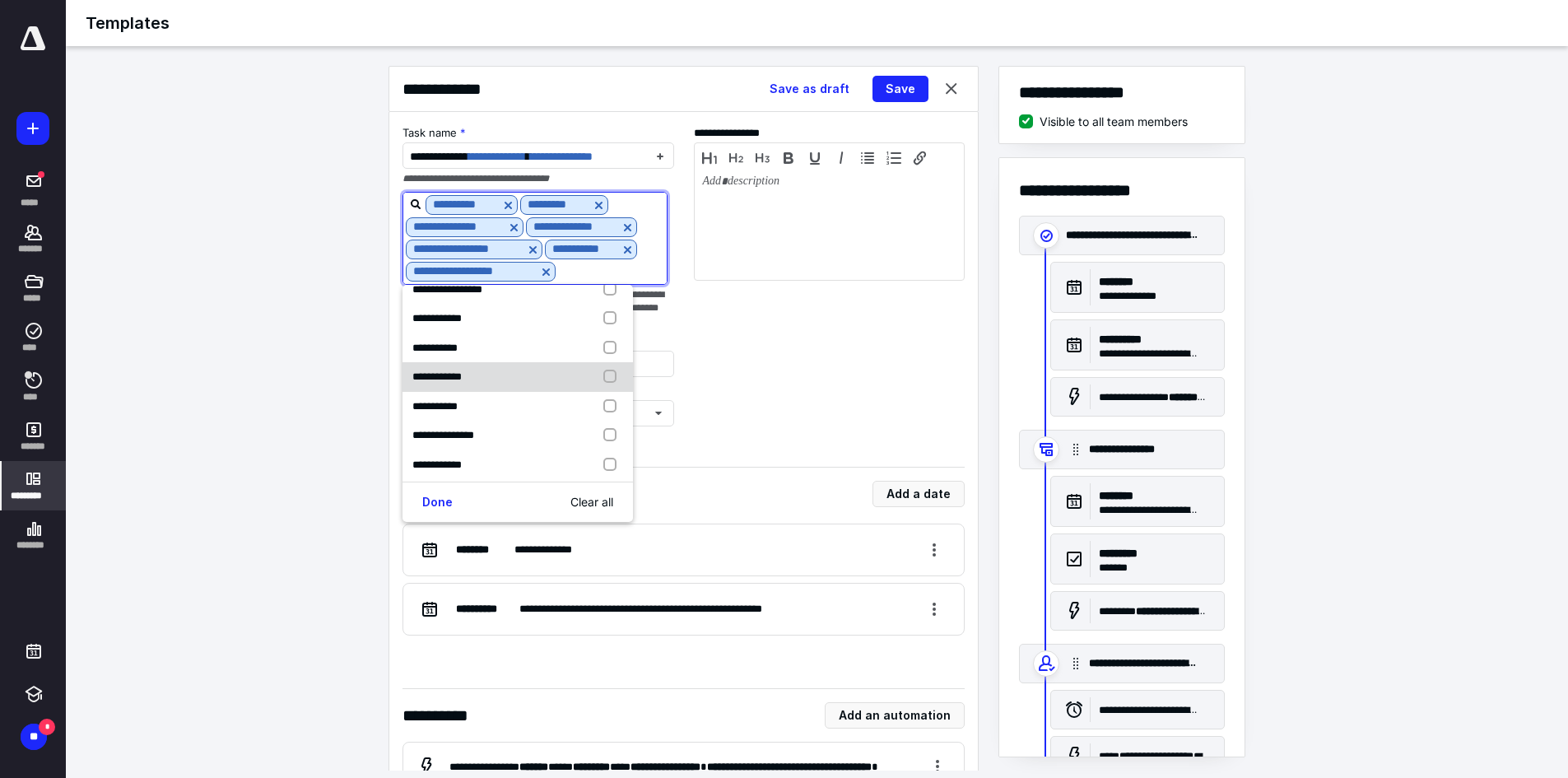 scroll, scrollTop: 1153, scrollLeft: 0, axis: vertical 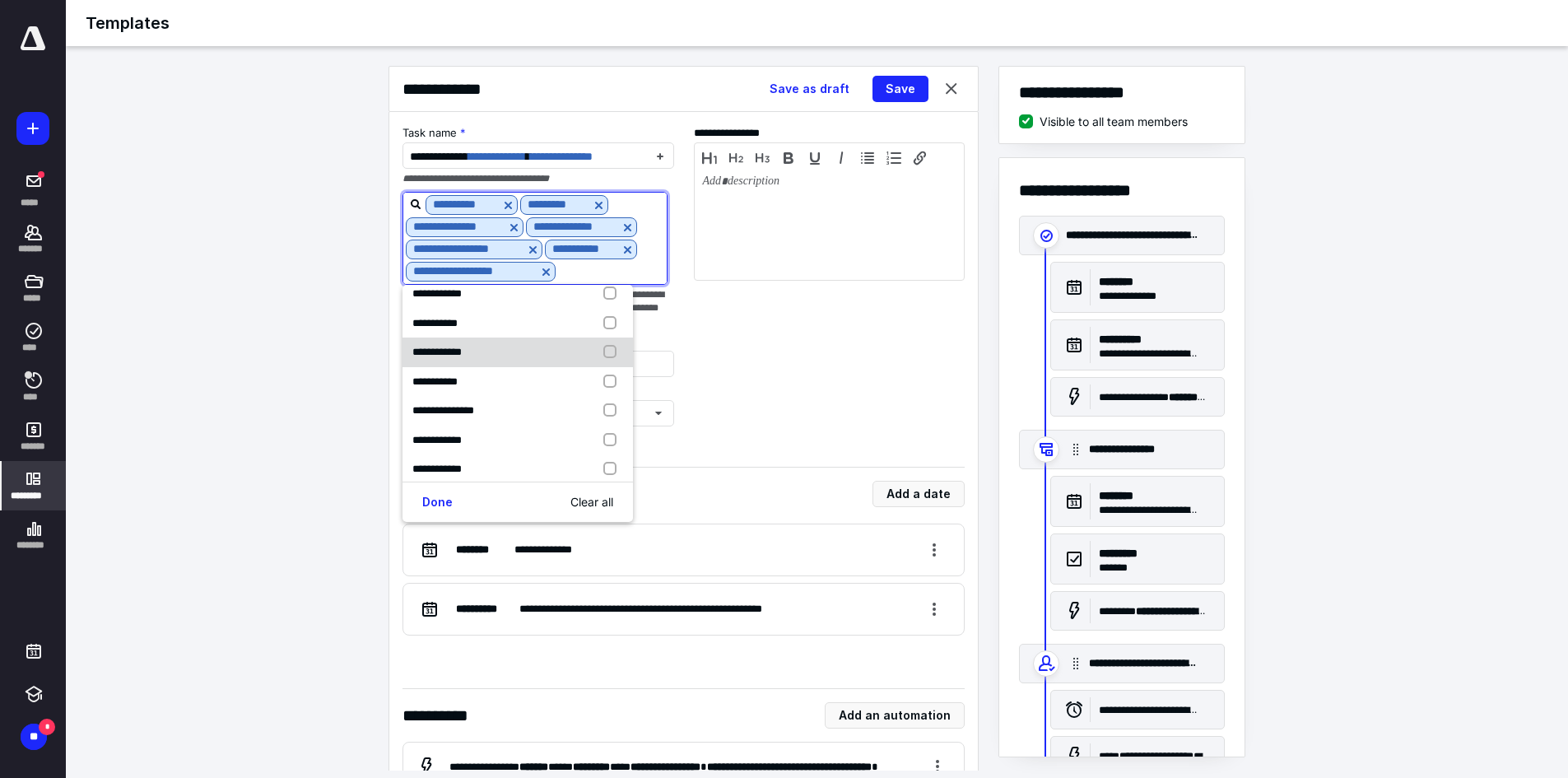 click on "**********" at bounding box center [518, 352] 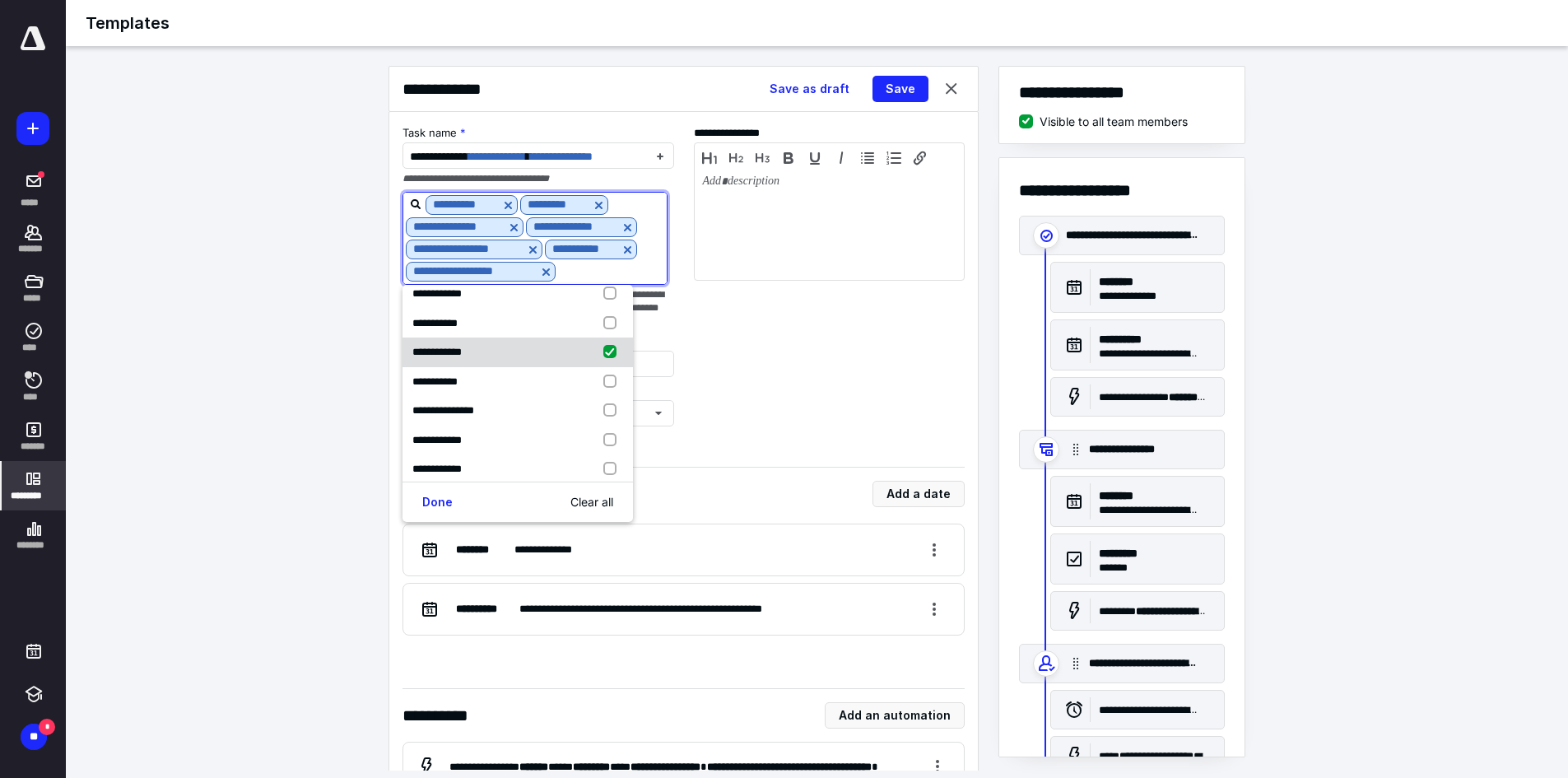 checkbox on "true" 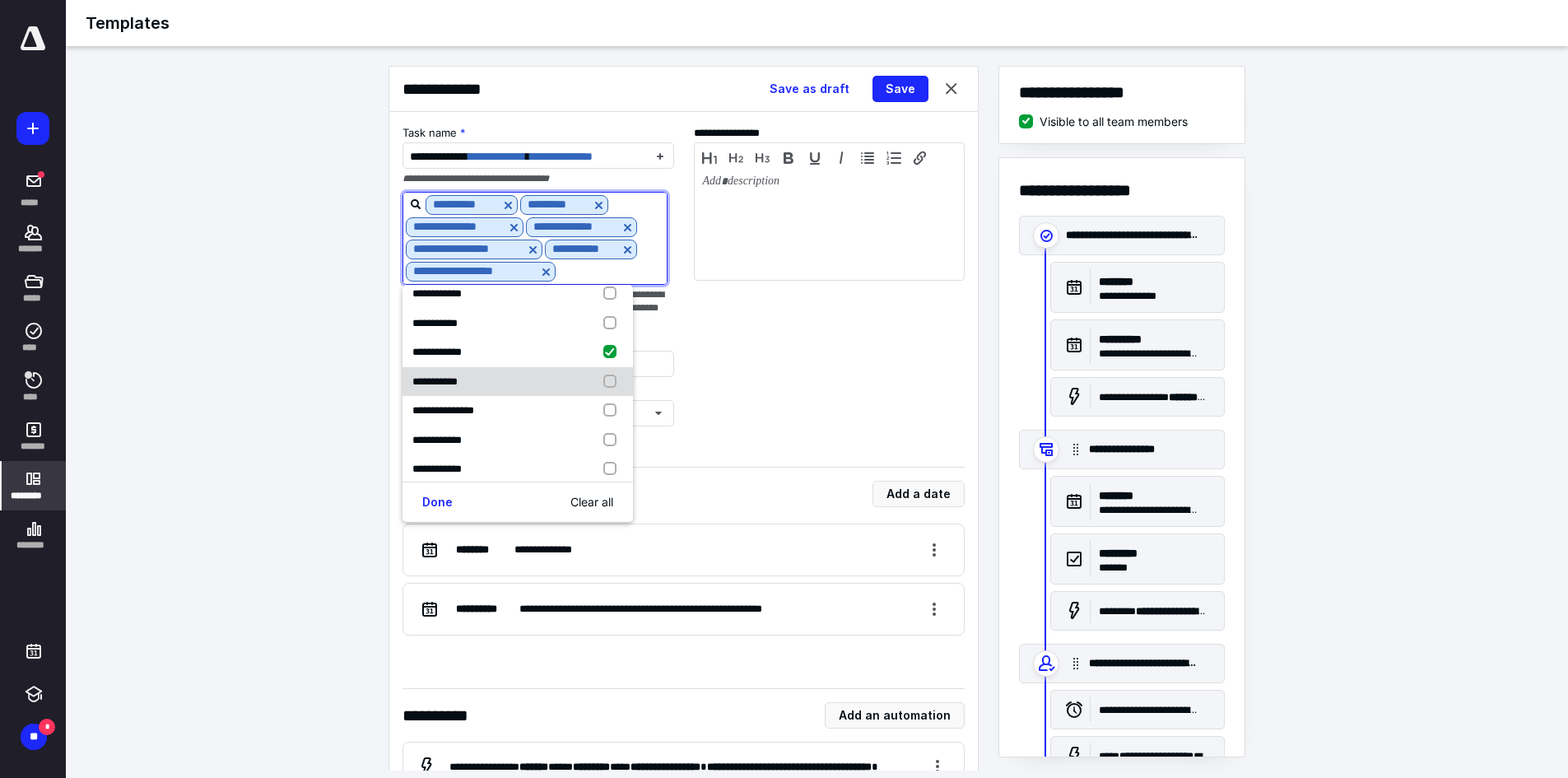 click on "**********" at bounding box center [518, 382] 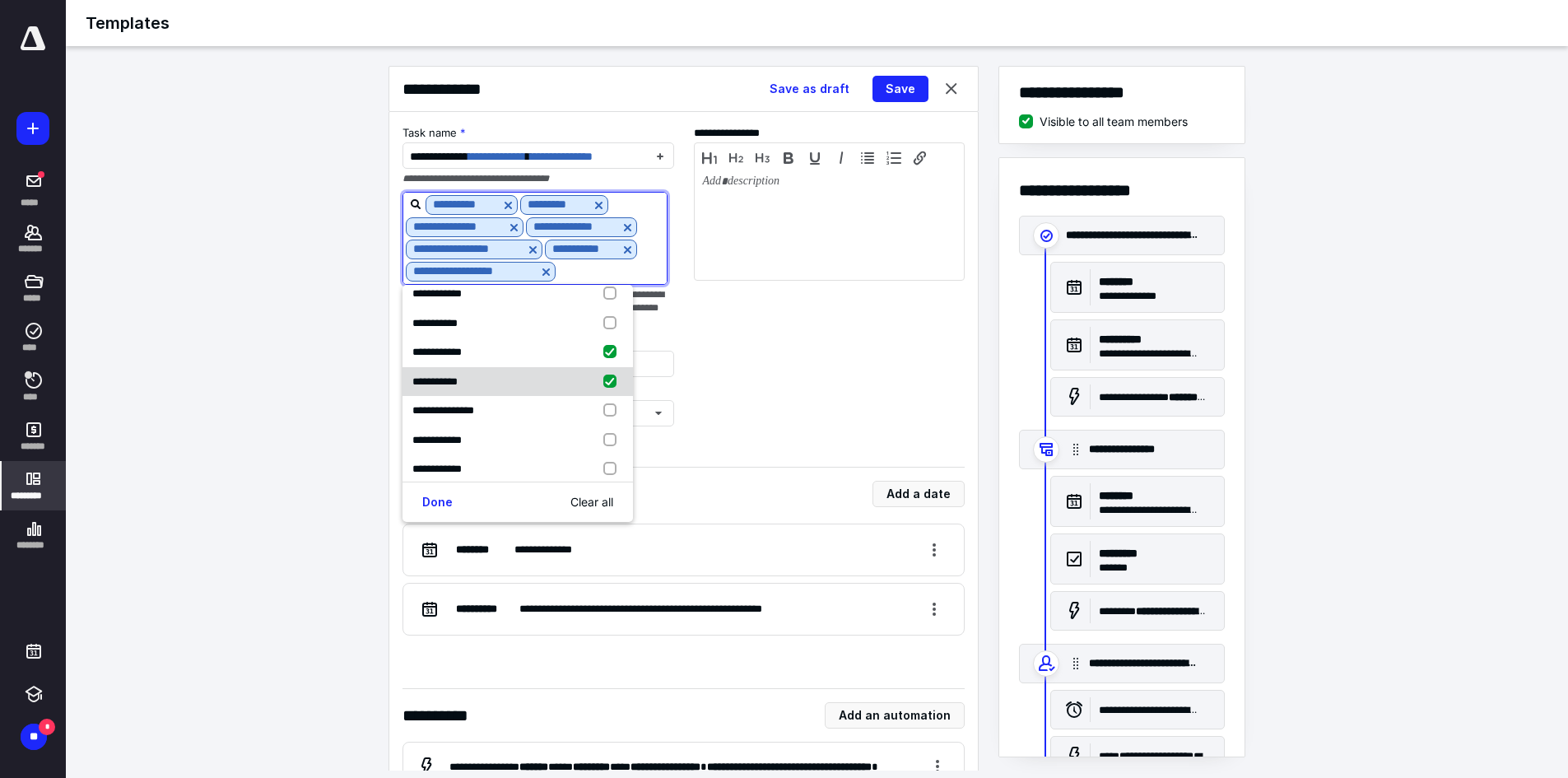 checkbox on "true" 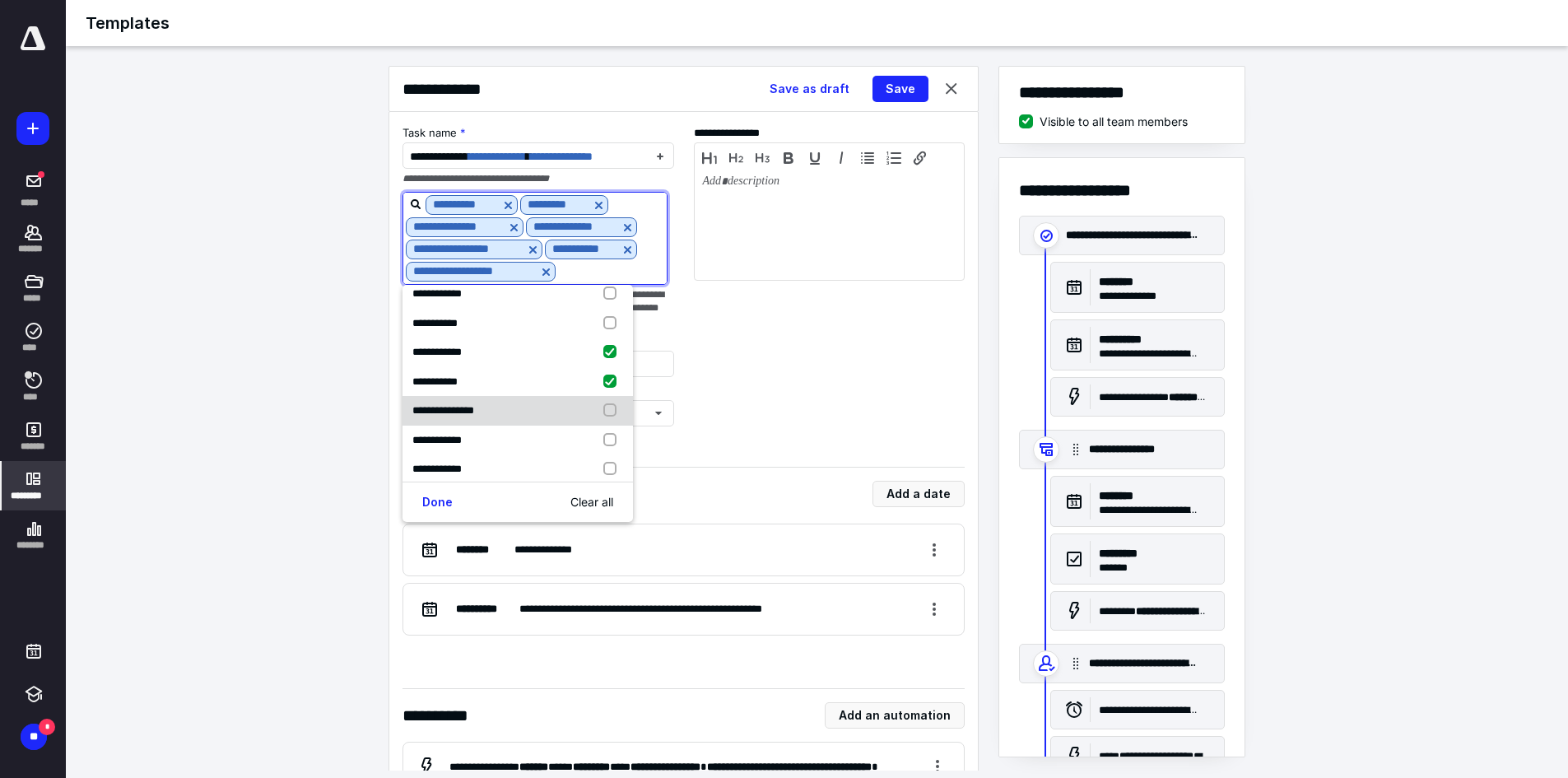 click on "**********" at bounding box center (443, 410) 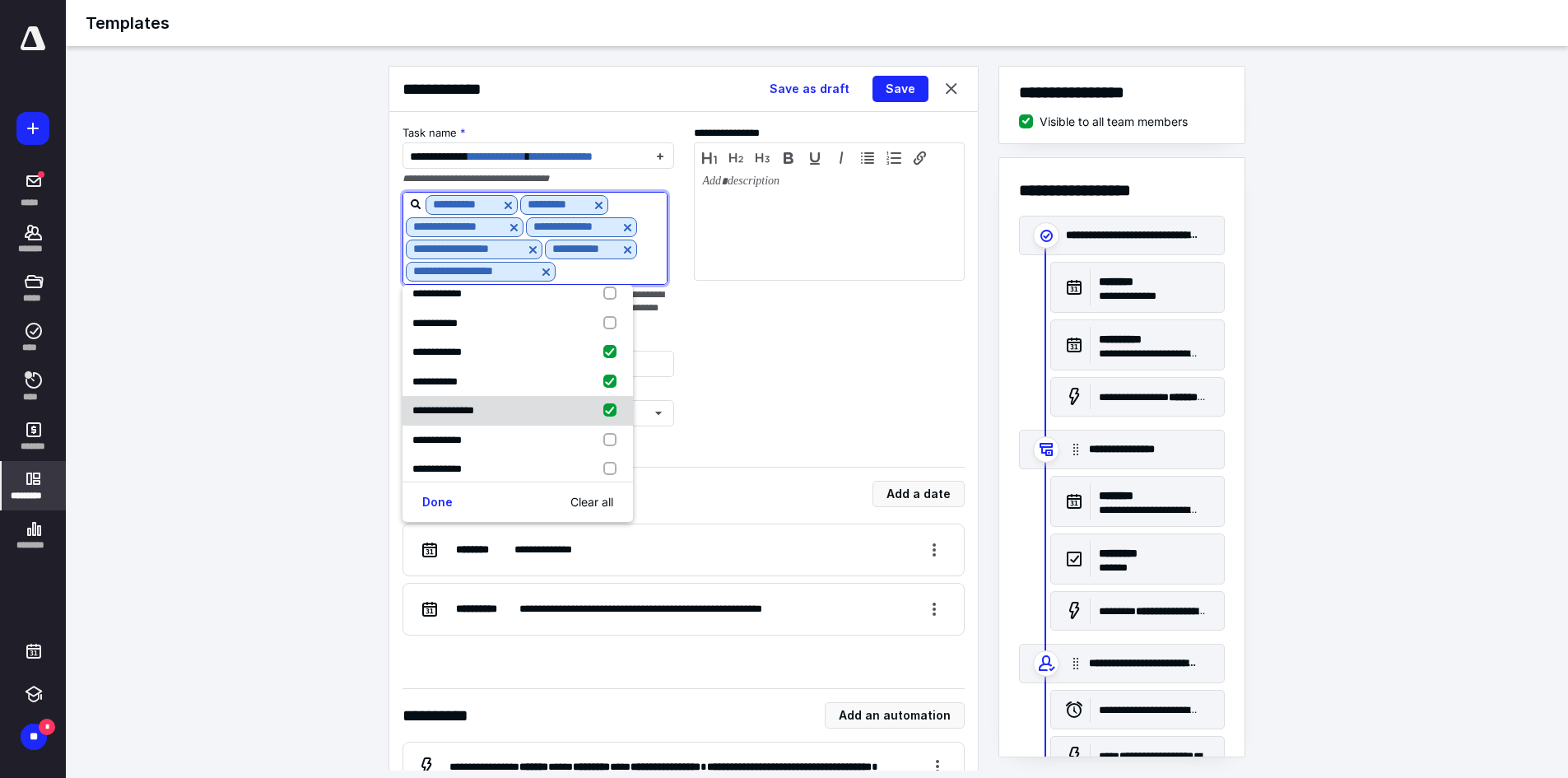 checkbox on "true" 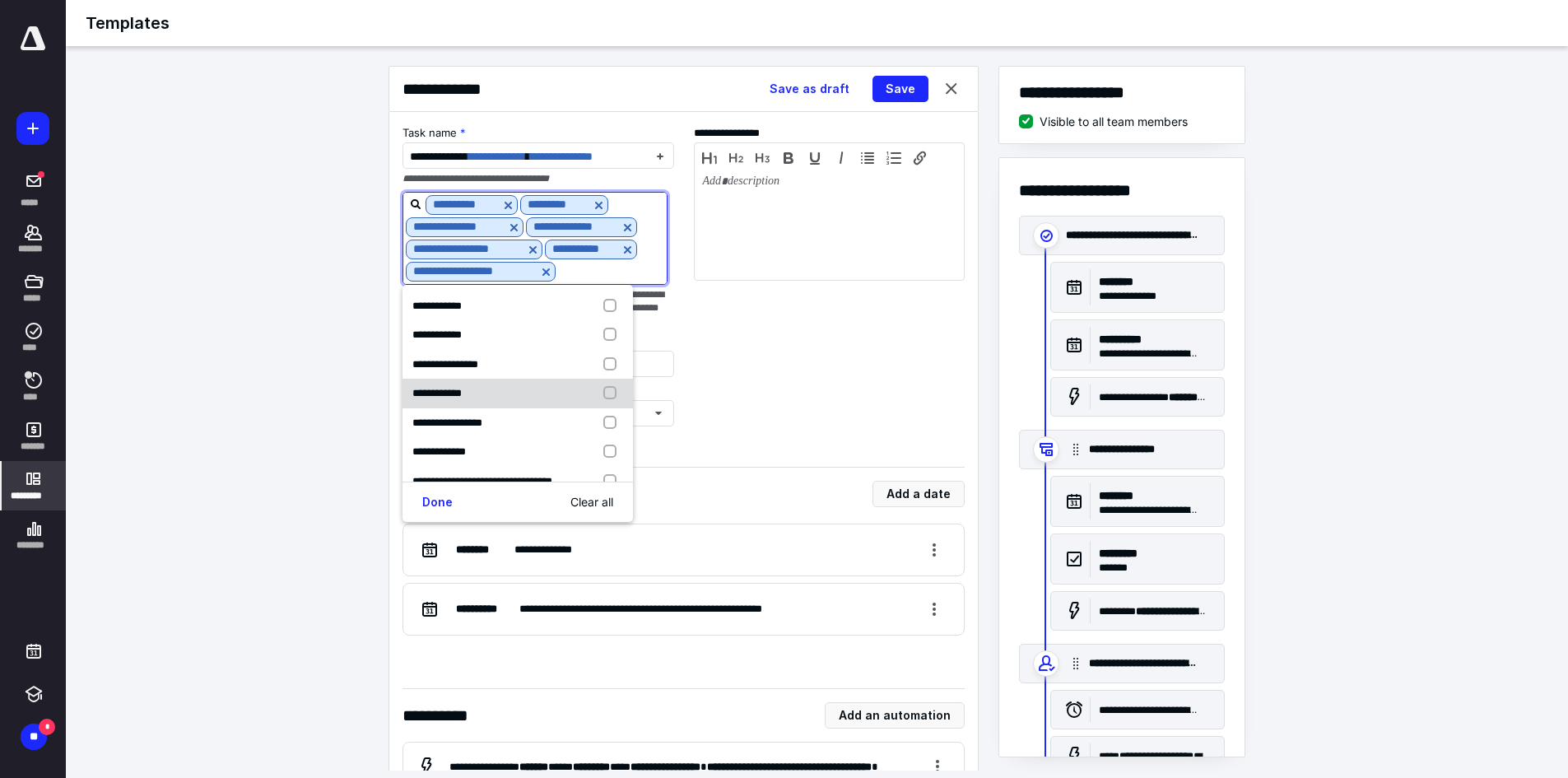 scroll, scrollTop: 1235, scrollLeft: 0, axis: vertical 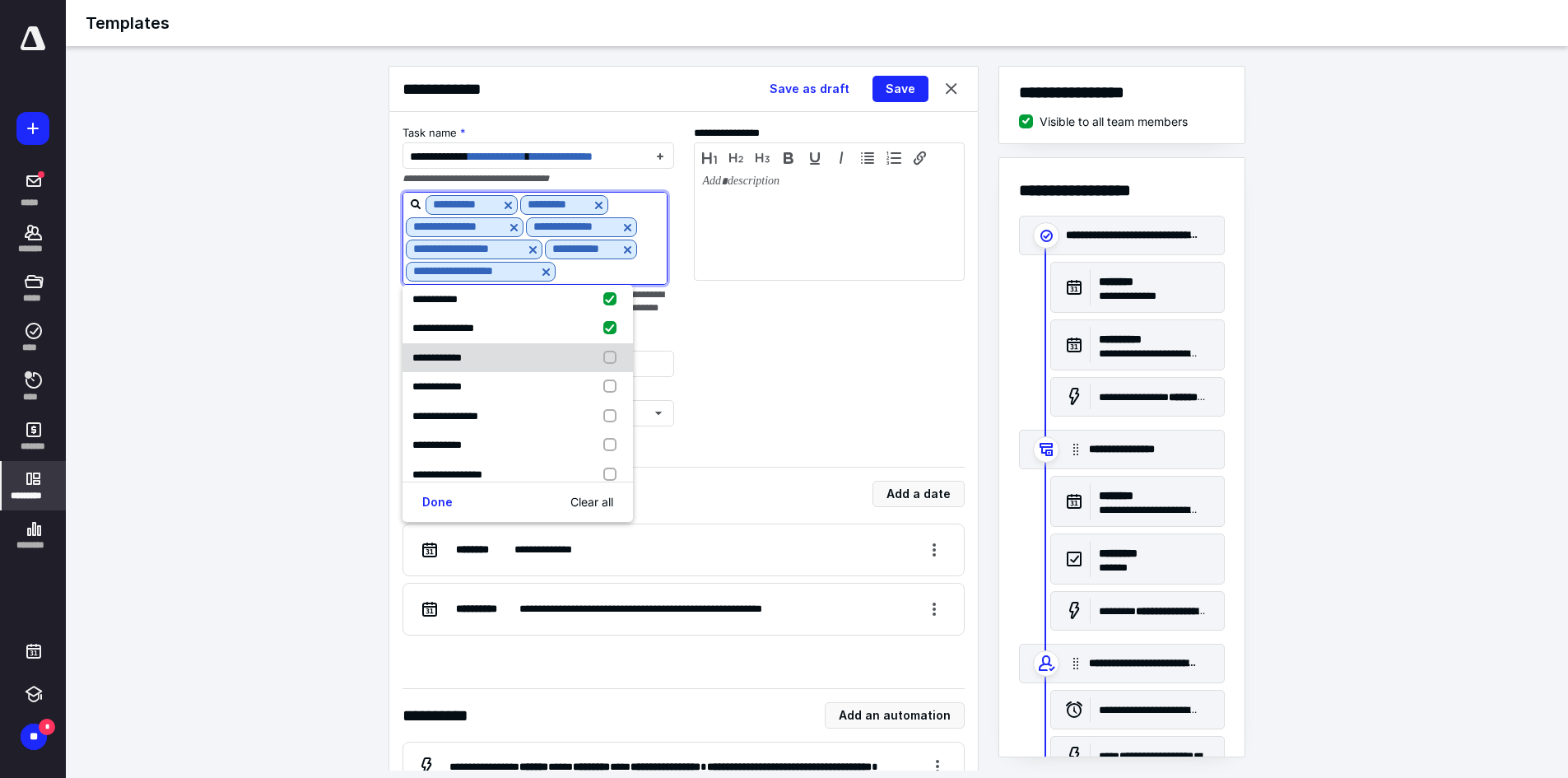 click on "**********" at bounding box center [437, 357] 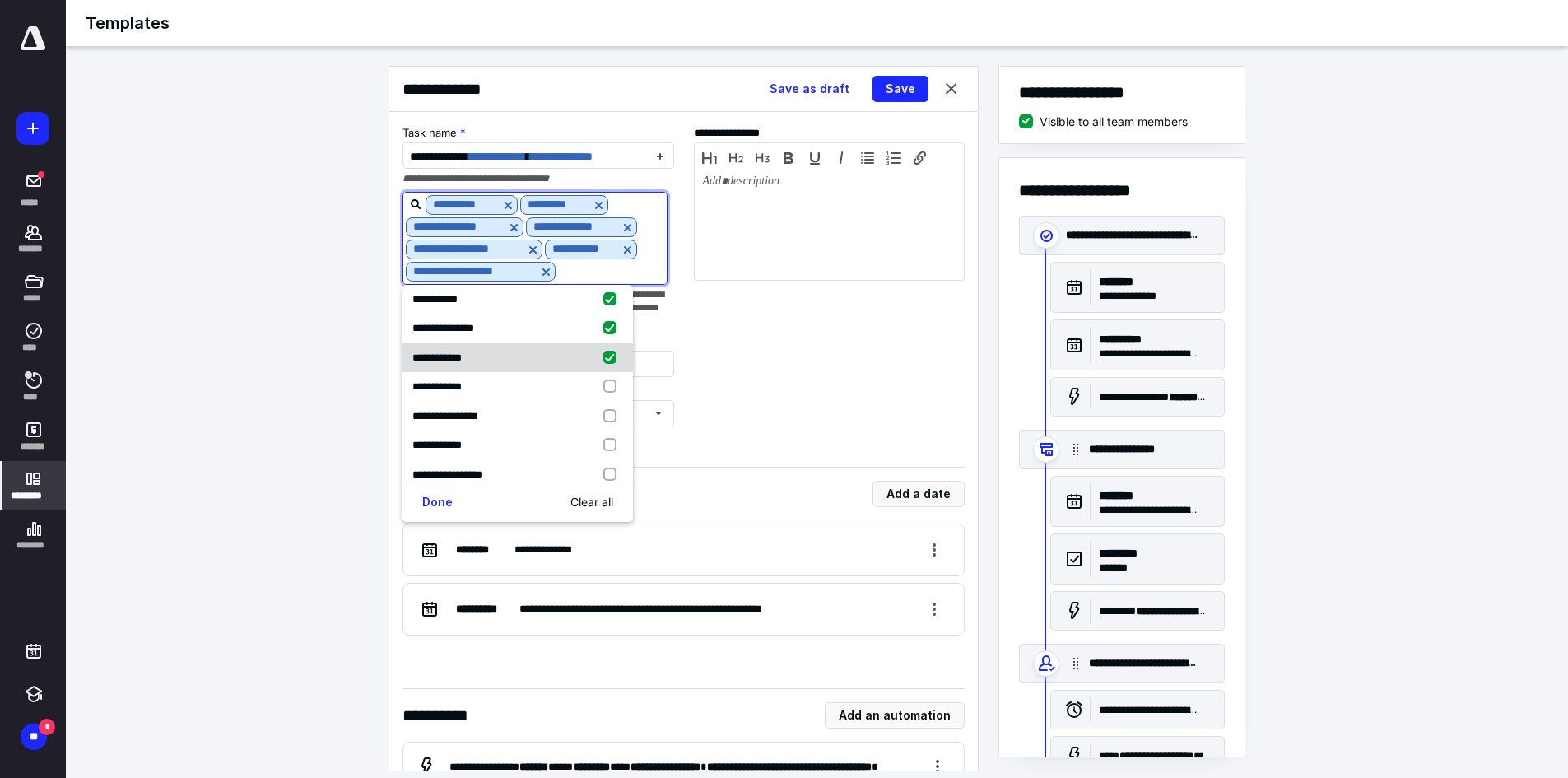 checkbox on "true" 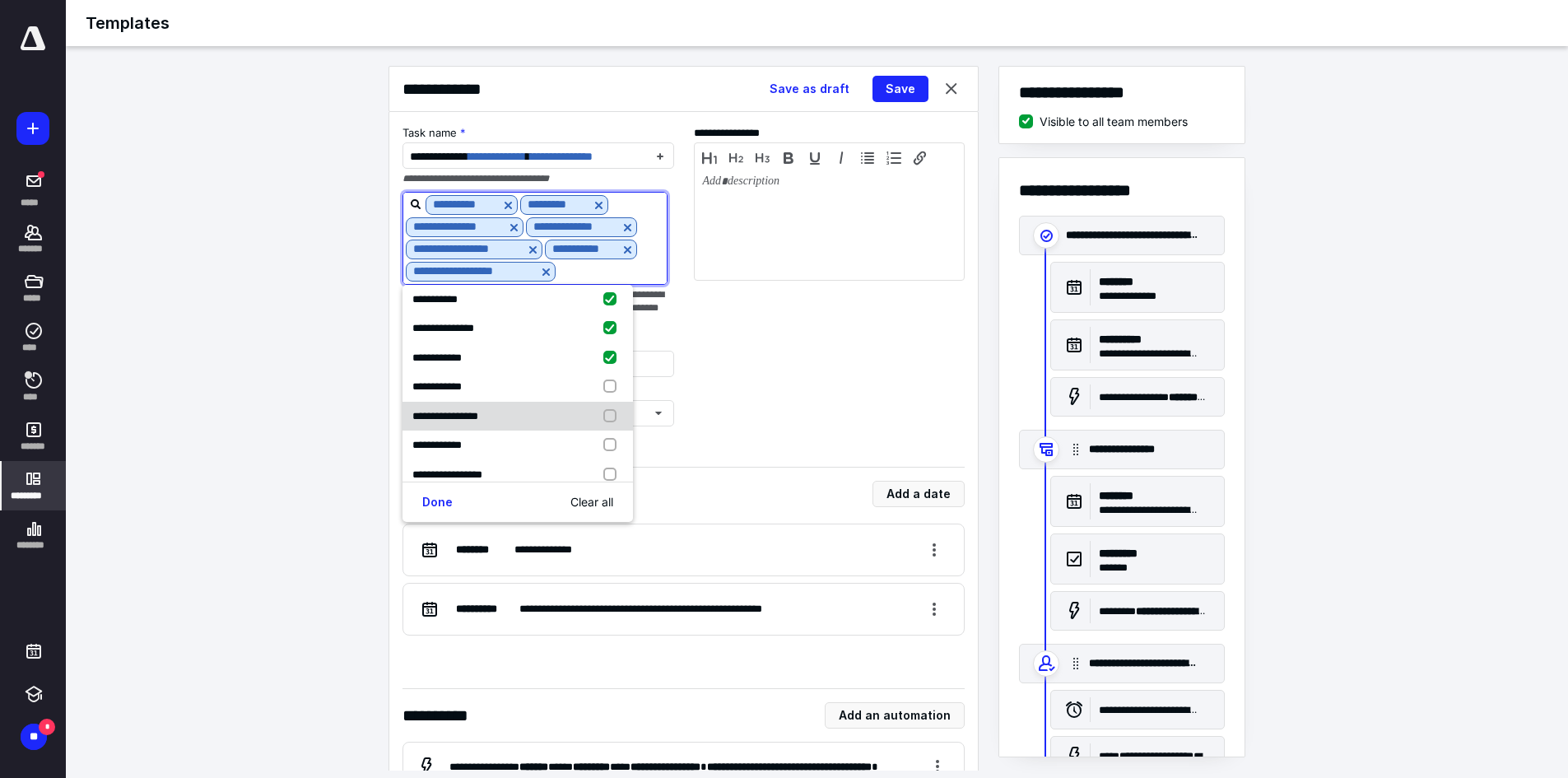 click on "**********" at bounding box center [518, 417] 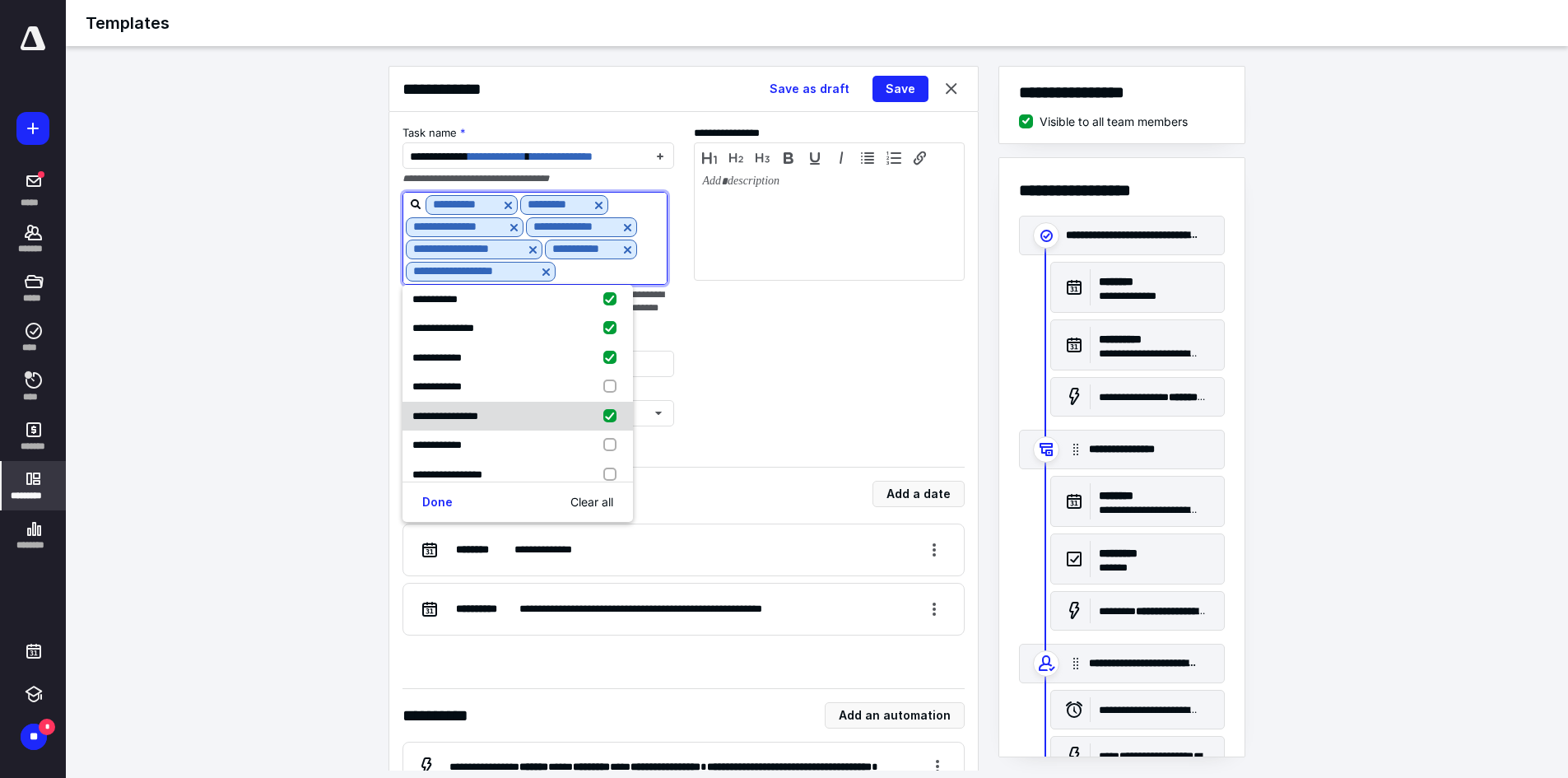 checkbox on "true" 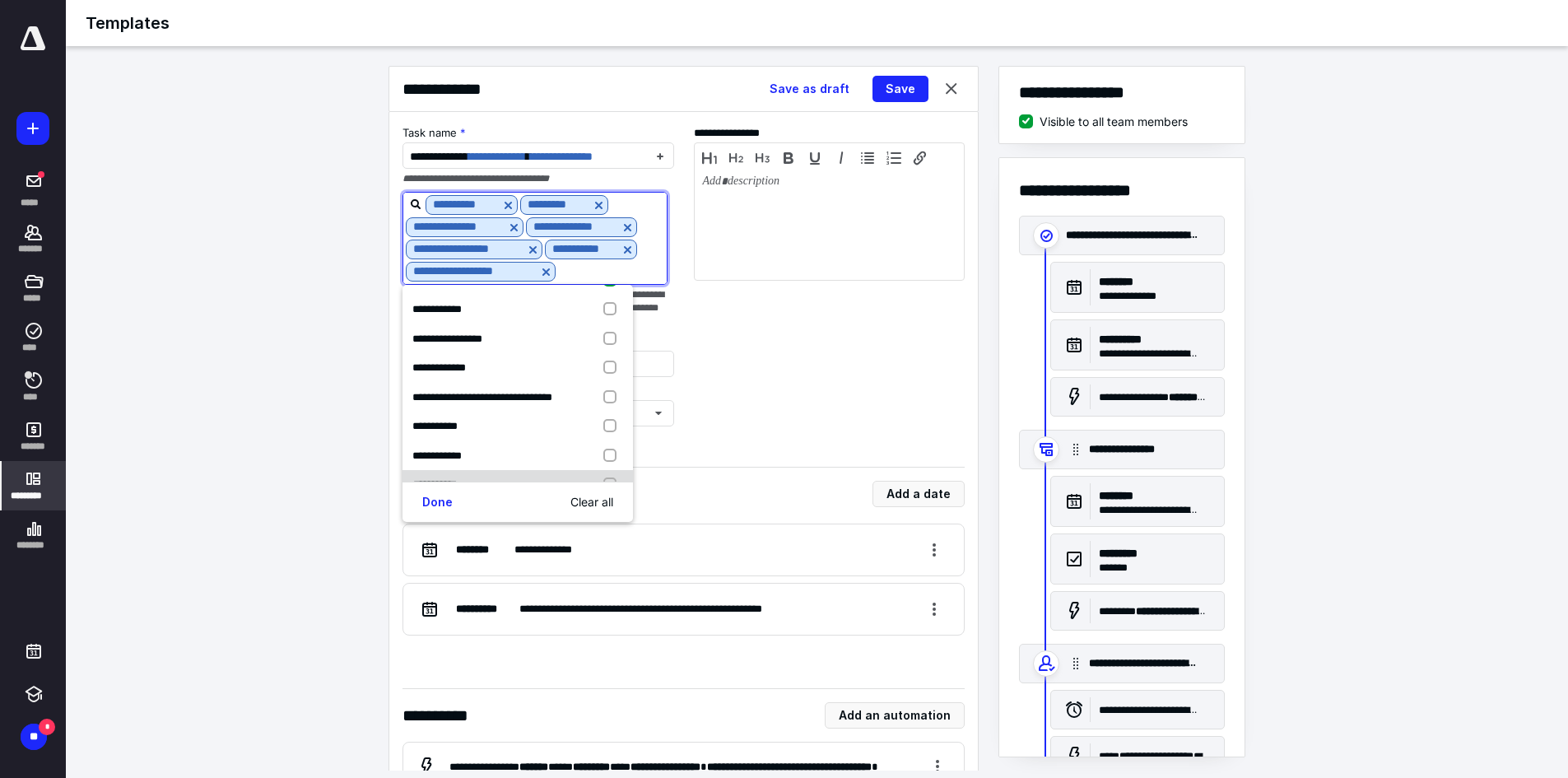 scroll, scrollTop: 1400, scrollLeft: 0, axis: vertical 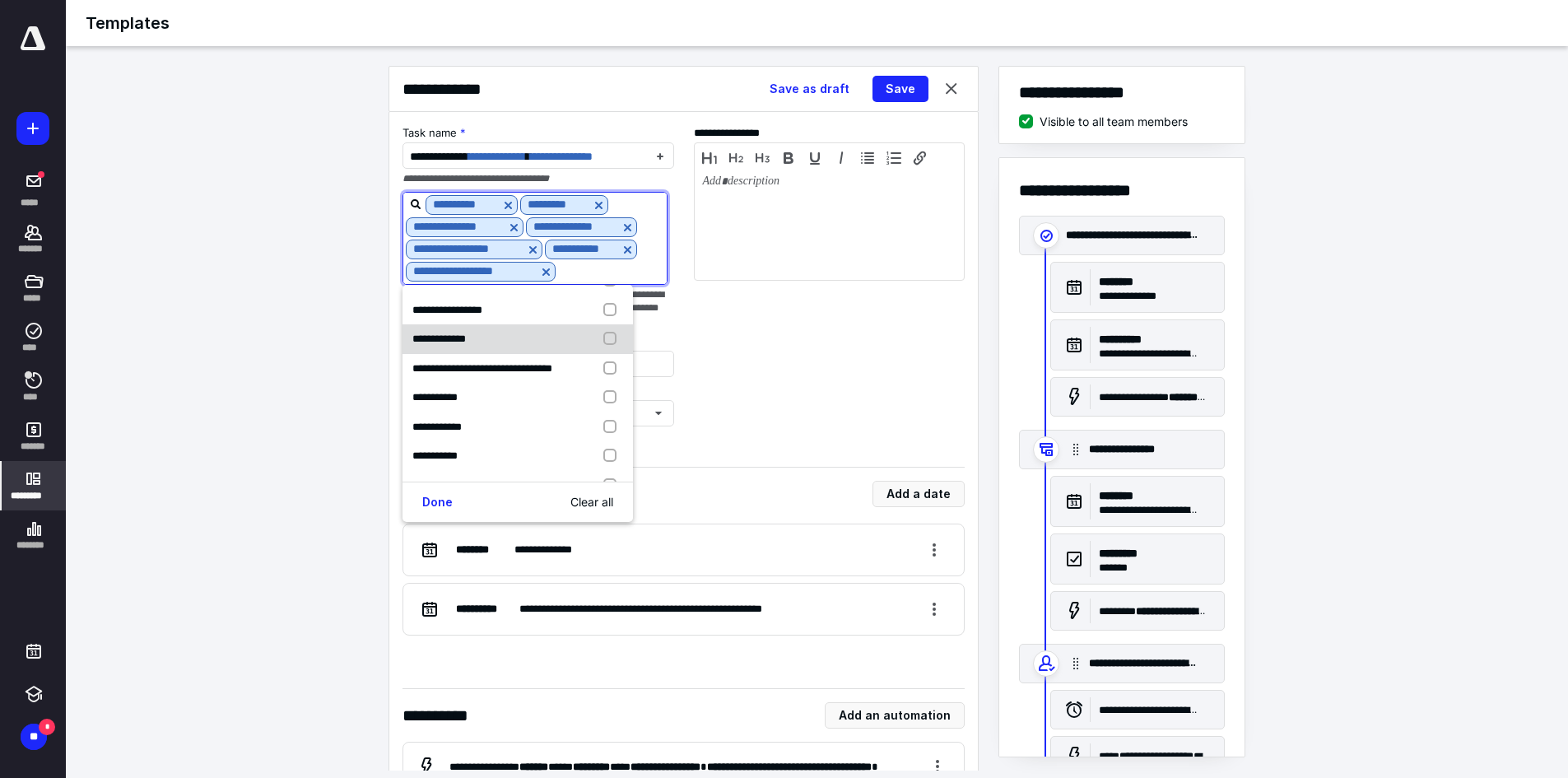 click on "**********" at bounding box center (518, 339) 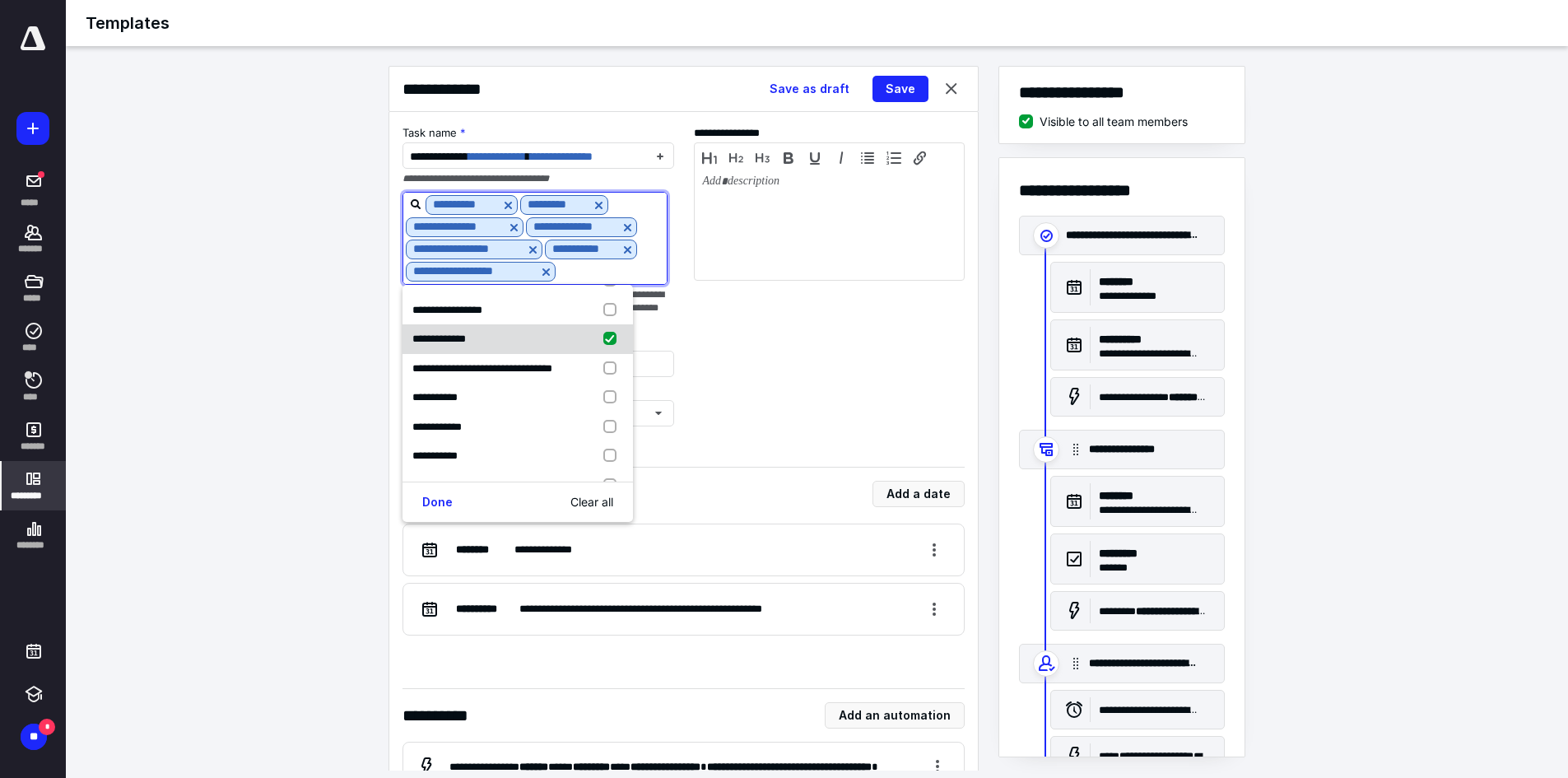 checkbox on "true" 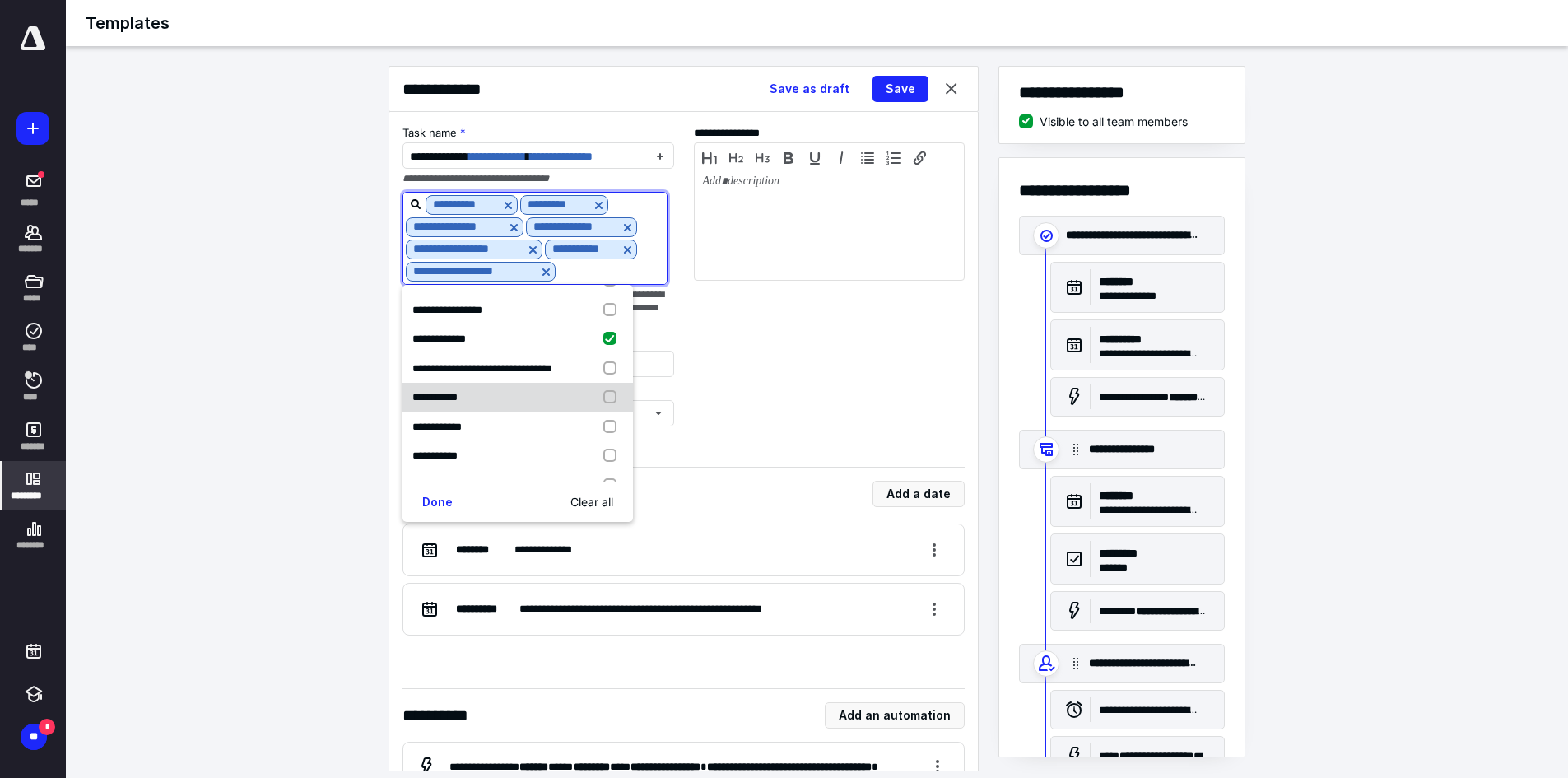 click on "**********" at bounding box center (518, 398) 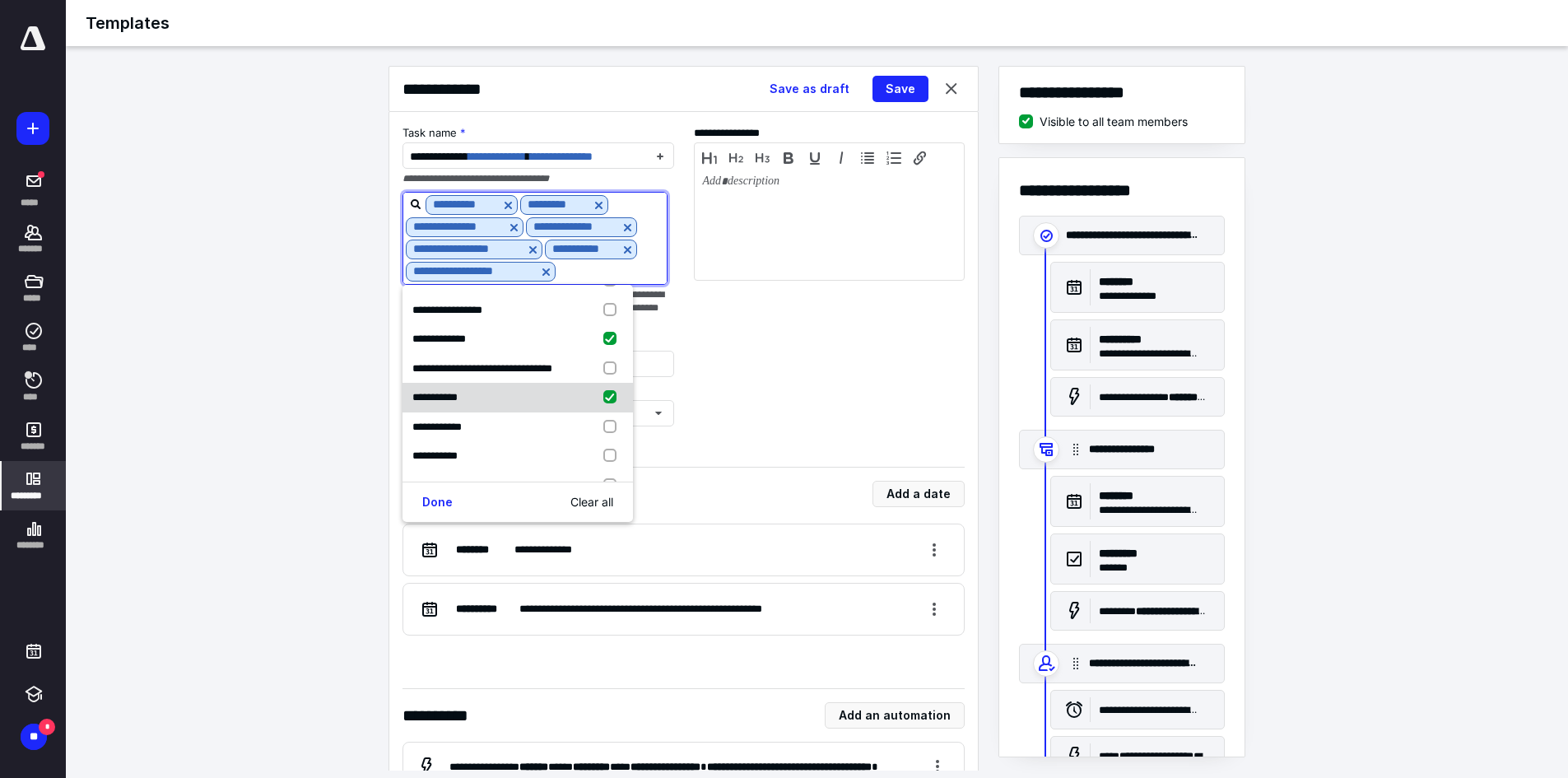 checkbox on "true" 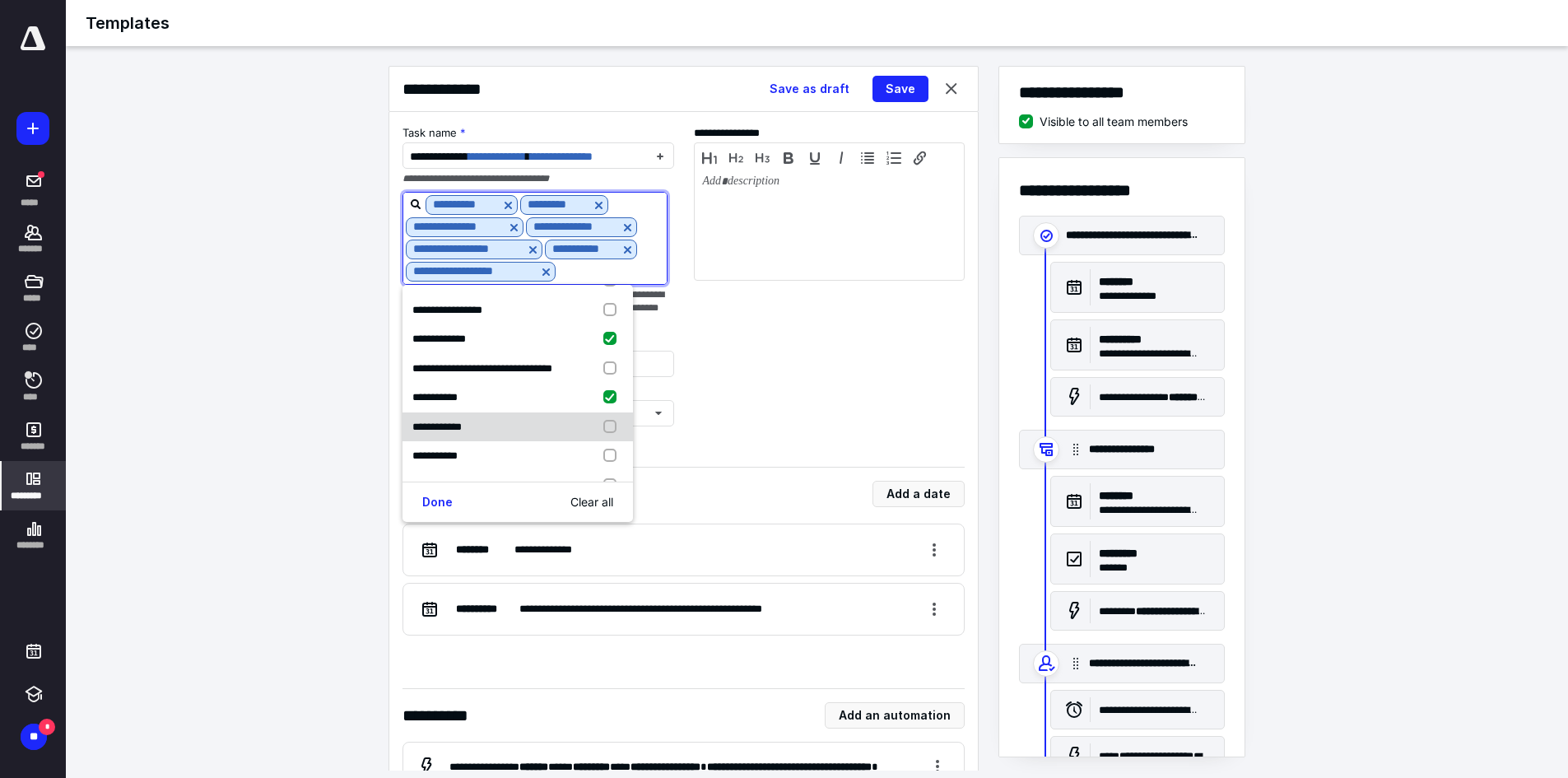 click on "**********" at bounding box center [440, 427] 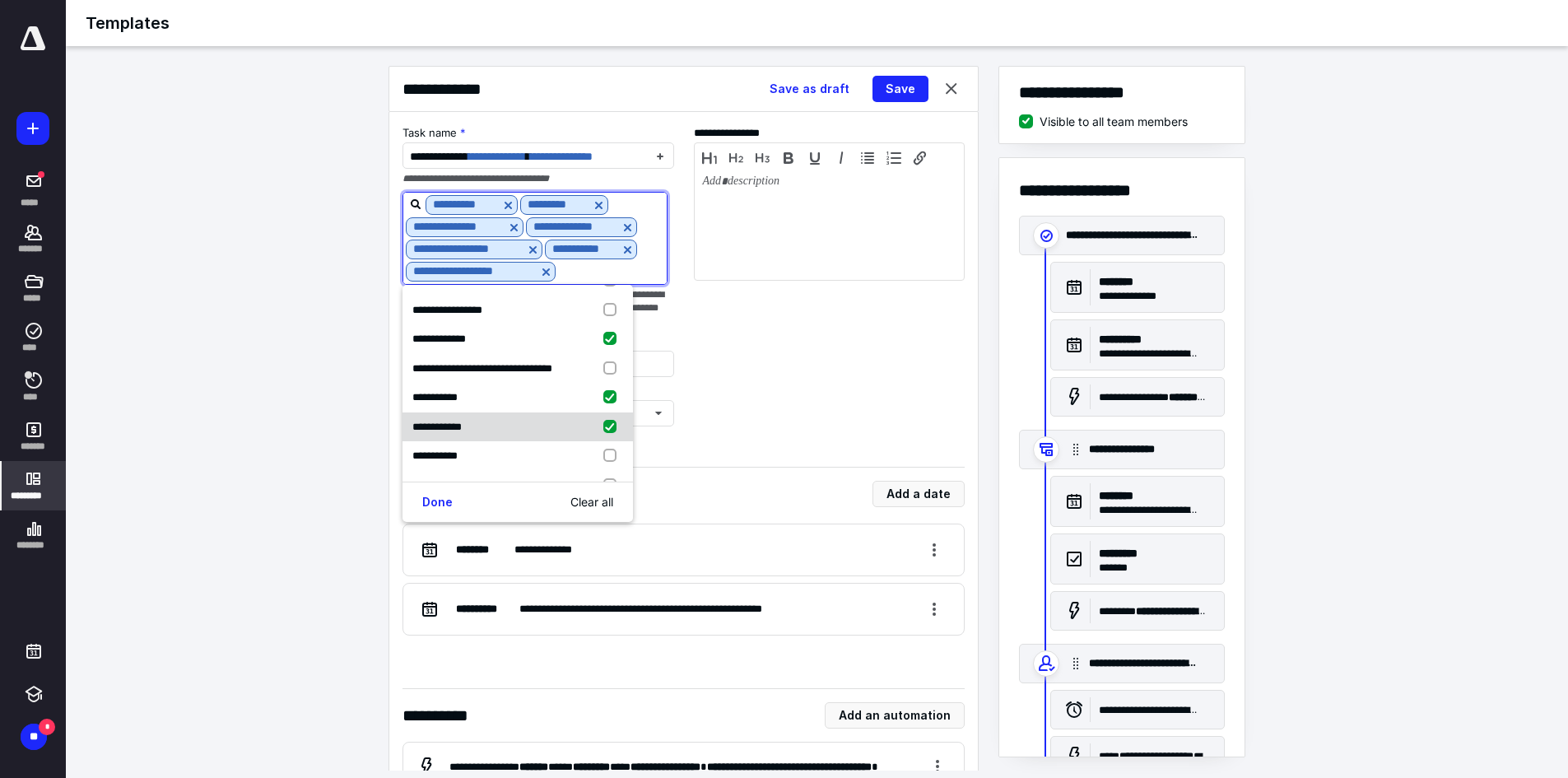 checkbox on "true" 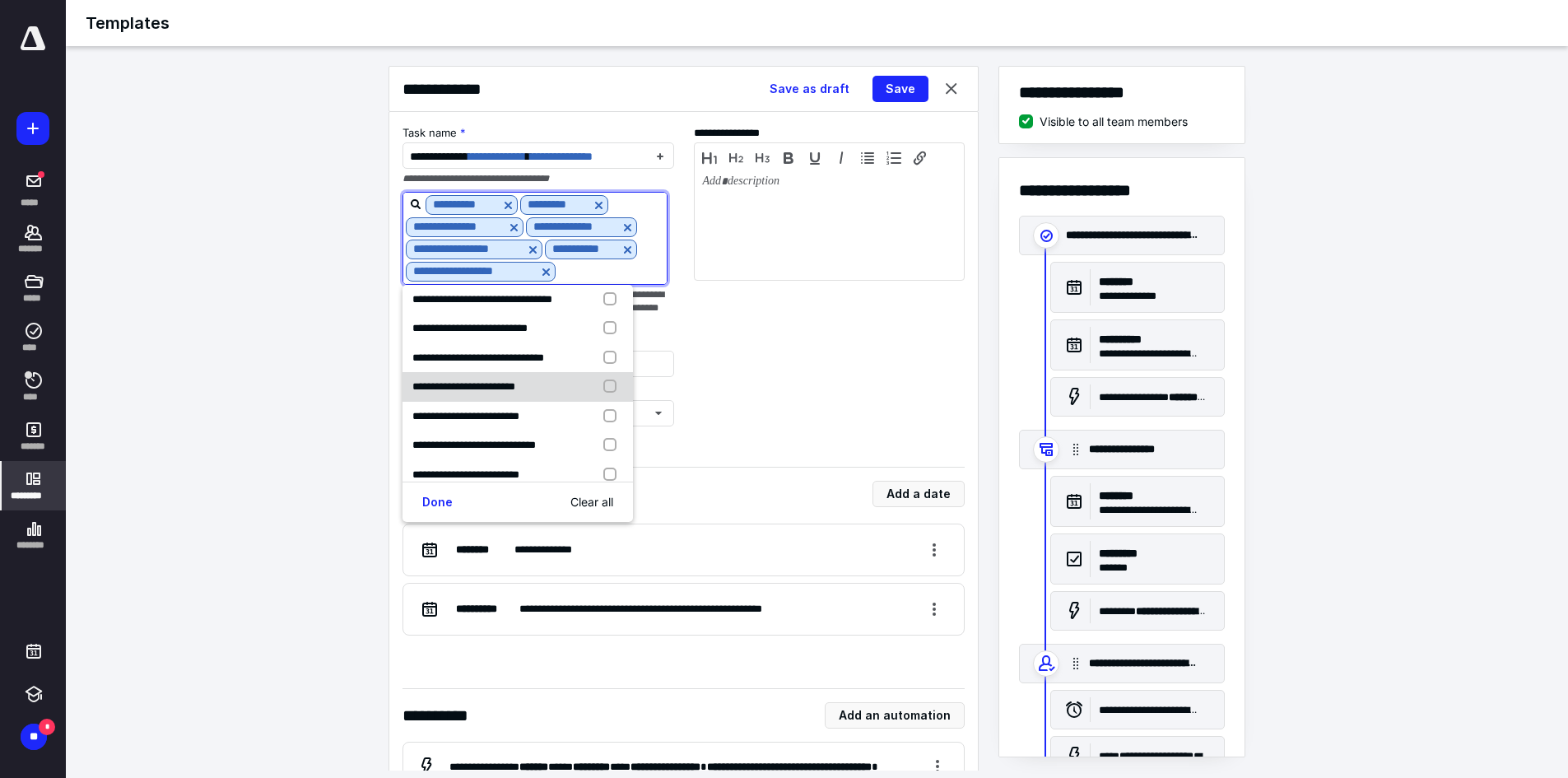 scroll, scrollTop: 1729, scrollLeft: 0, axis: vertical 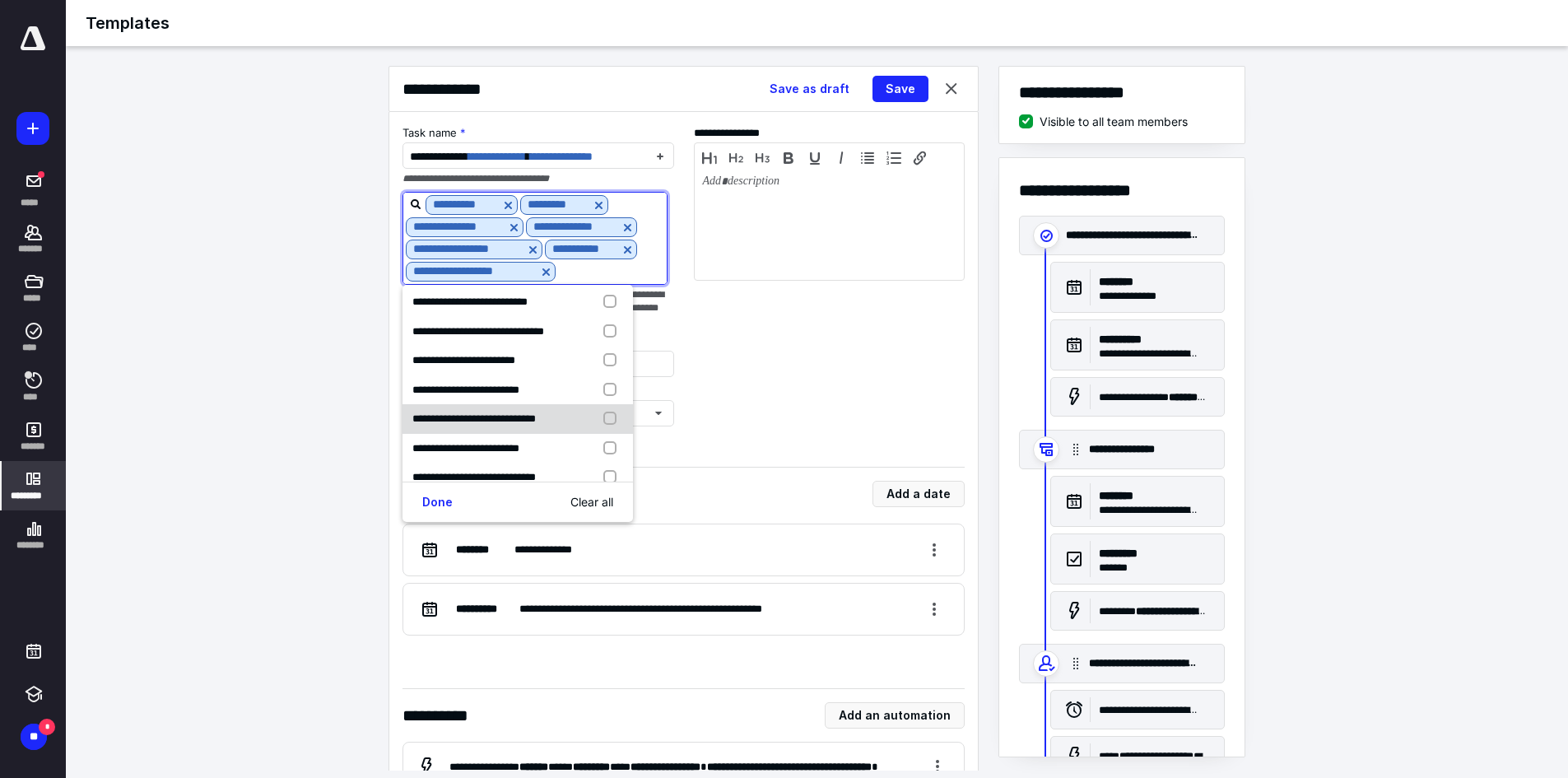 click on "**********" at bounding box center [474, 418] 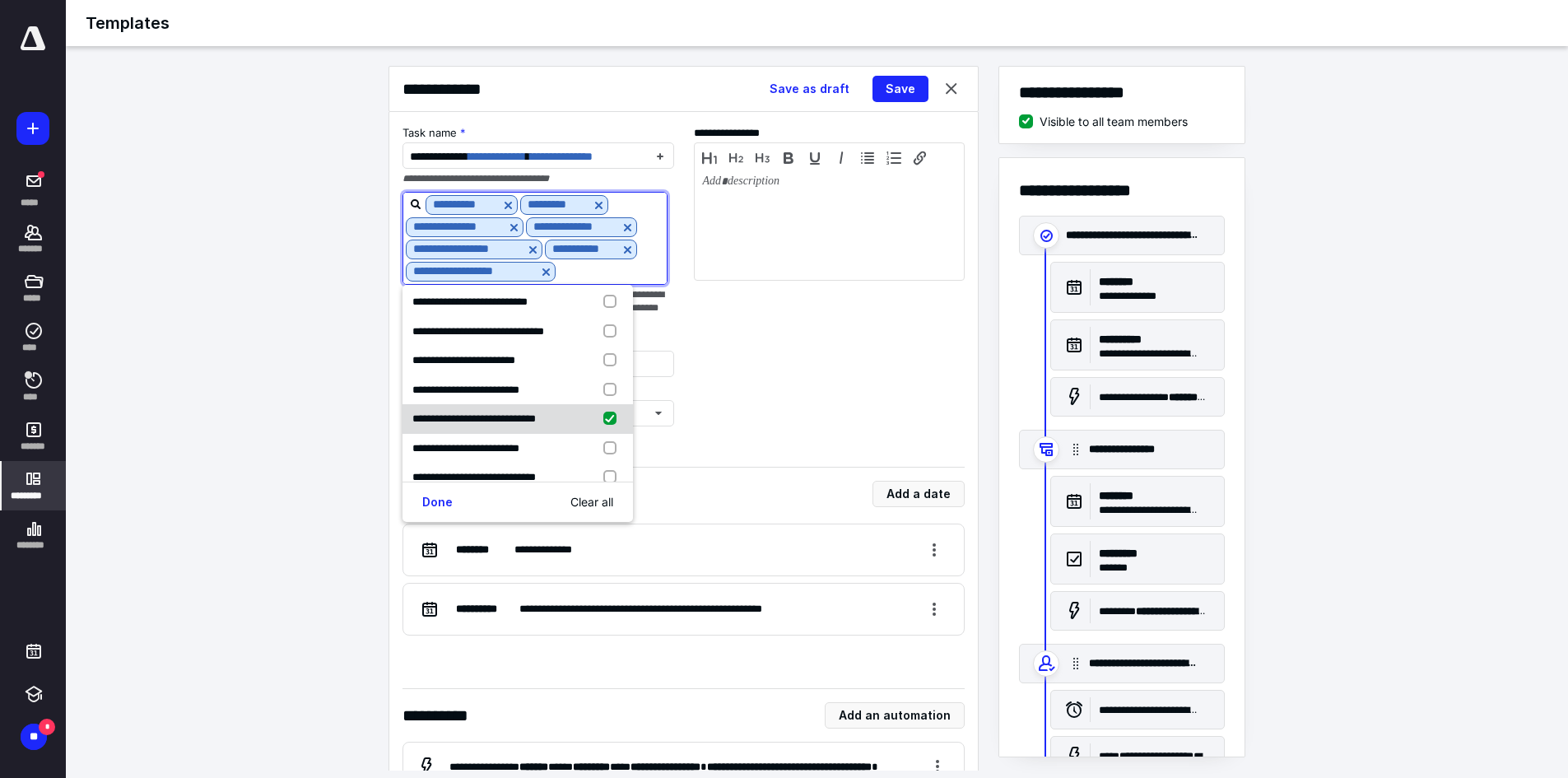 checkbox on "true" 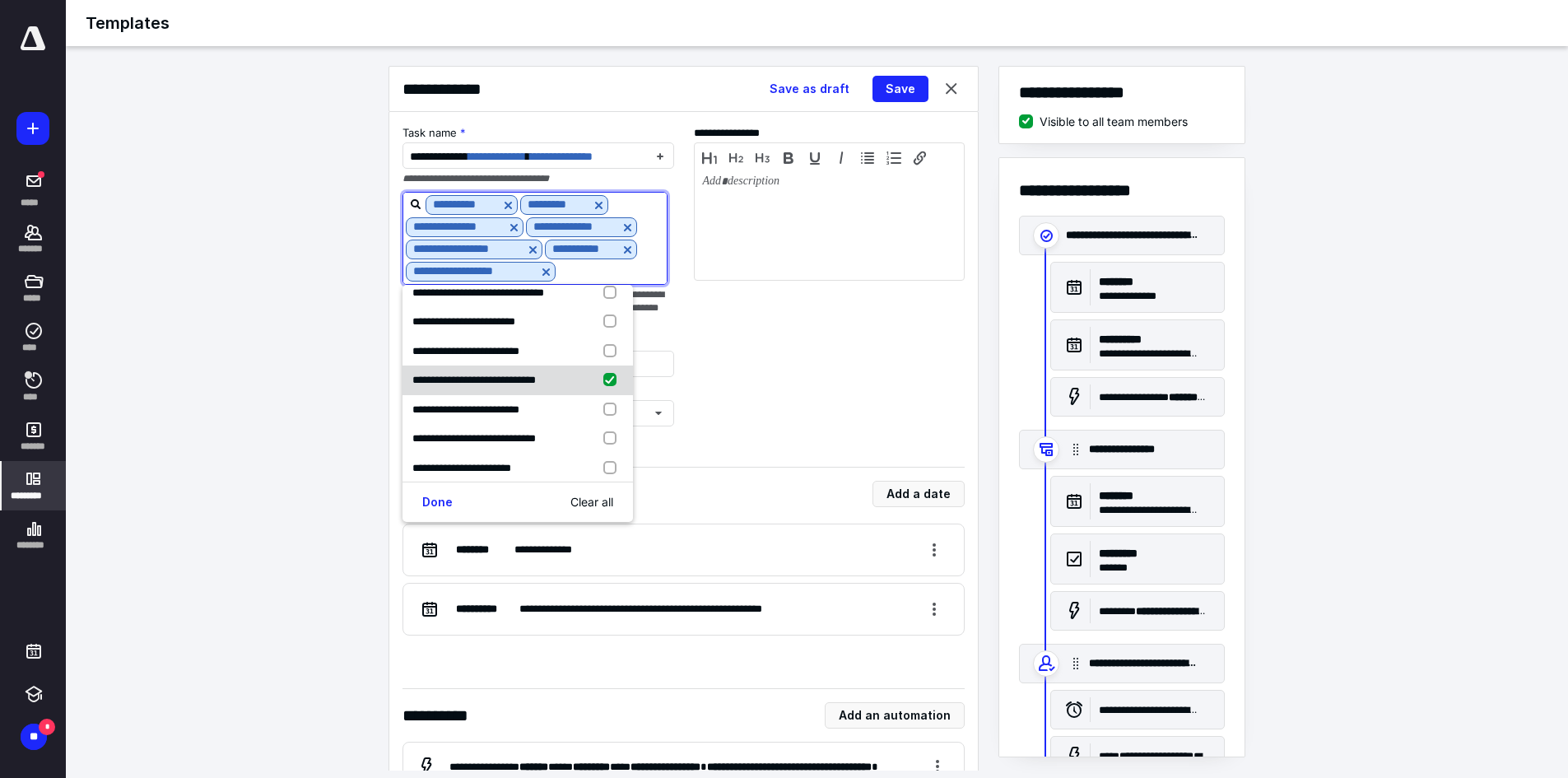 scroll, scrollTop: 1805, scrollLeft: 0, axis: vertical 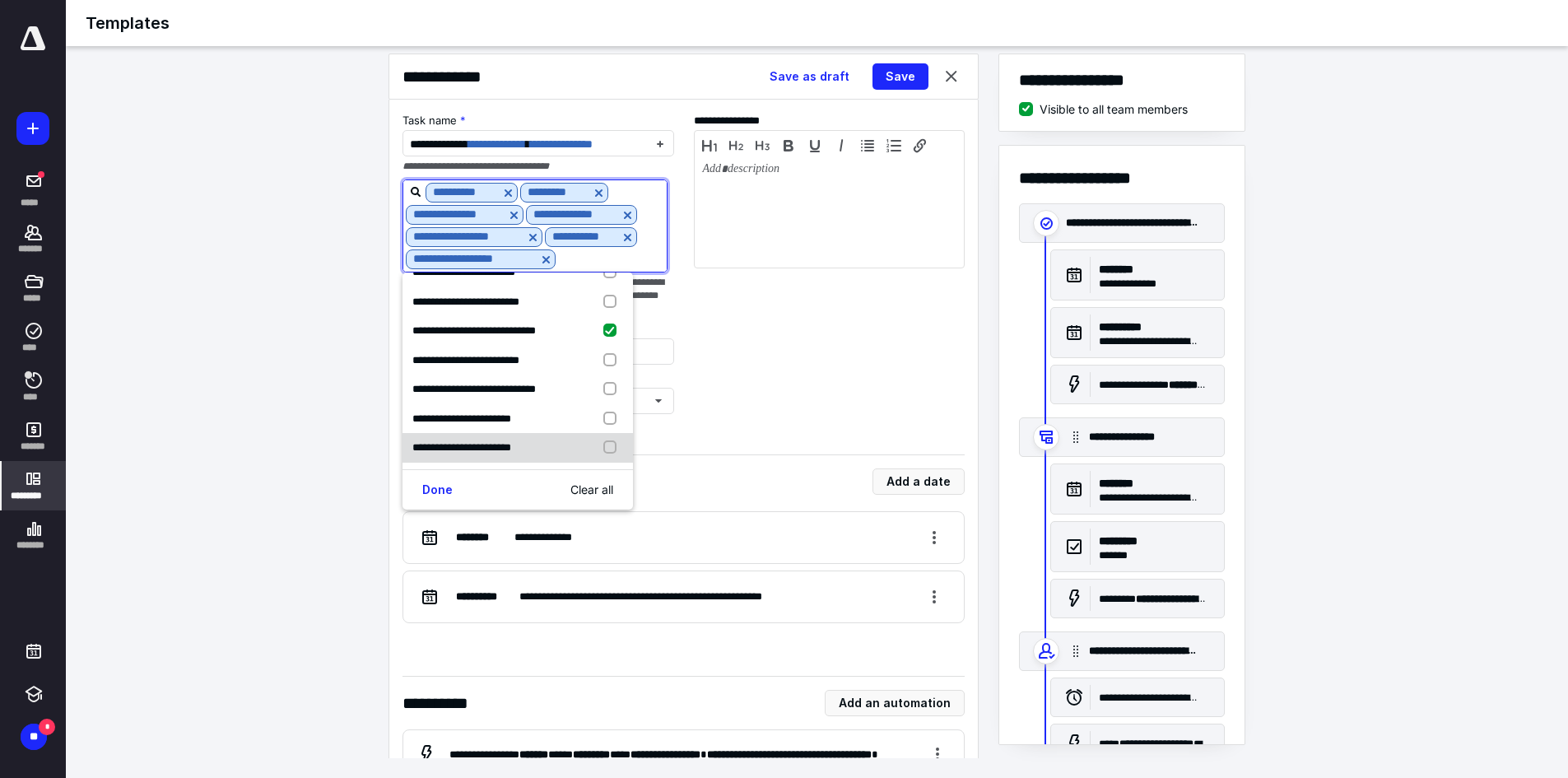 click on "**********" at bounding box center [518, 448] 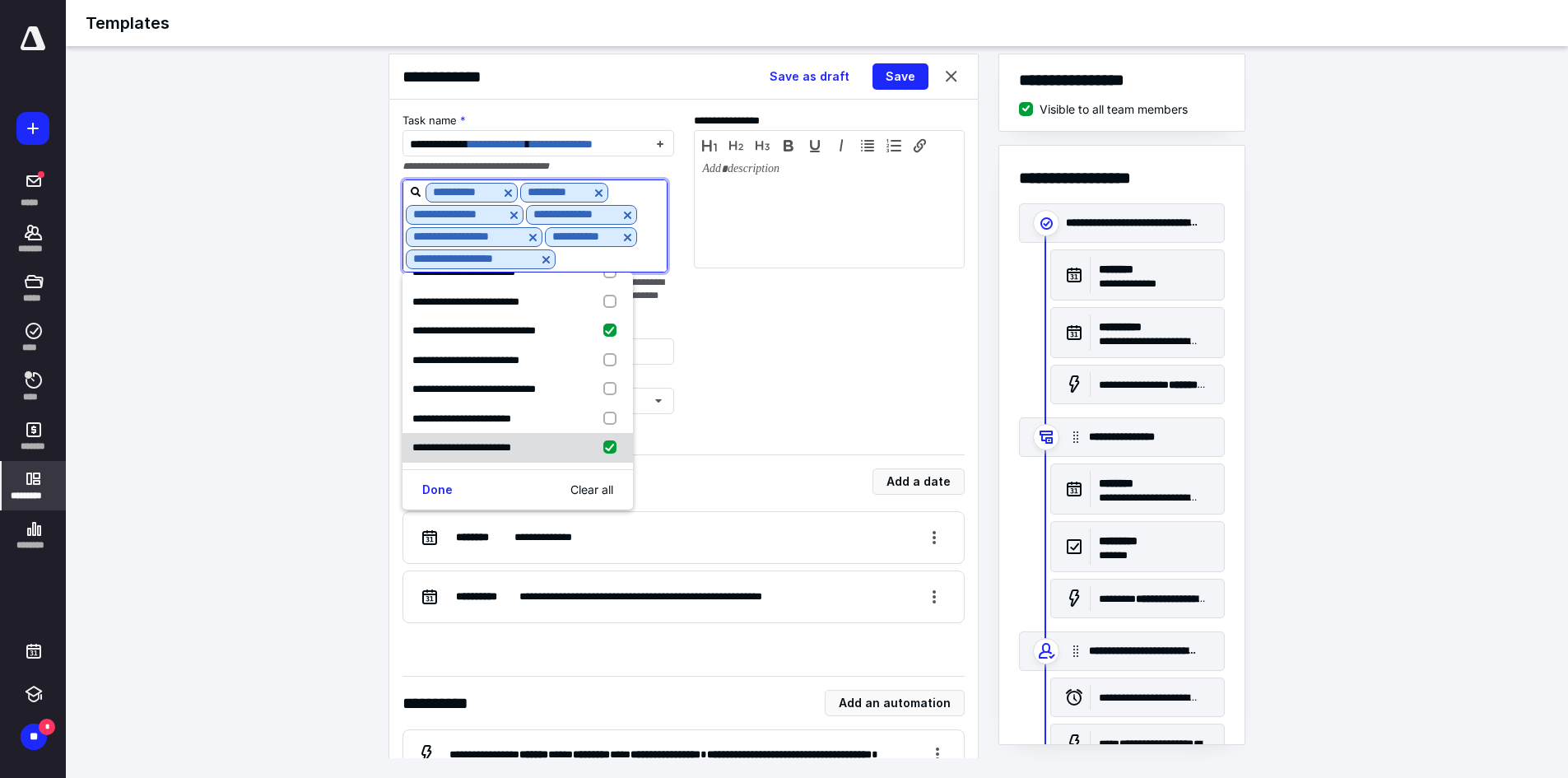 checkbox on "true" 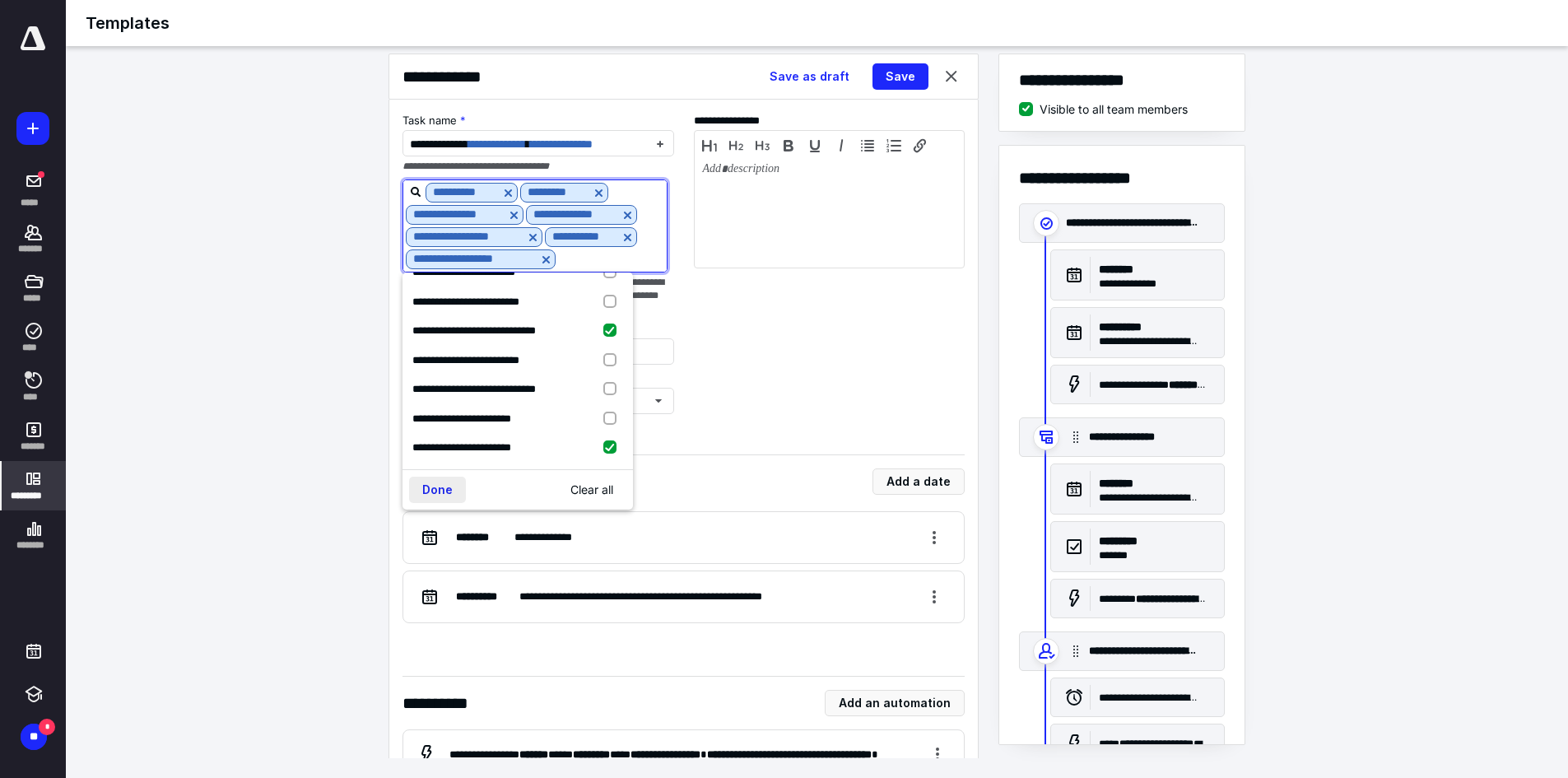 click on "Done" at bounding box center (437, 490) 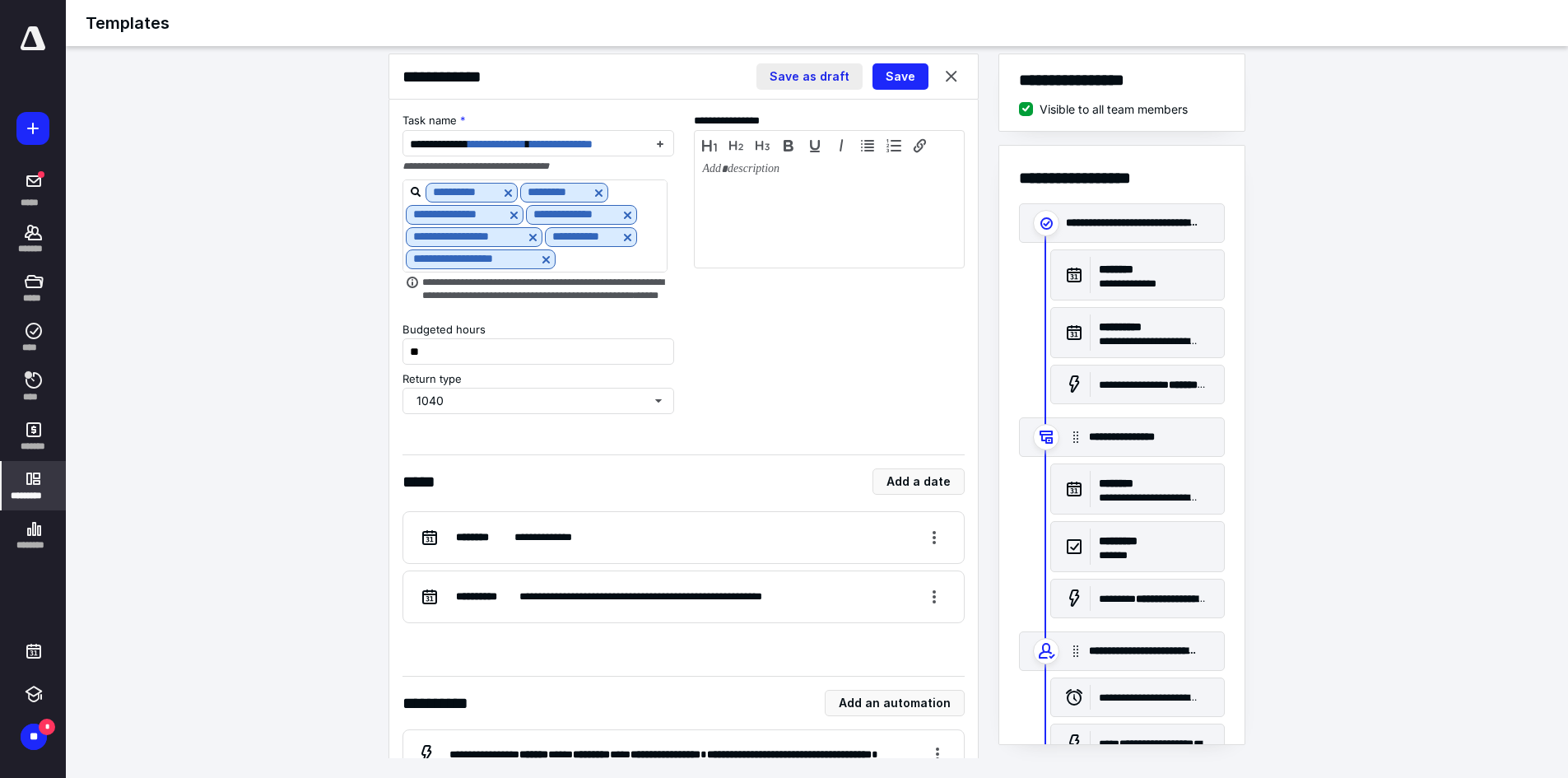 click on "Save as draft" at bounding box center [809, 77] 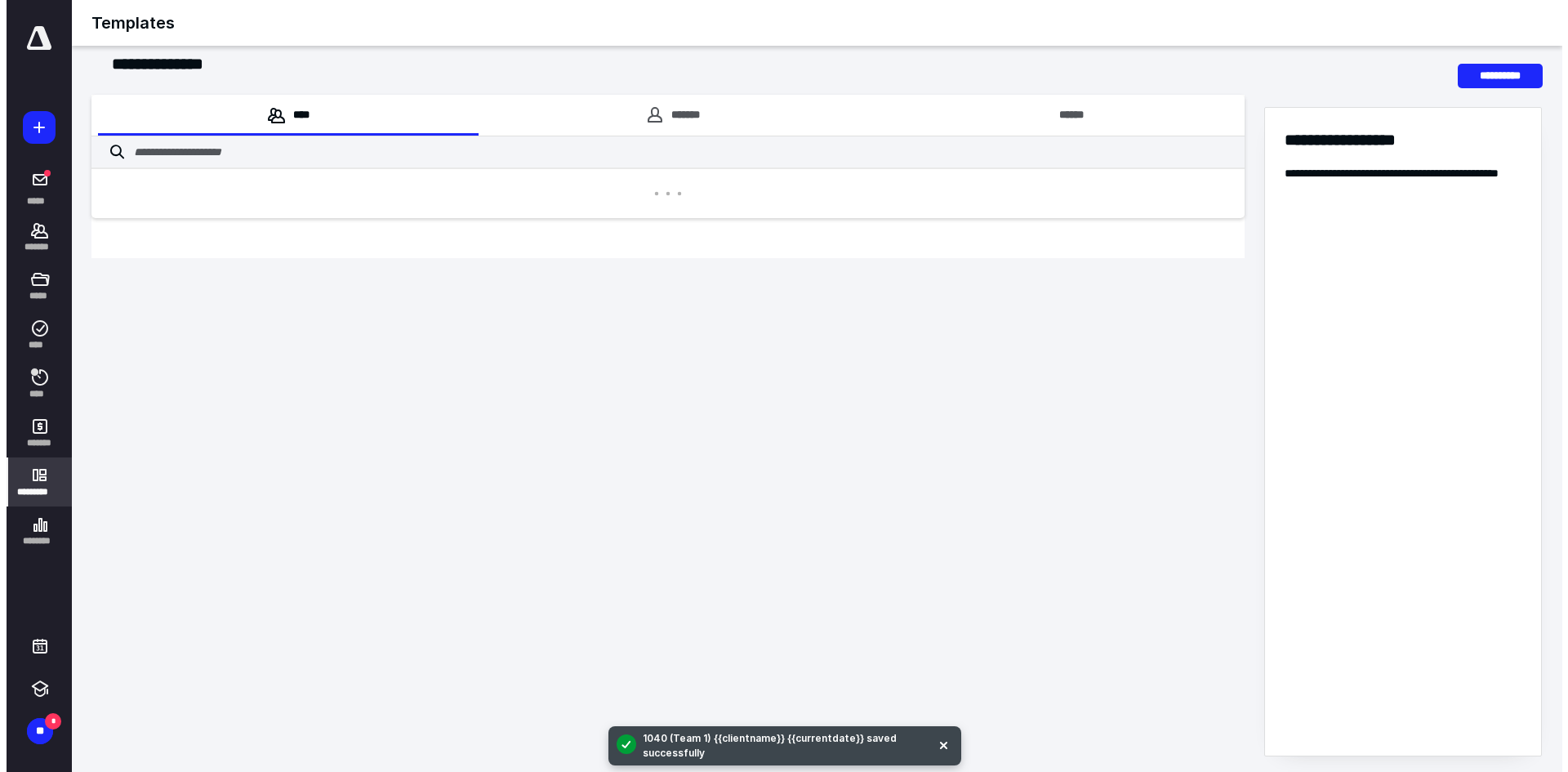 scroll, scrollTop: 0, scrollLeft: 0, axis: both 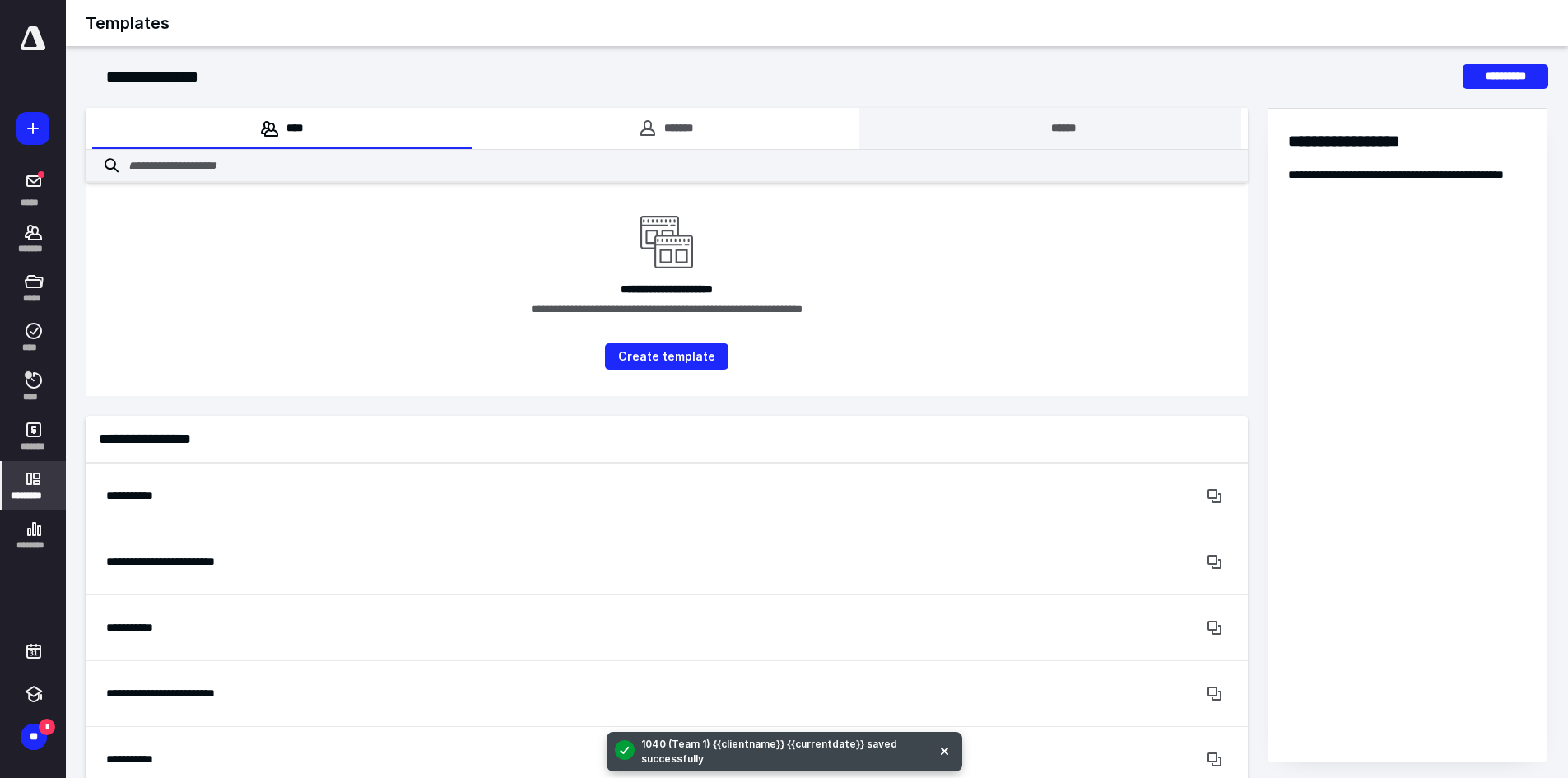 click on "******" at bounding box center [1050, 128] 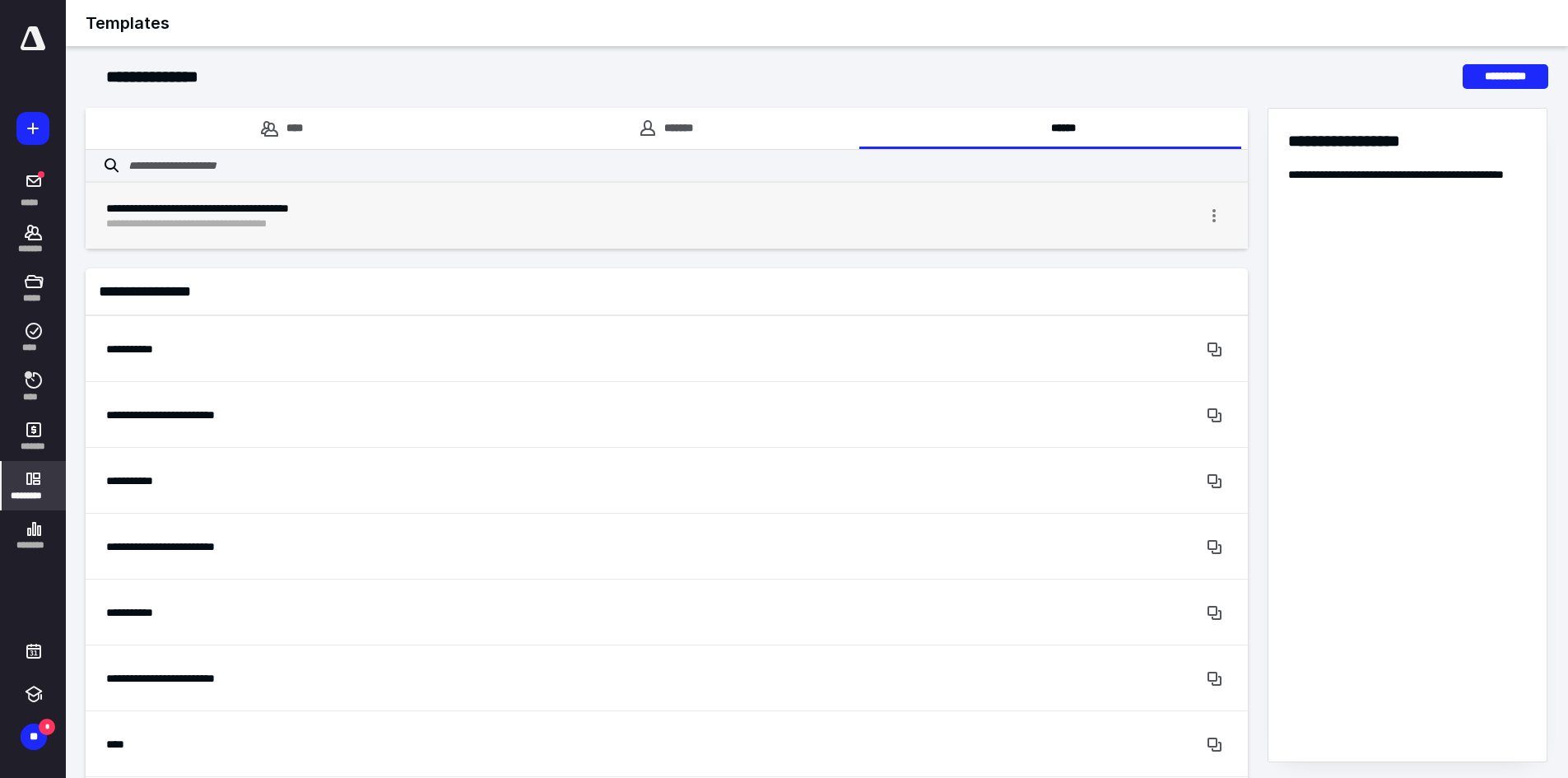 click on "**********" at bounding box center [605, 224] 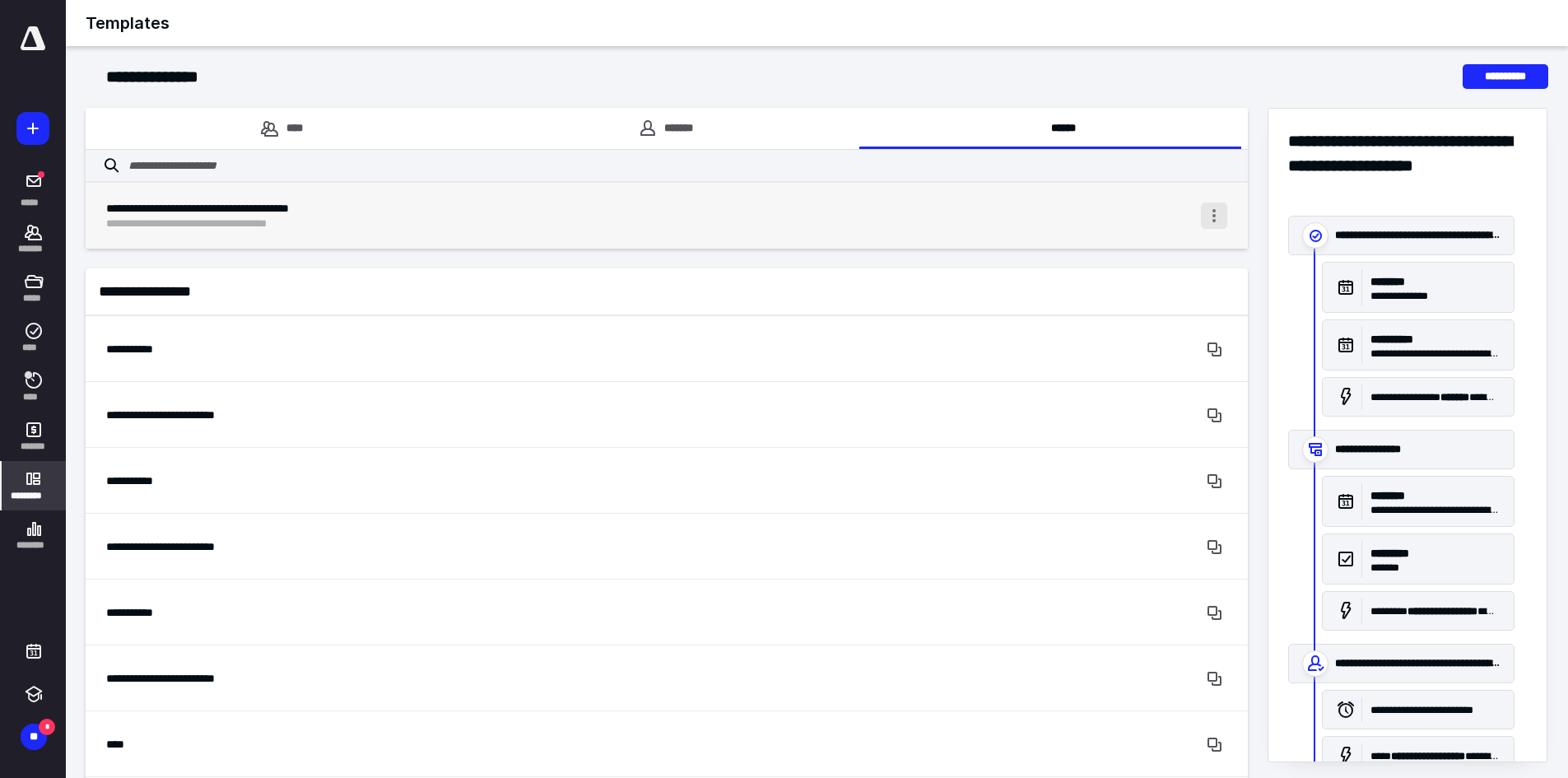 click at bounding box center [1214, 216] 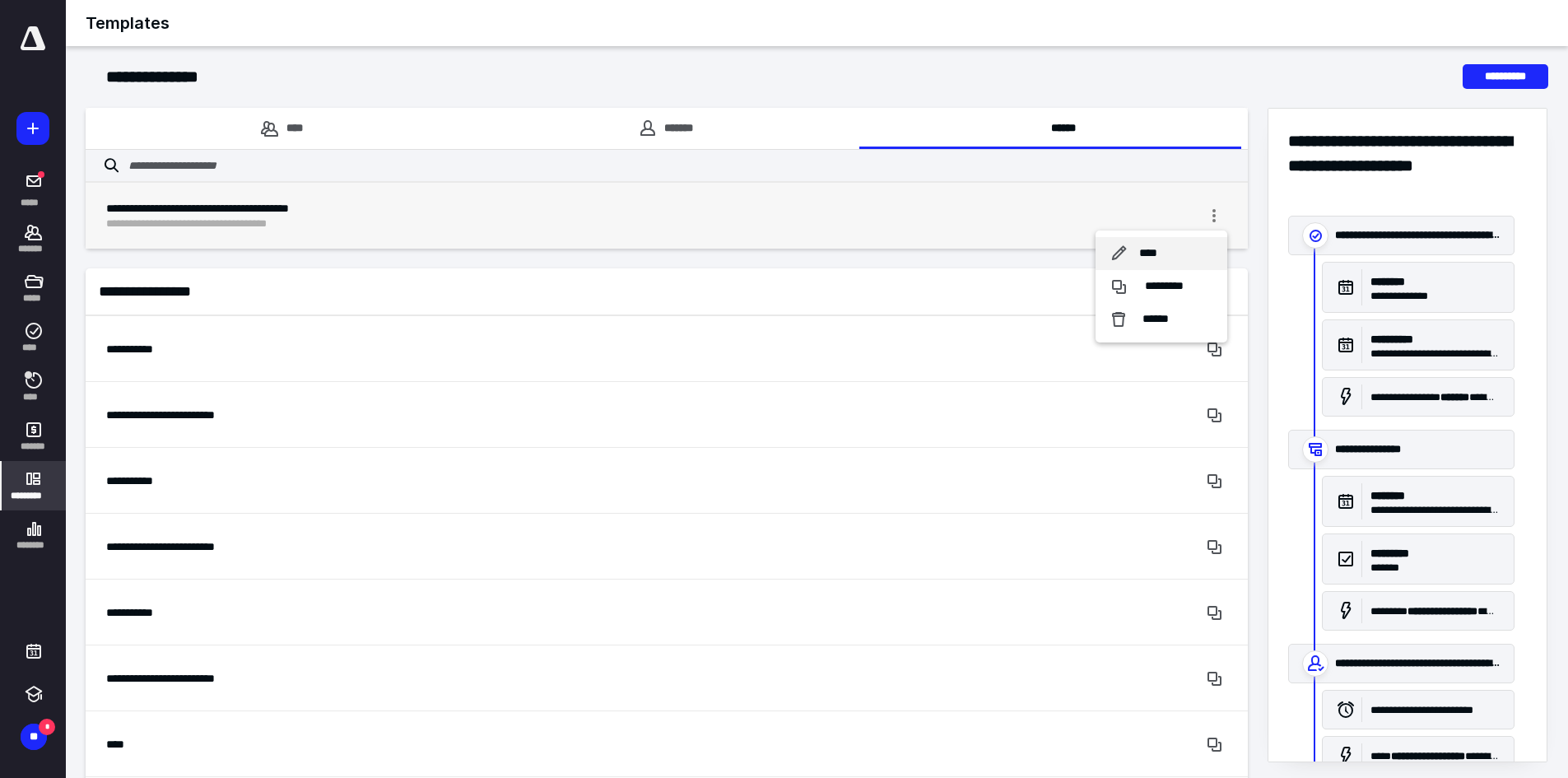 click on "****" at bounding box center [1148, 254] 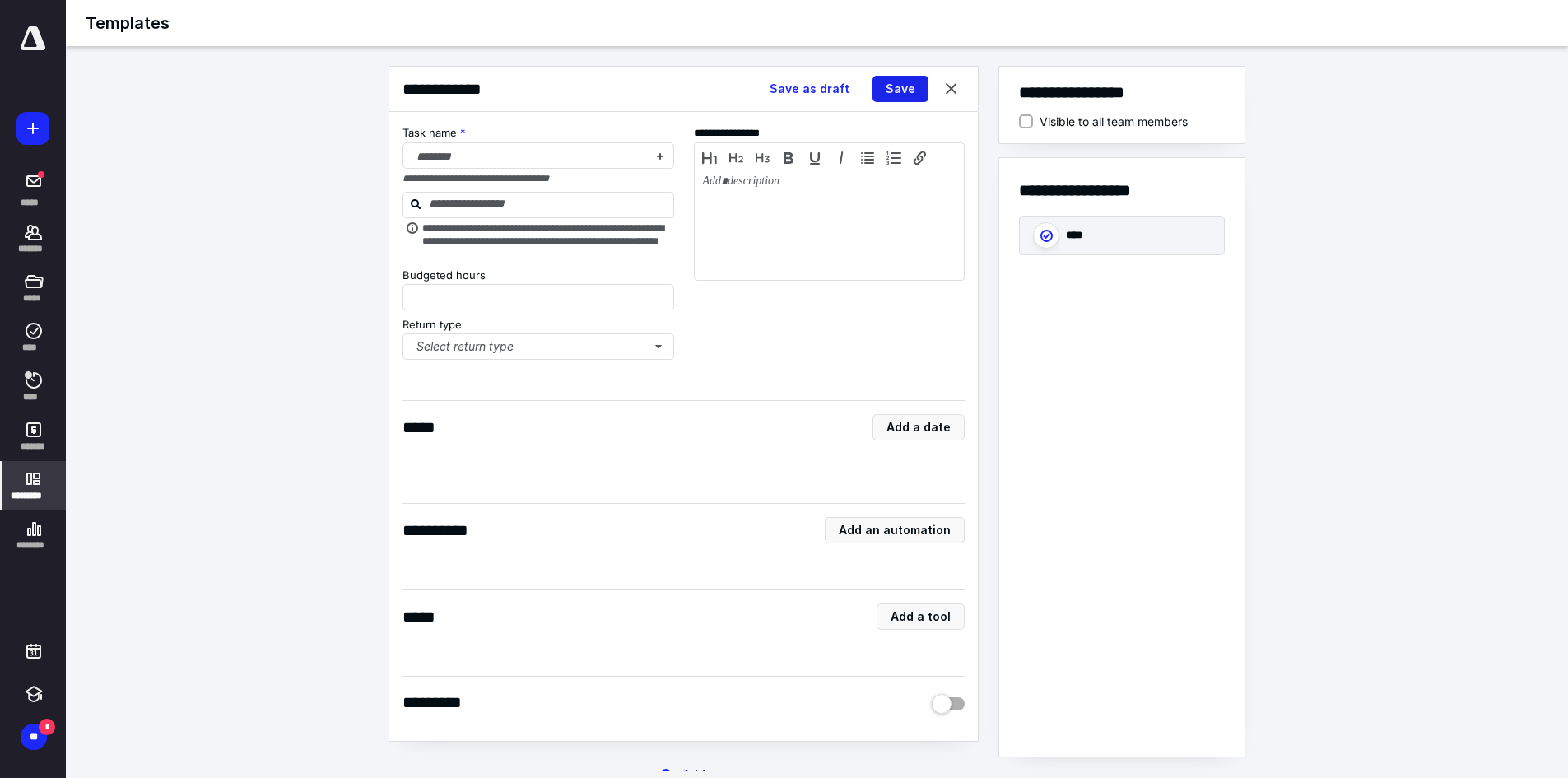 click on "Save" at bounding box center [900, 89] 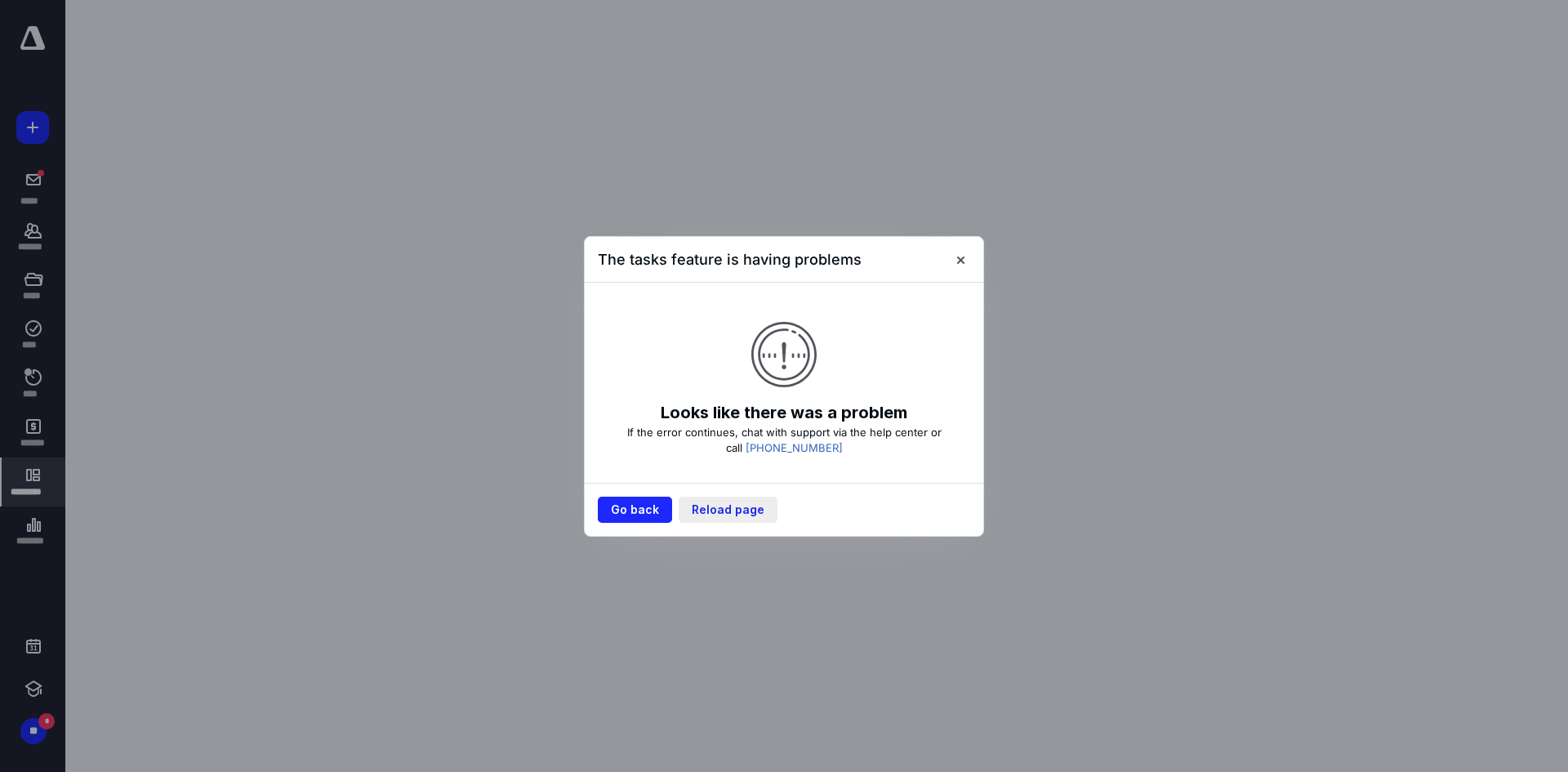 click on "Reload page" at bounding box center (728, 510) 